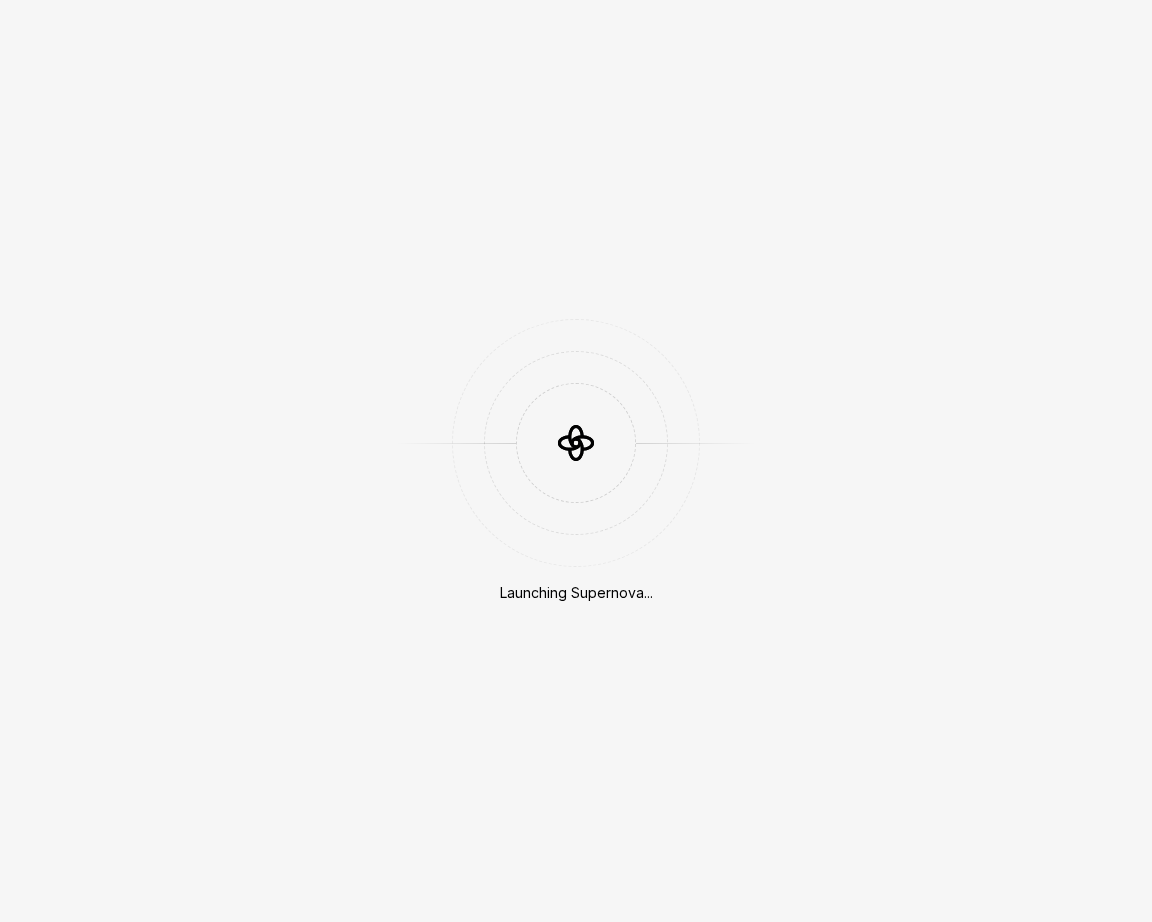 scroll, scrollTop: 0, scrollLeft: 0, axis: both 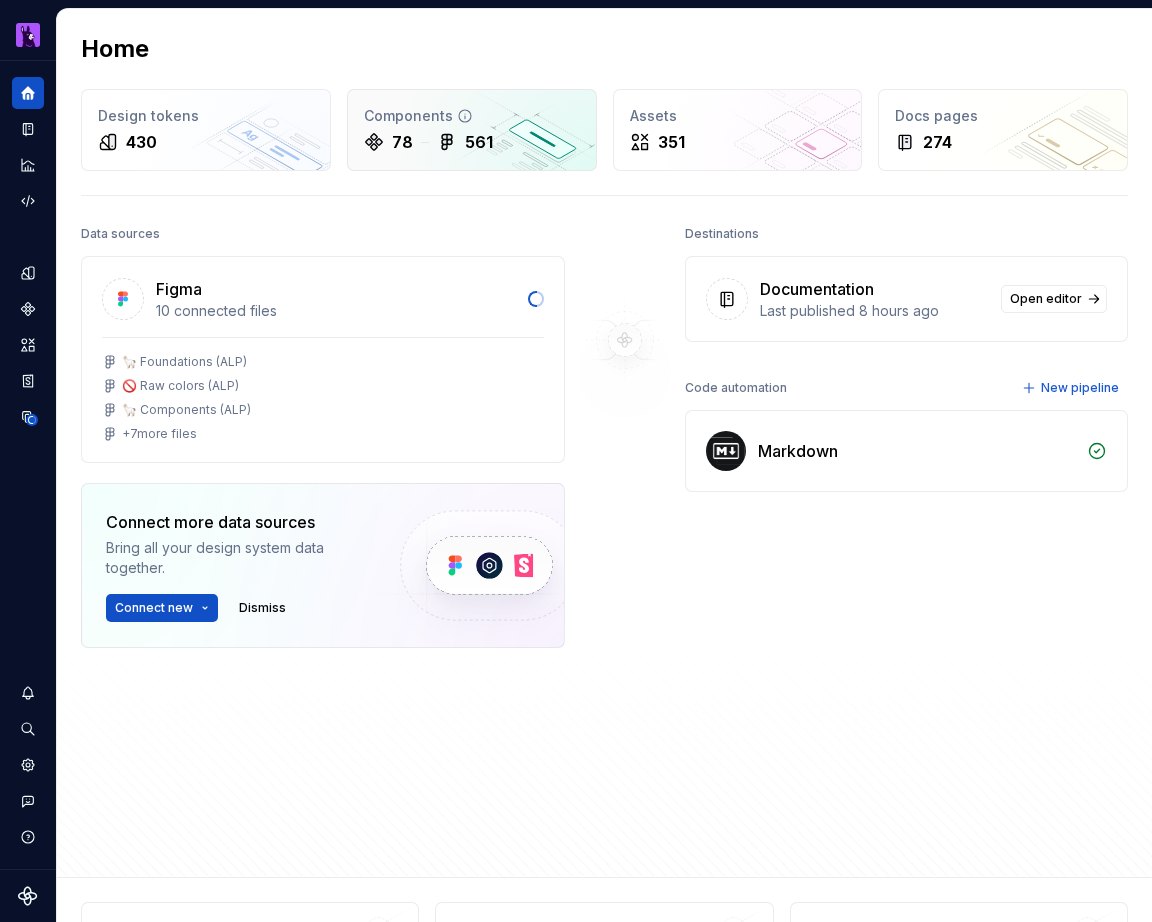 click on "Components 78 561" at bounding box center (472, 130) 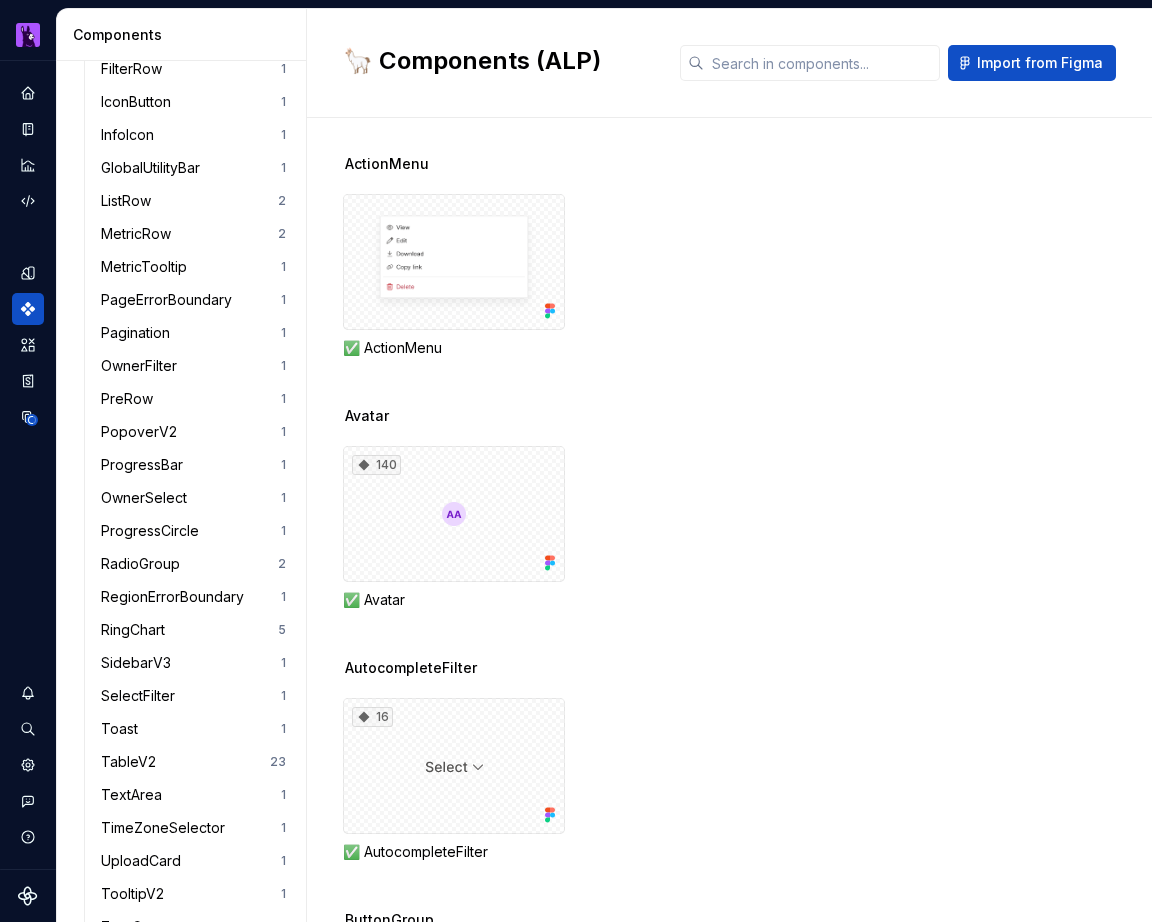 scroll, scrollTop: 1105, scrollLeft: 0, axis: vertical 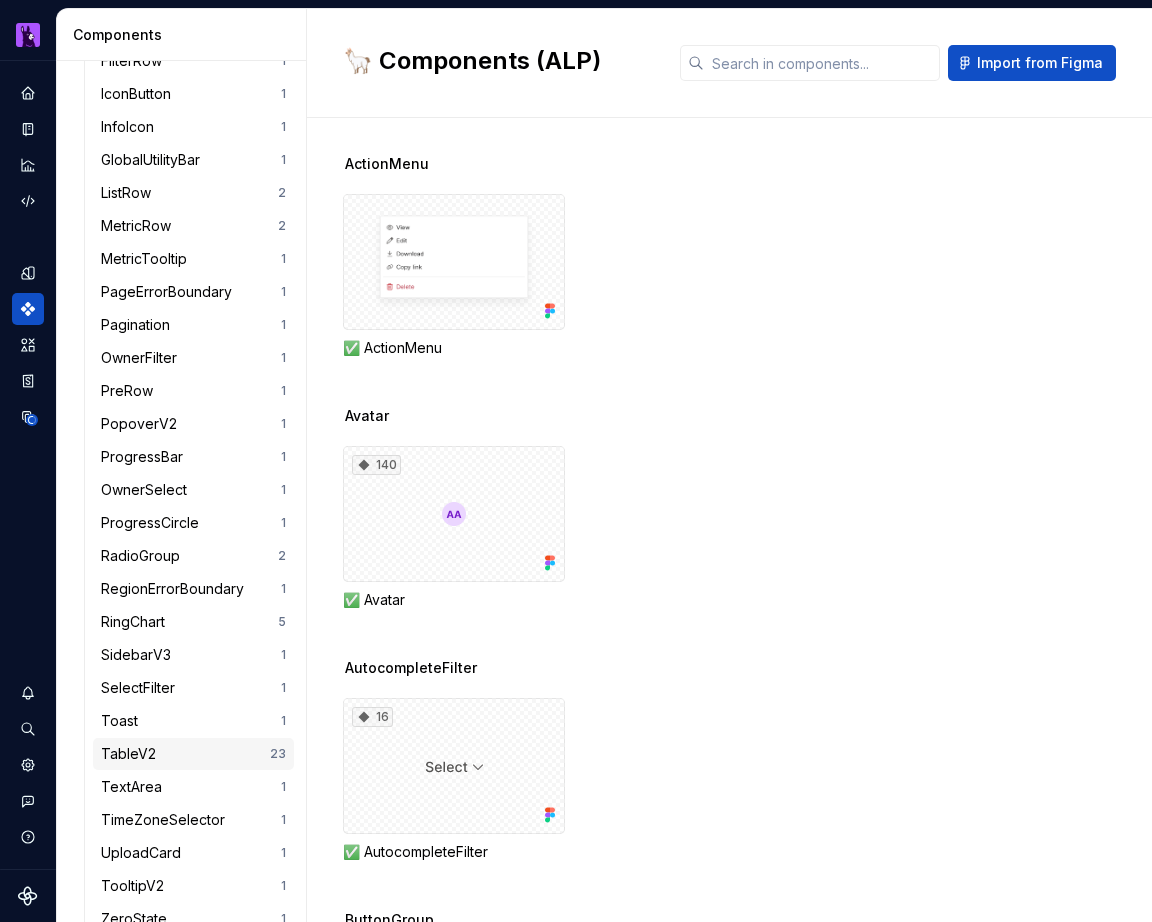 click on "TableV2" at bounding box center [185, 754] 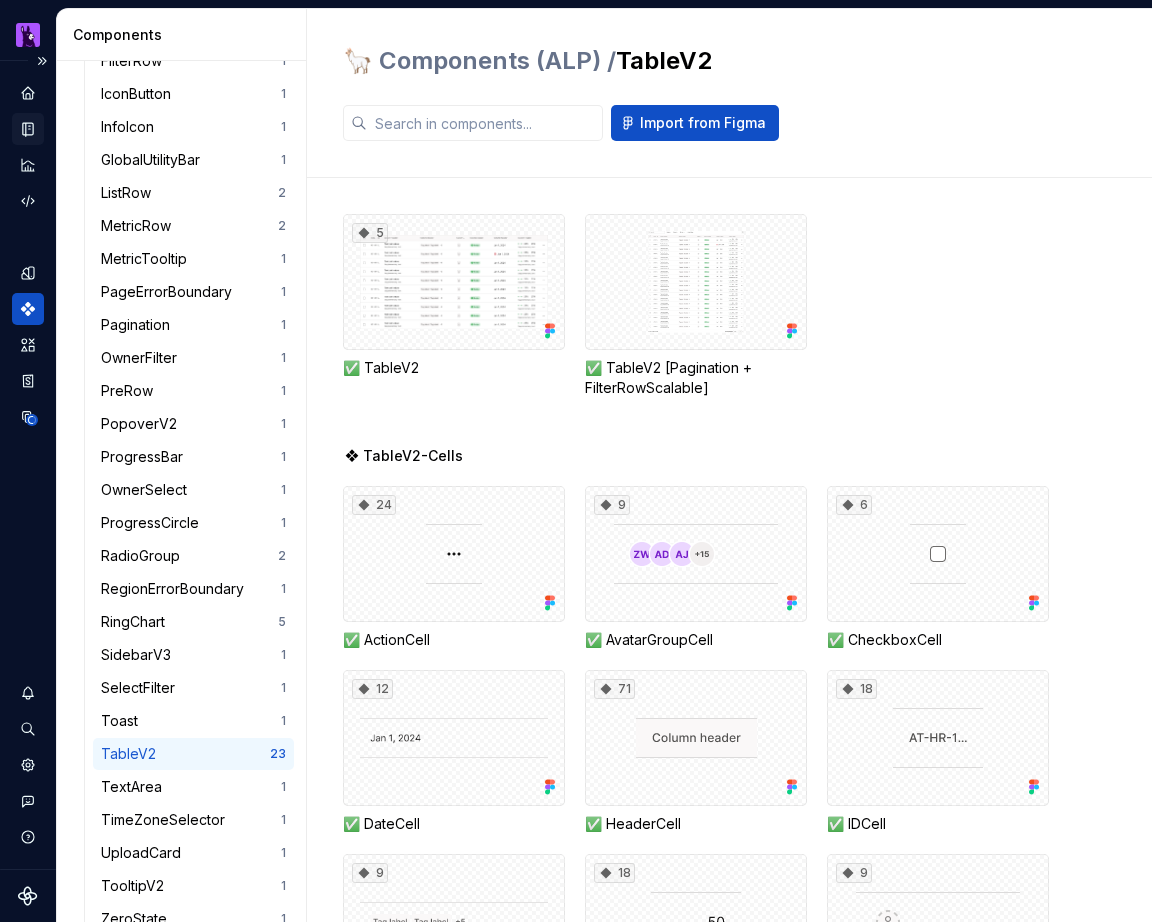 click 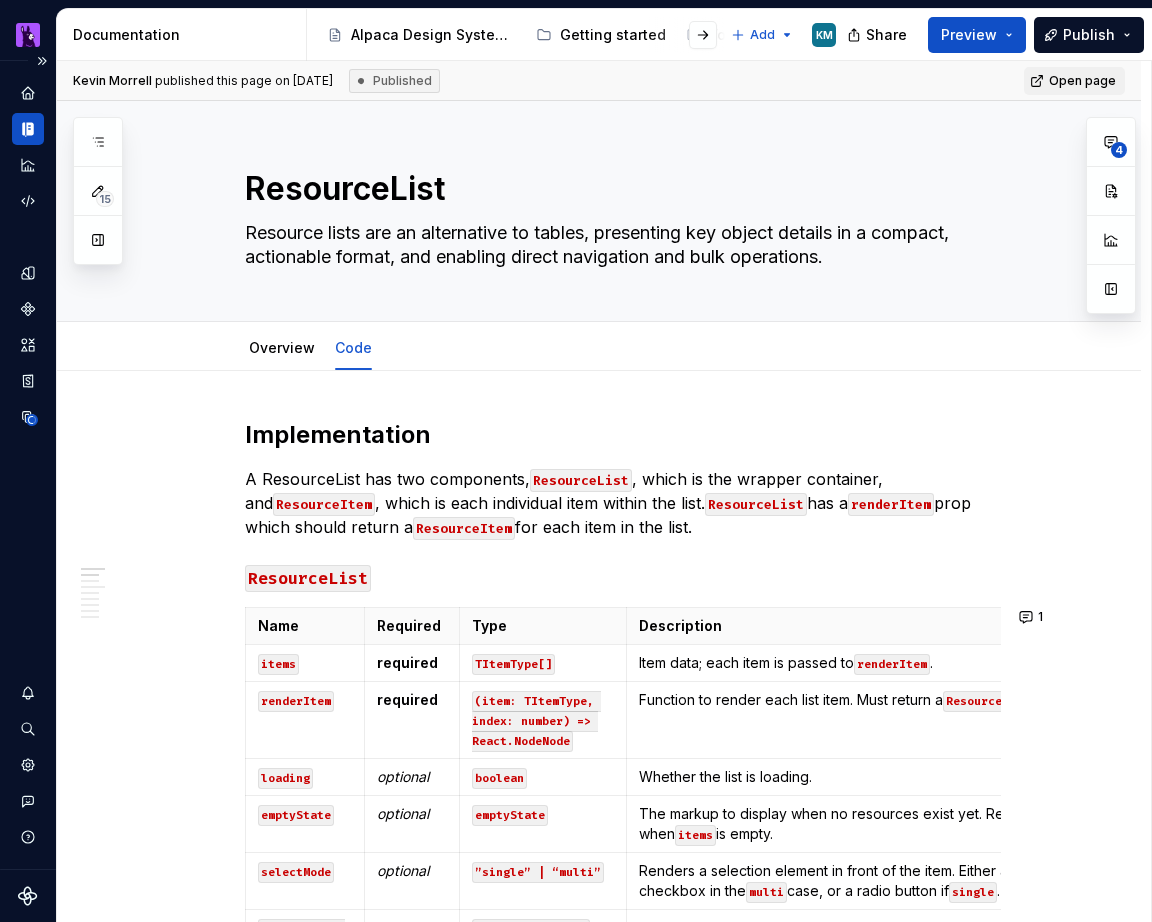 click on "Documentation" at bounding box center (185, 35) 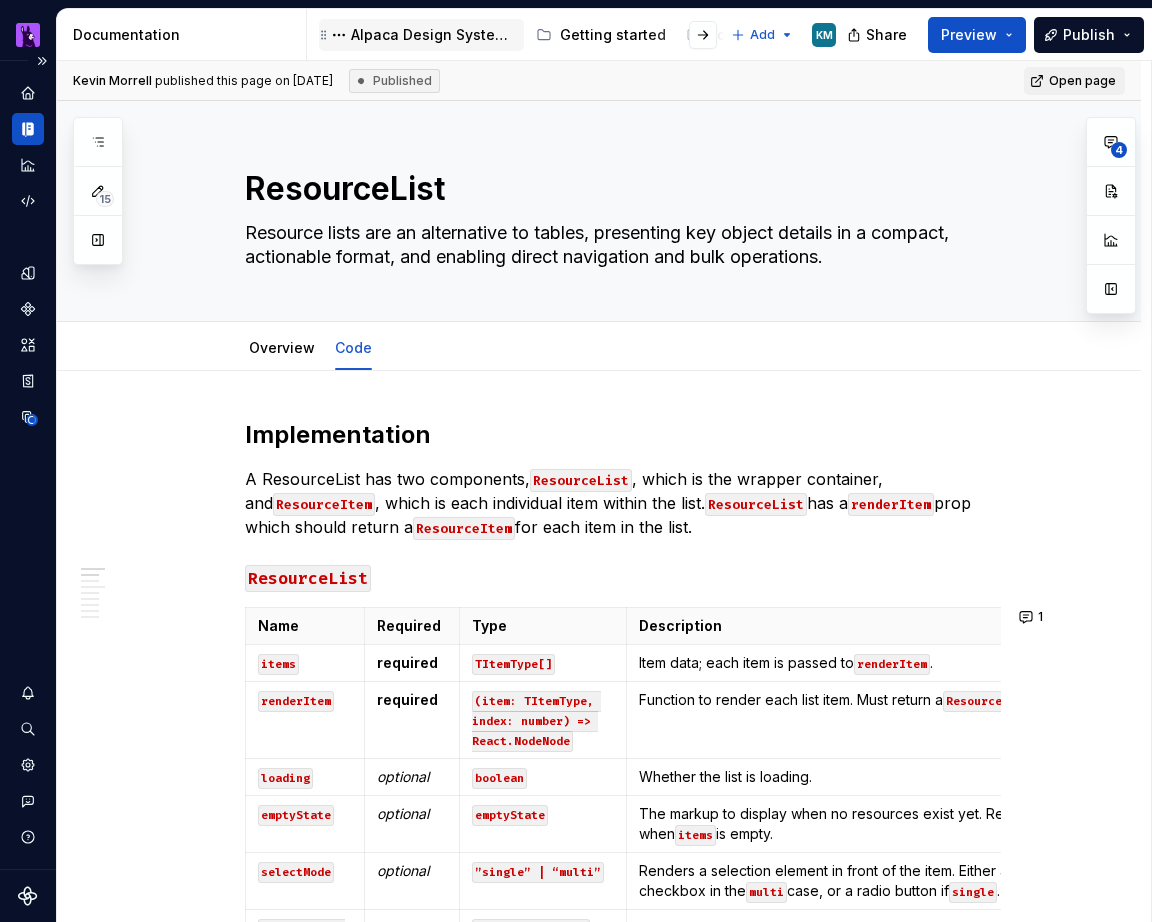 click on "Alpaca Design System 🦙" at bounding box center [433, 35] 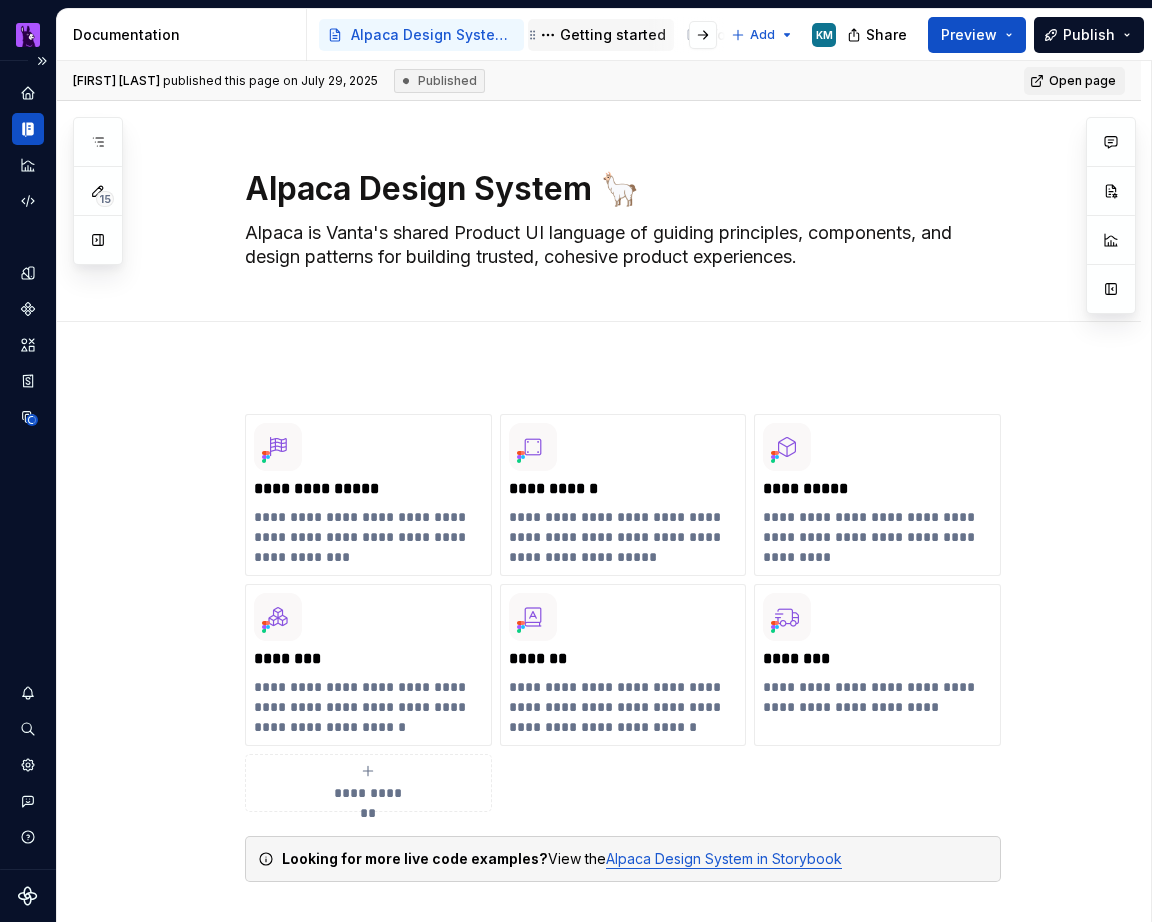 click on "Getting started" at bounding box center [613, 35] 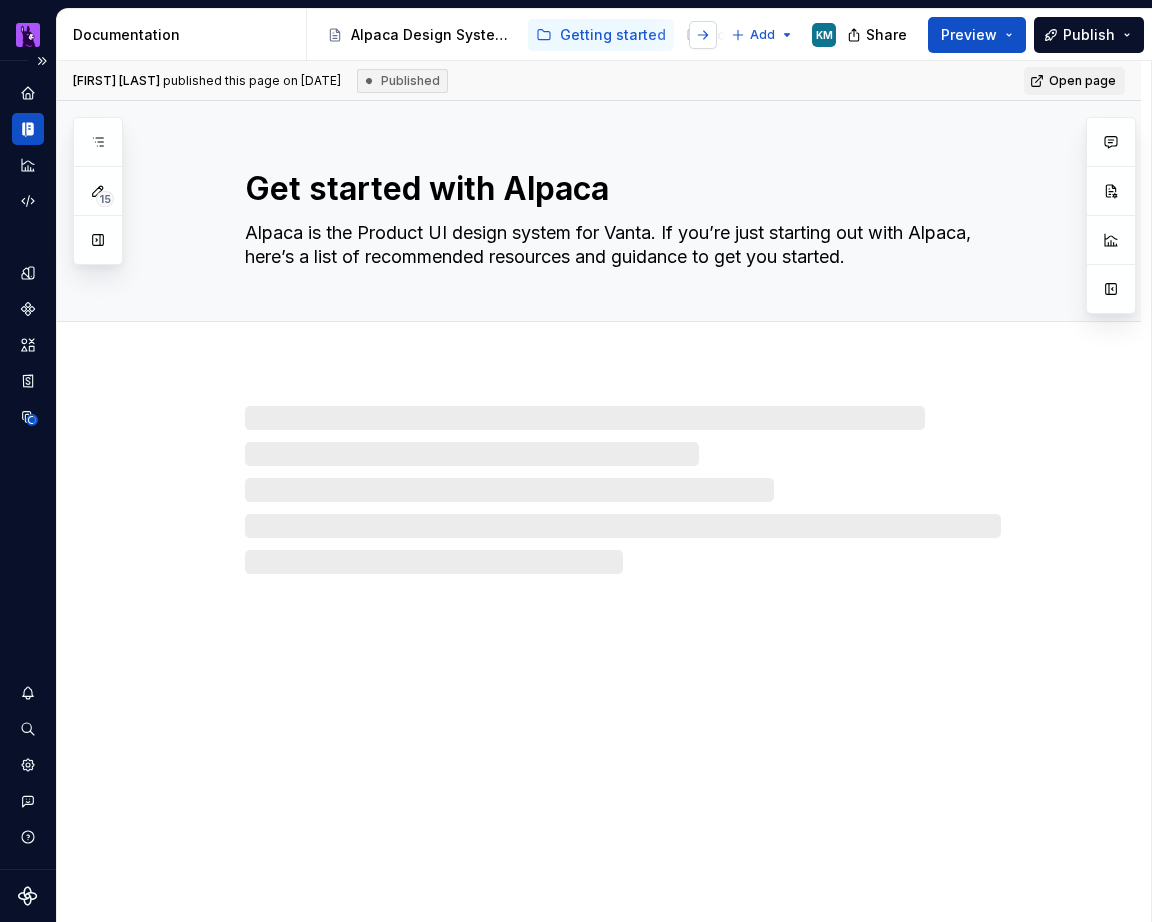 click at bounding box center [703, 35] 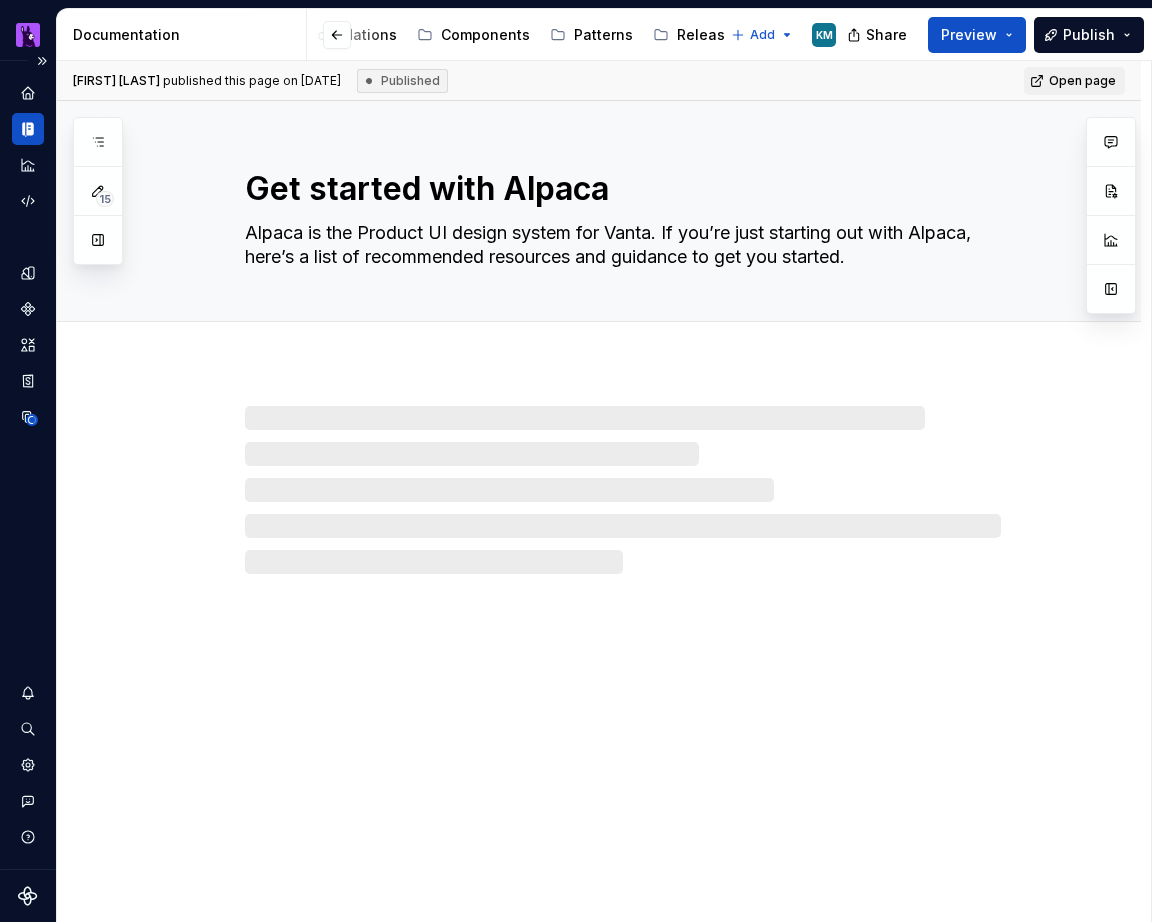 scroll, scrollTop: 0, scrollLeft: 401, axis: horizontal 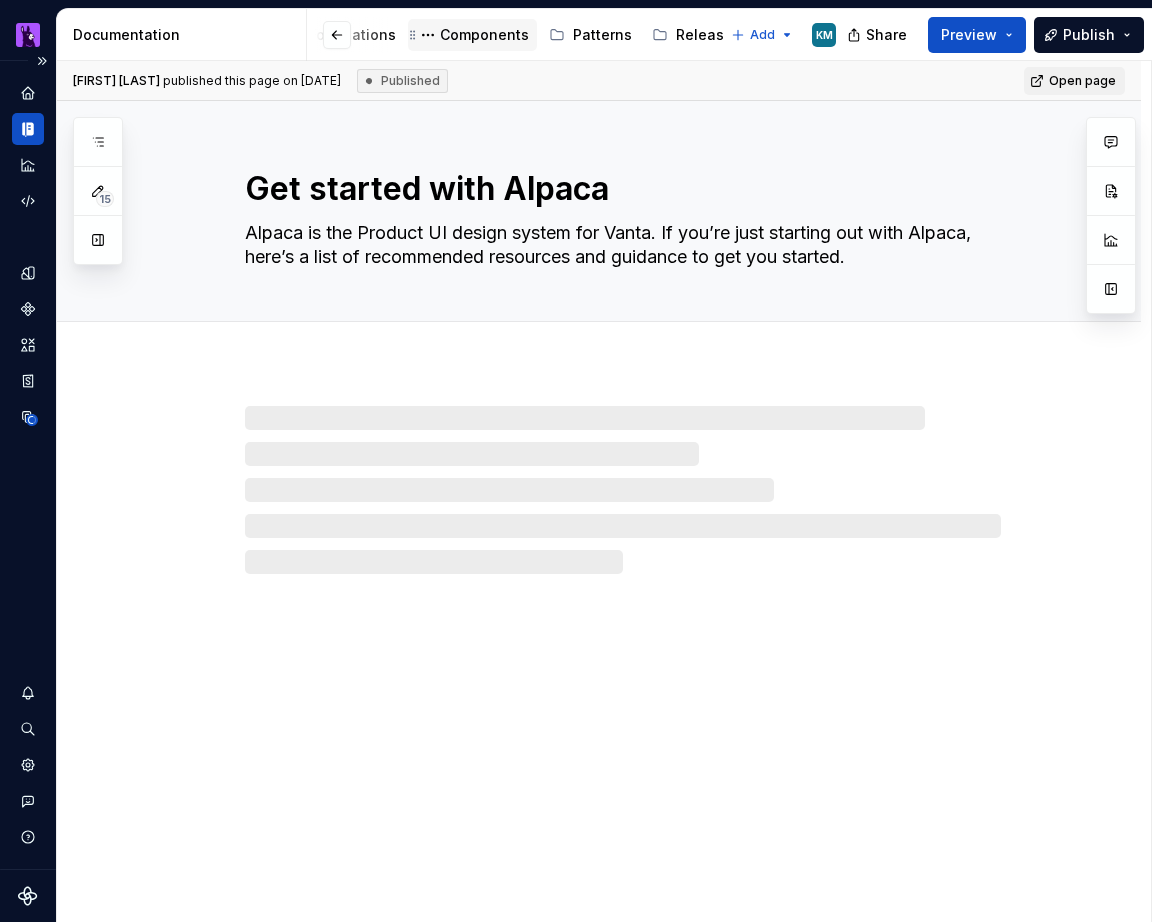 click on "Components" at bounding box center [484, 35] 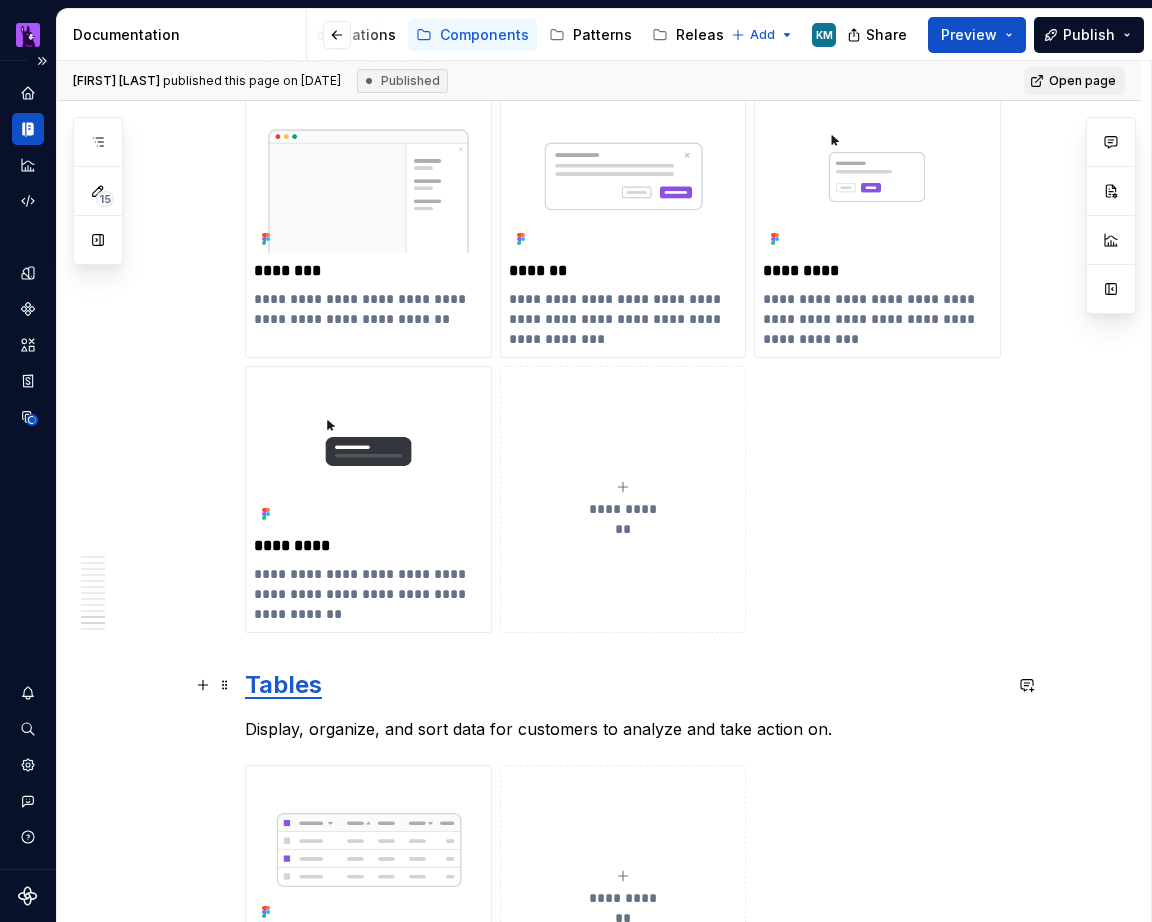 scroll, scrollTop: 8245, scrollLeft: 0, axis: vertical 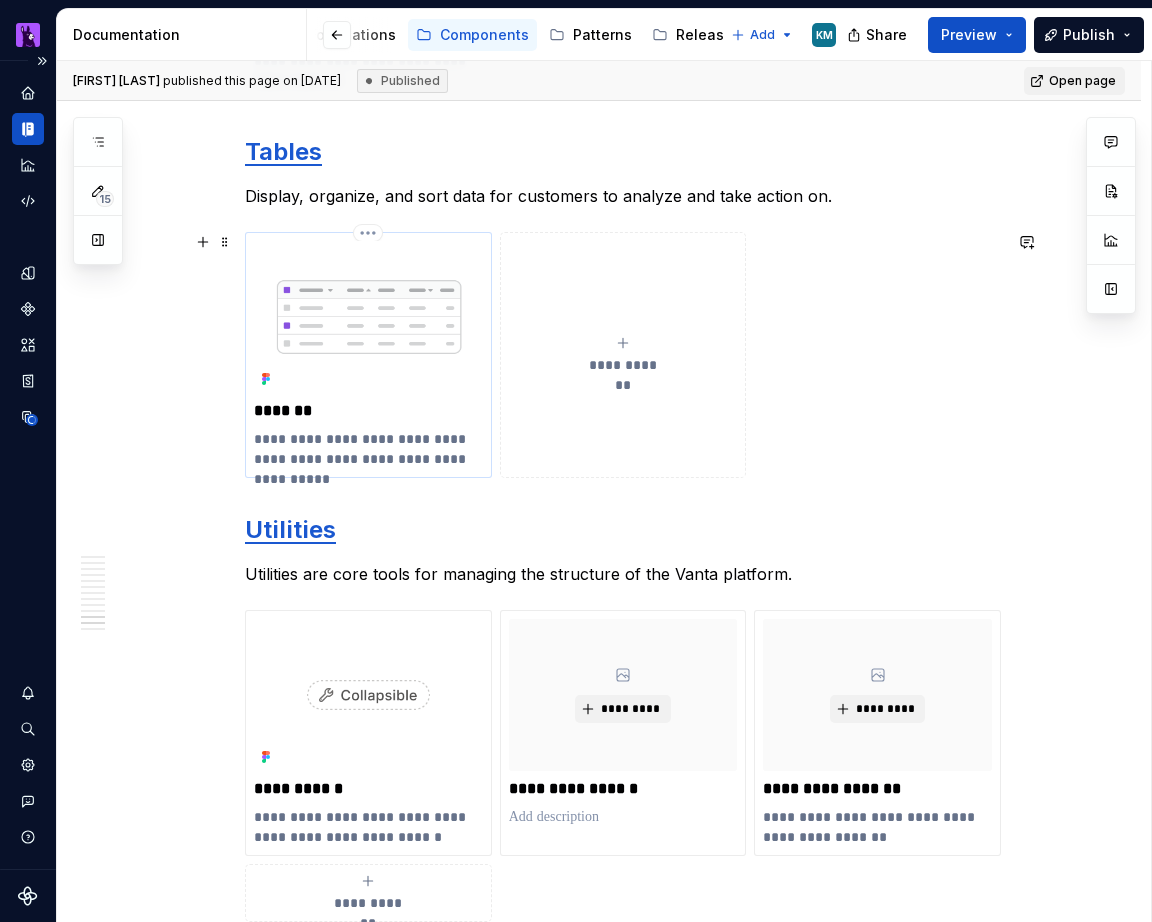 click at bounding box center [368, 317] 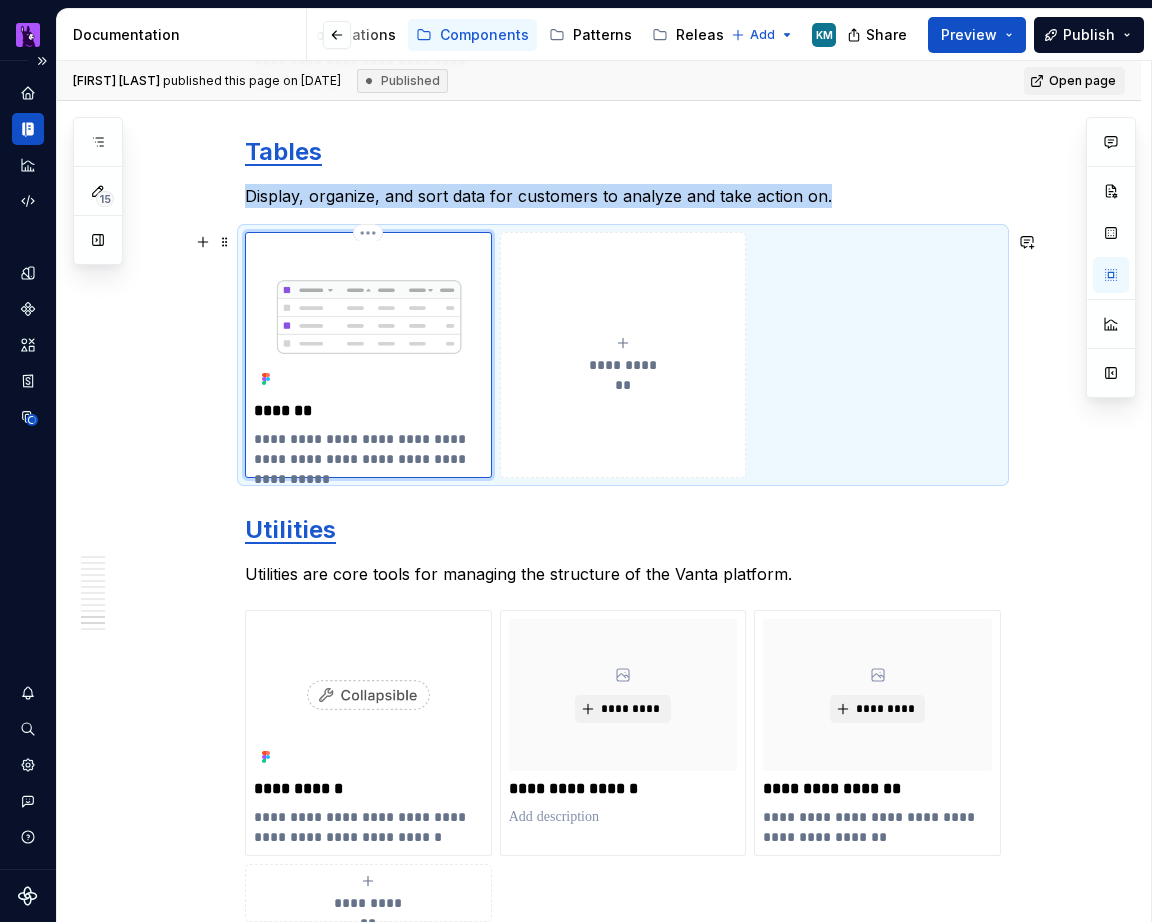 click at bounding box center (368, 317) 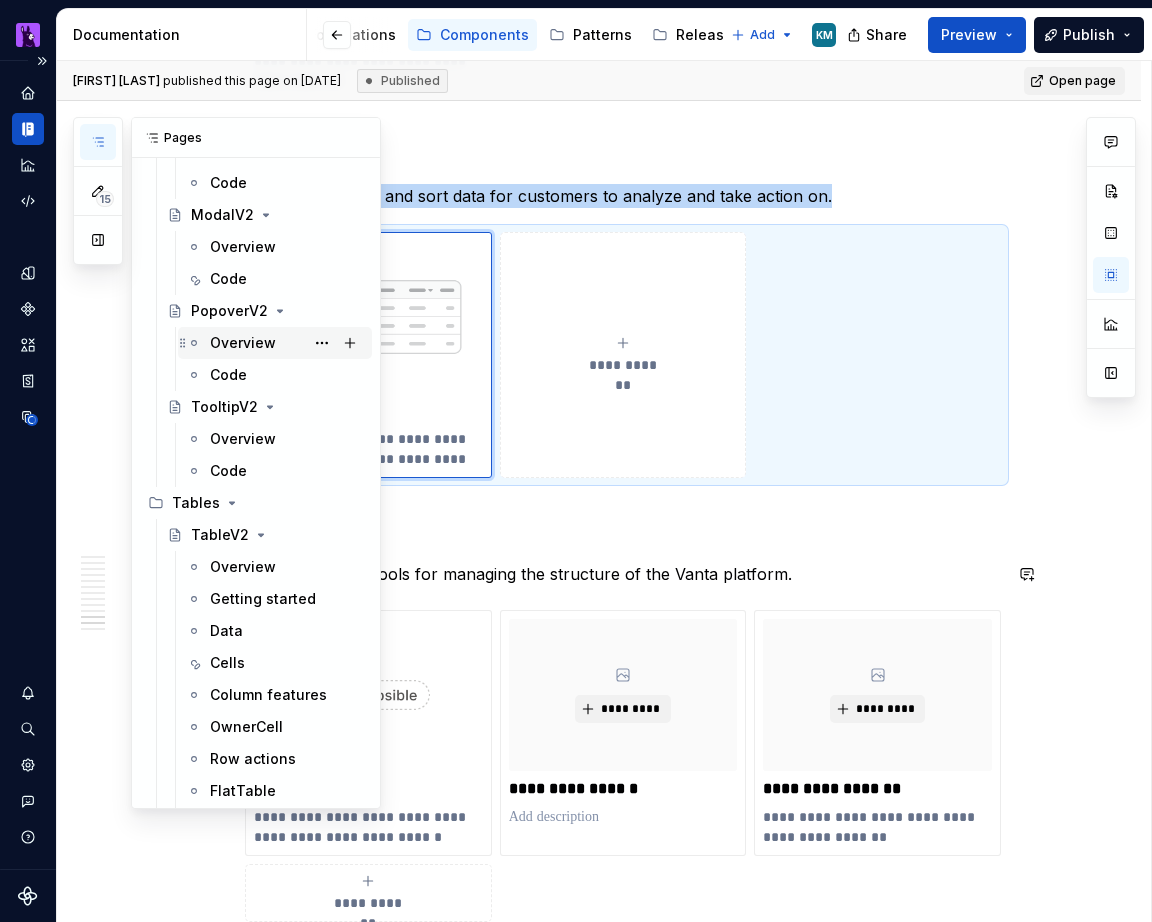 scroll, scrollTop: 6247, scrollLeft: 0, axis: vertical 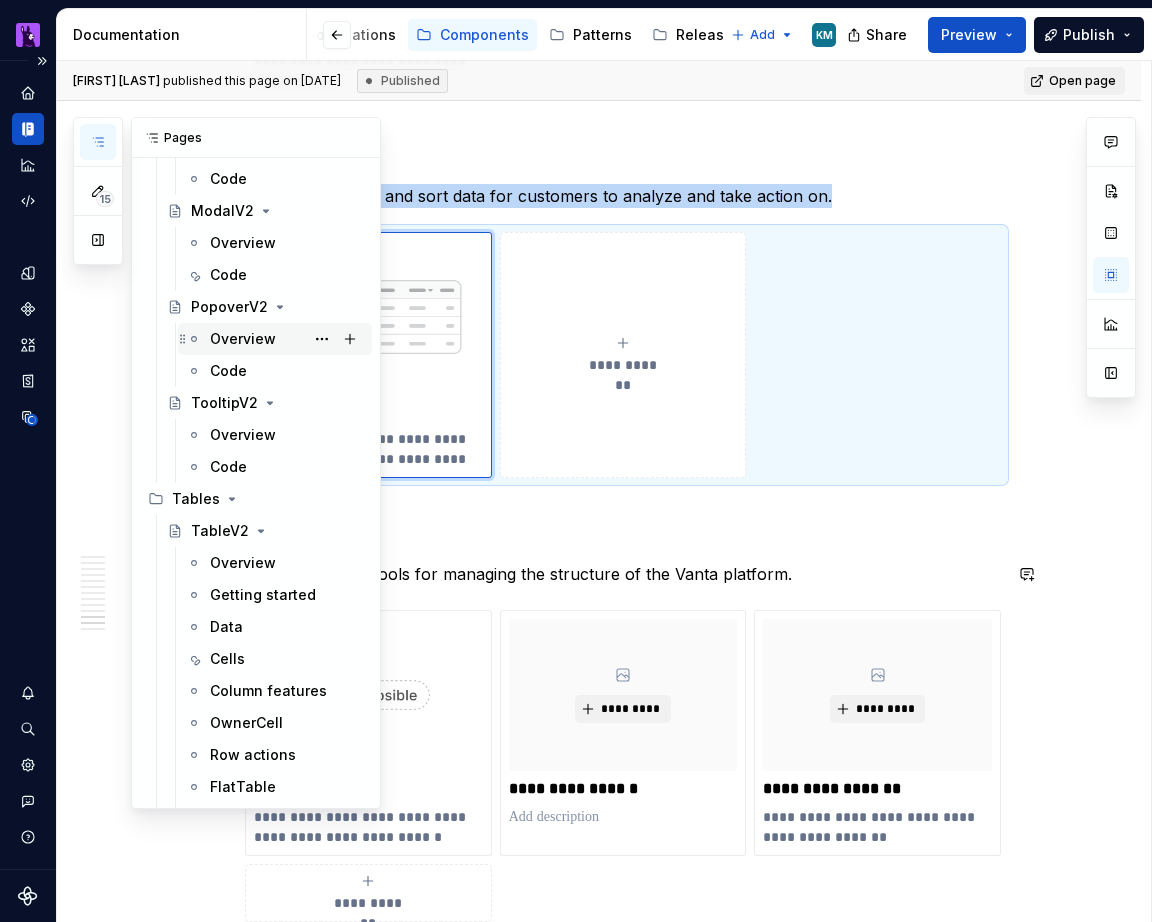 click on "Overview" at bounding box center [287, 563] 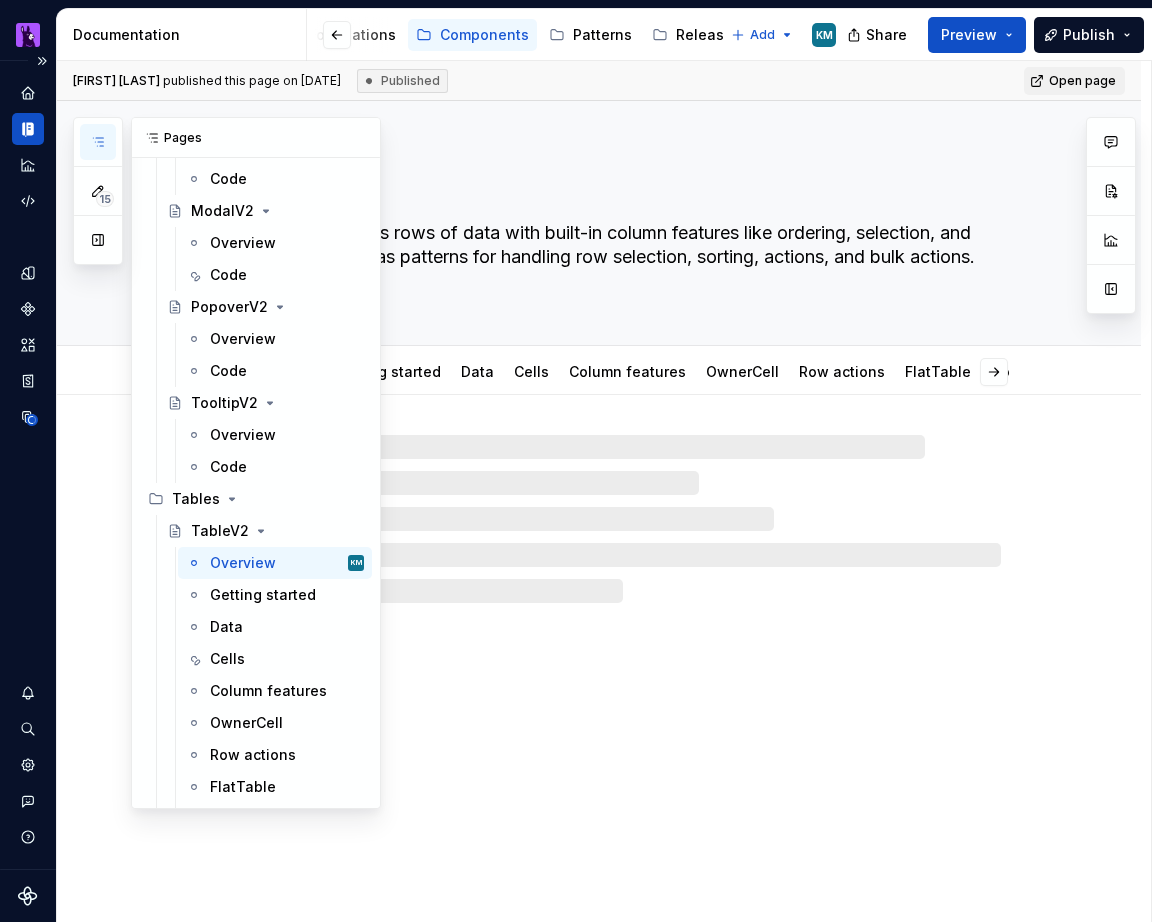 click 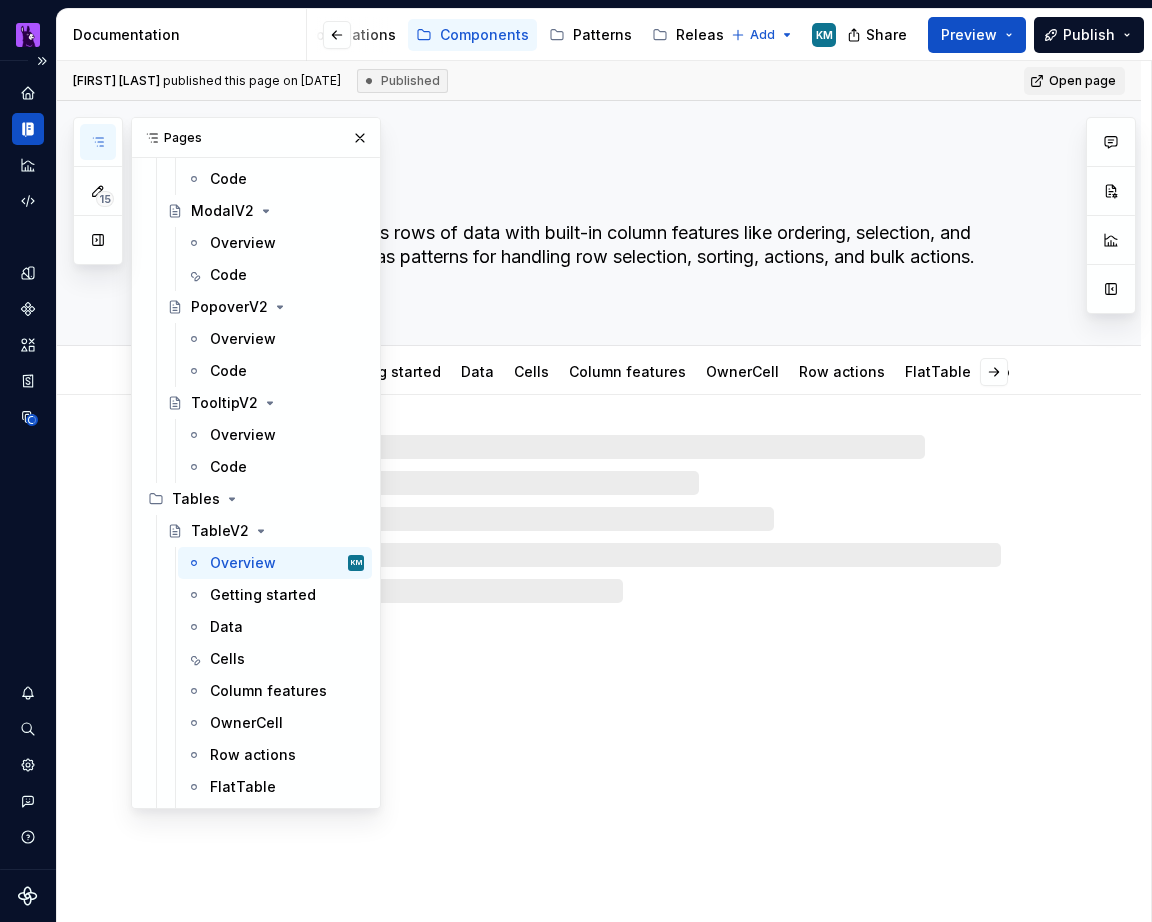 click 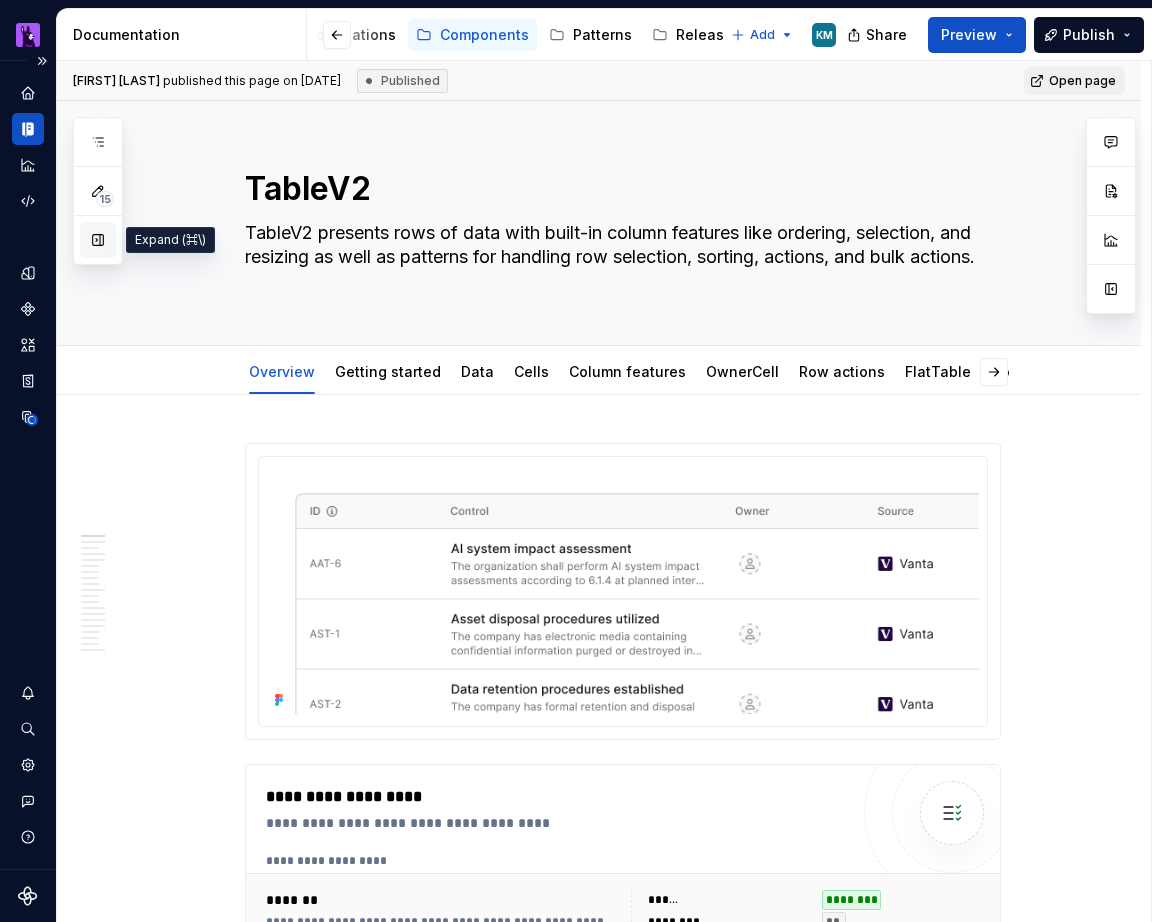 click at bounding box center [98, 240] 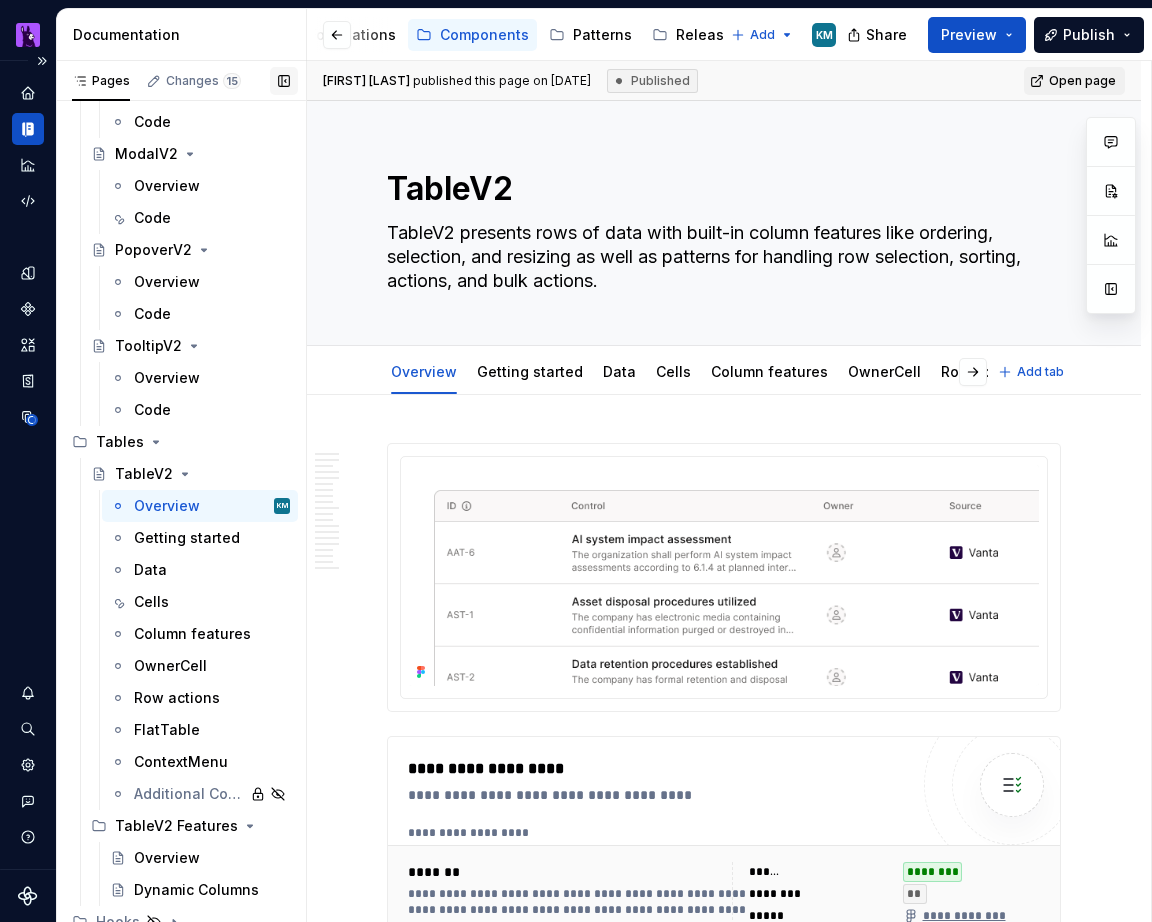 scroll, scrollTop: 0, scrollLeft: 0, axis: both 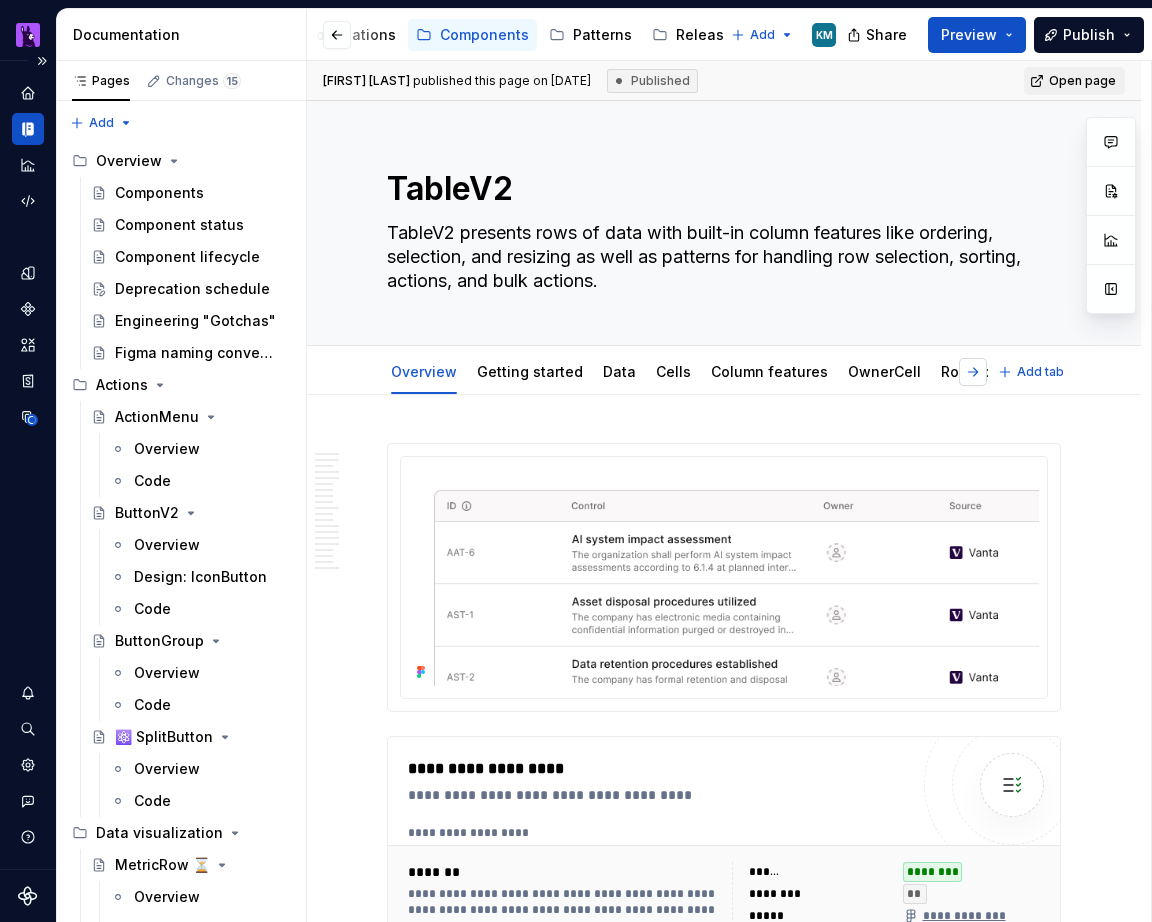 click at bounding box center (973, 372) 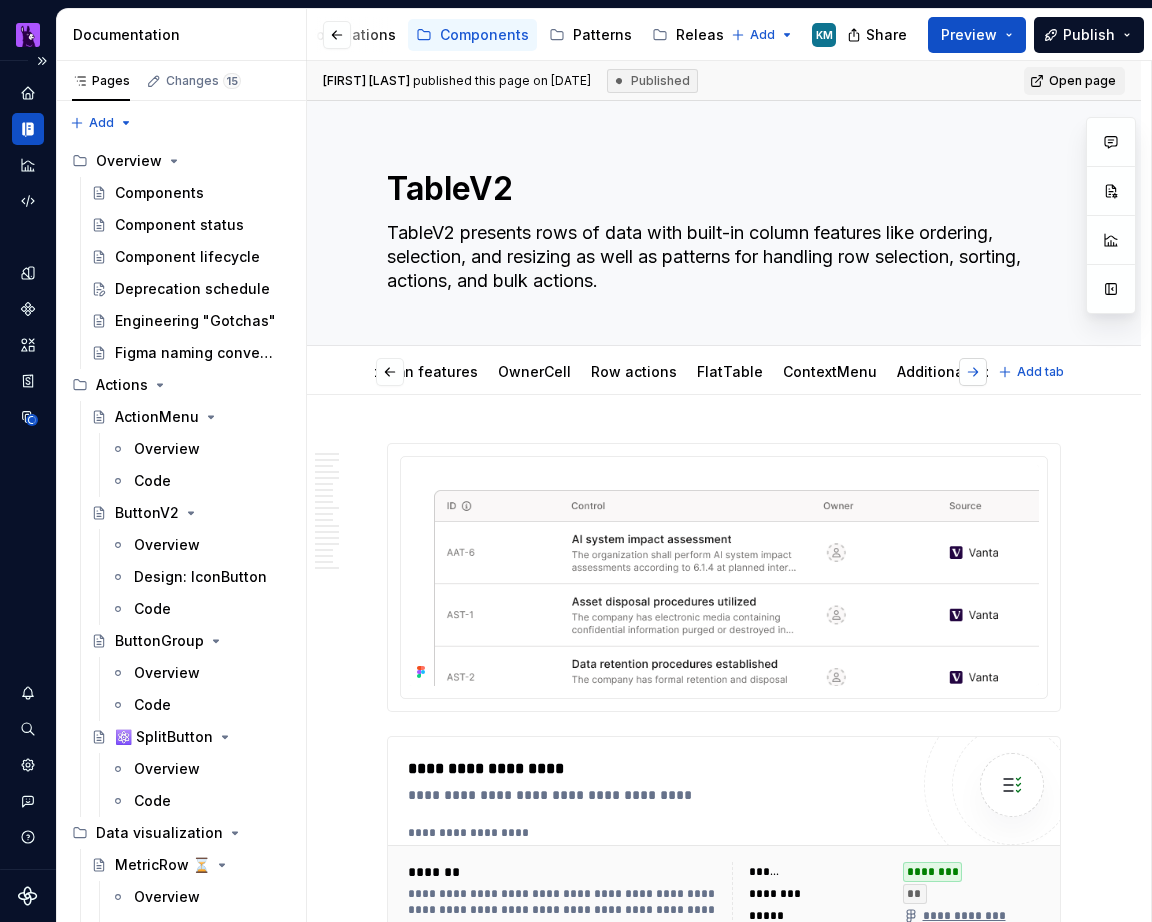 scroll, scrollTop: 0, scrollLeft: 361, axis: horizontal 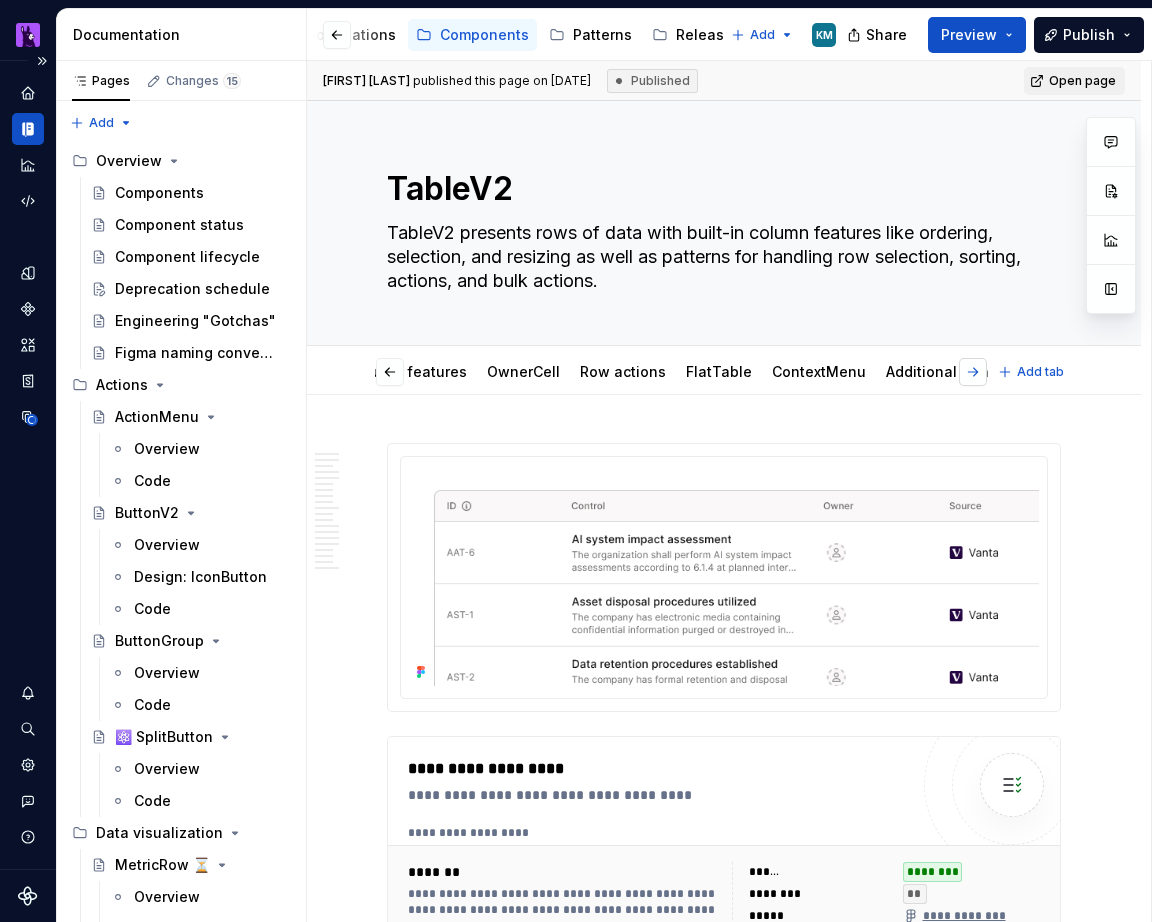 click at bounding box center [973, 372] 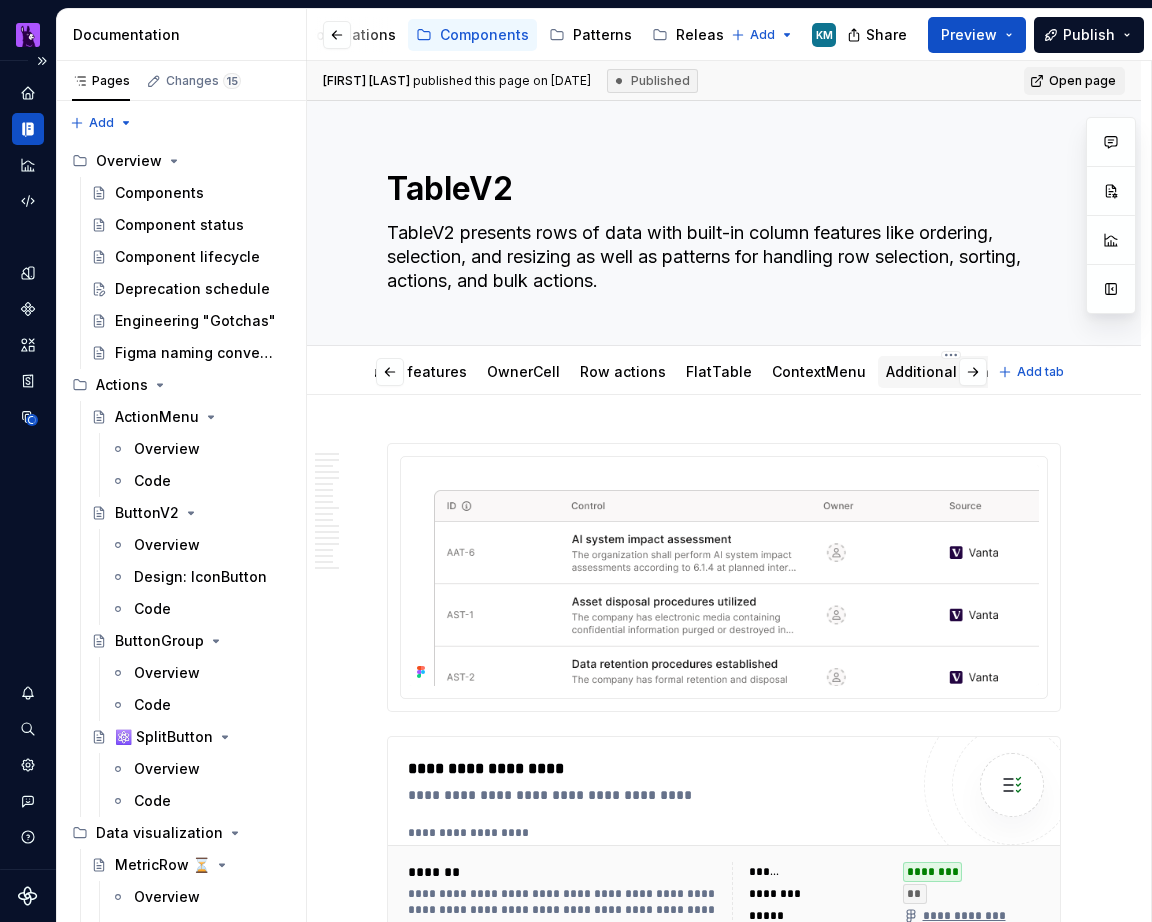click on "Additional Context" at bounding box center (950, 371) 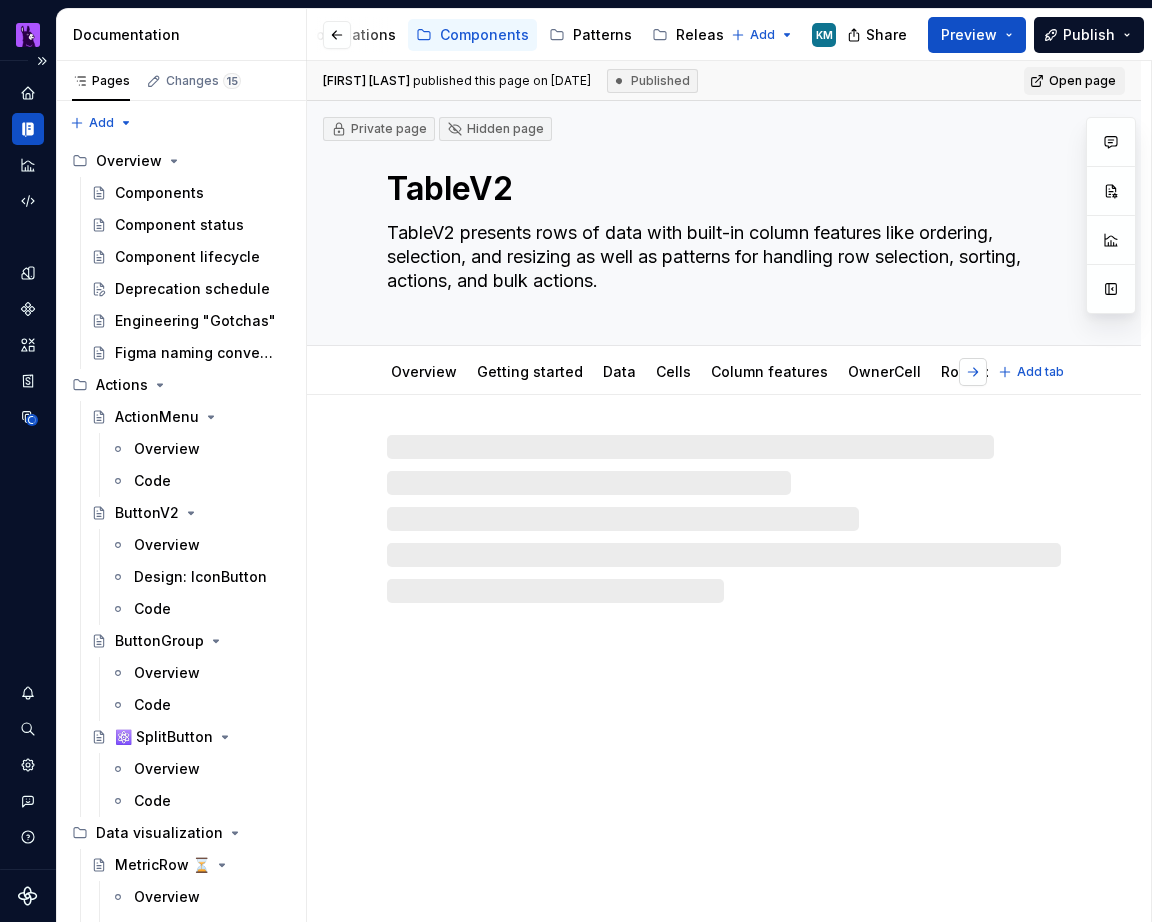 click at bounding box center (973, 372) 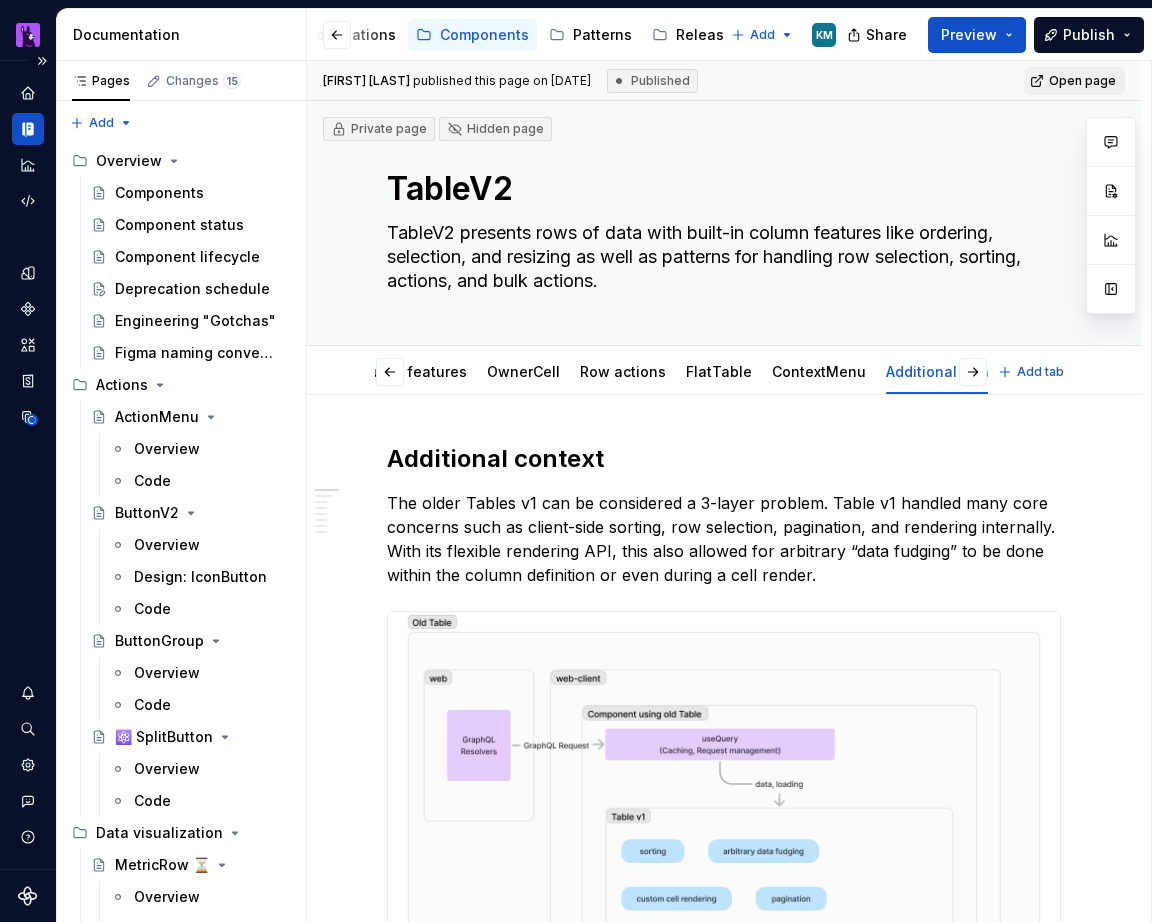 scroll, scrollTop: 0, scrollLeft: 282, axis: horizontal 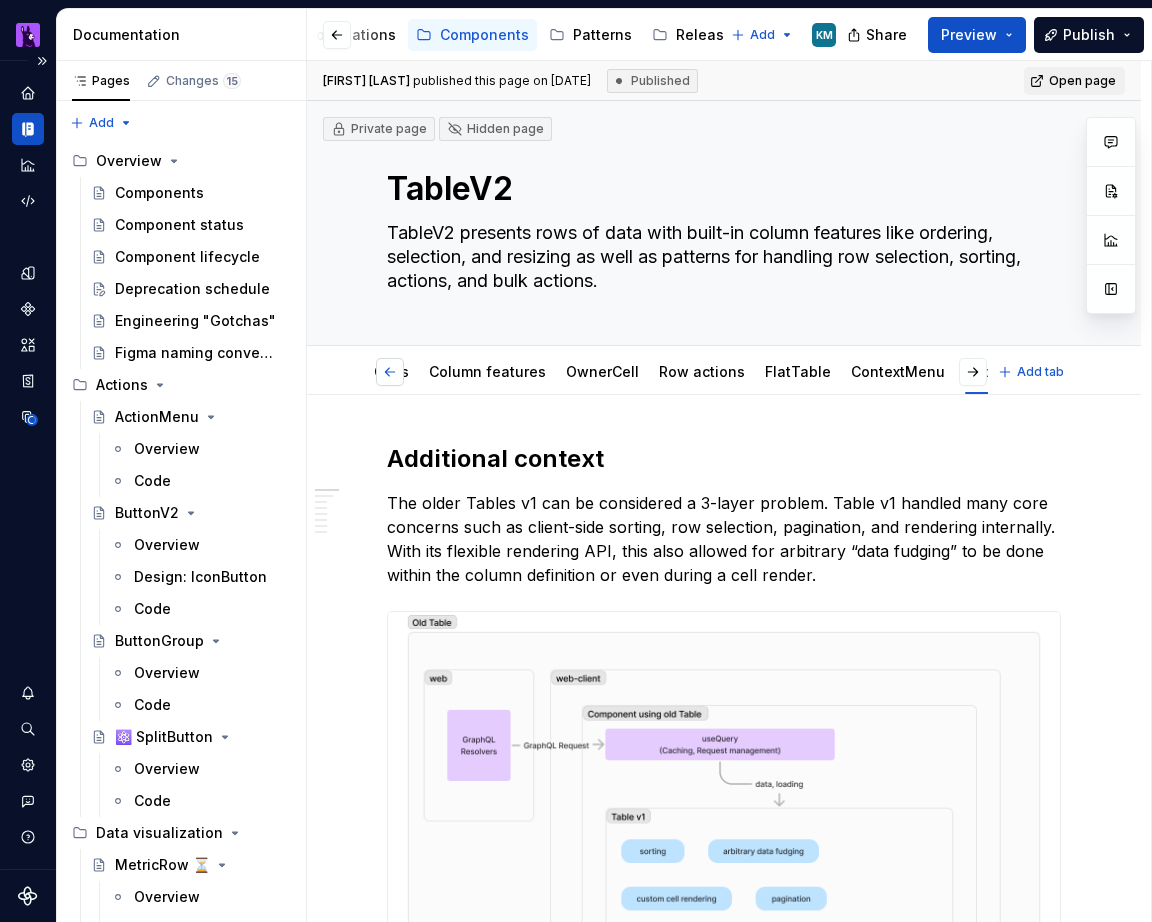 click at bounding box center (390, 372) 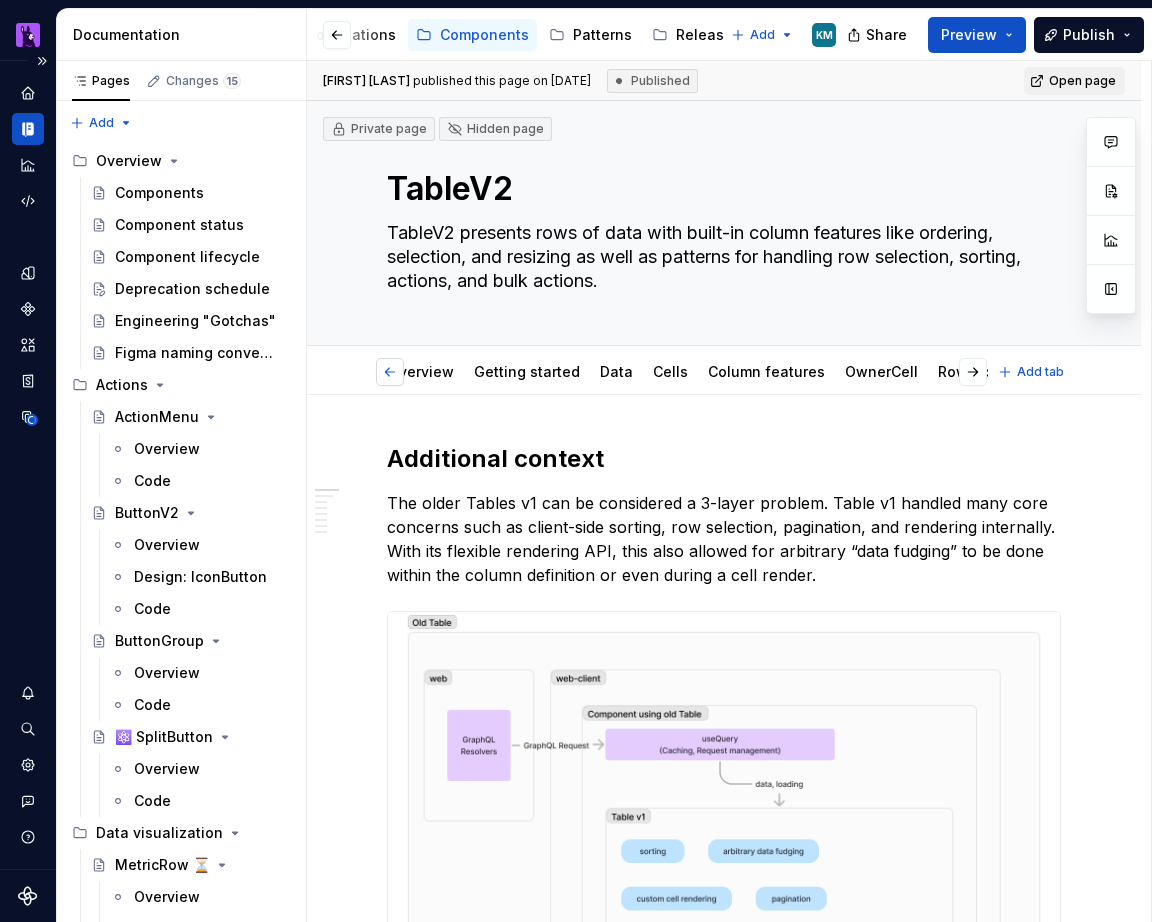scroll, scrollTop: 0, scrollLeft: 0, axis: both 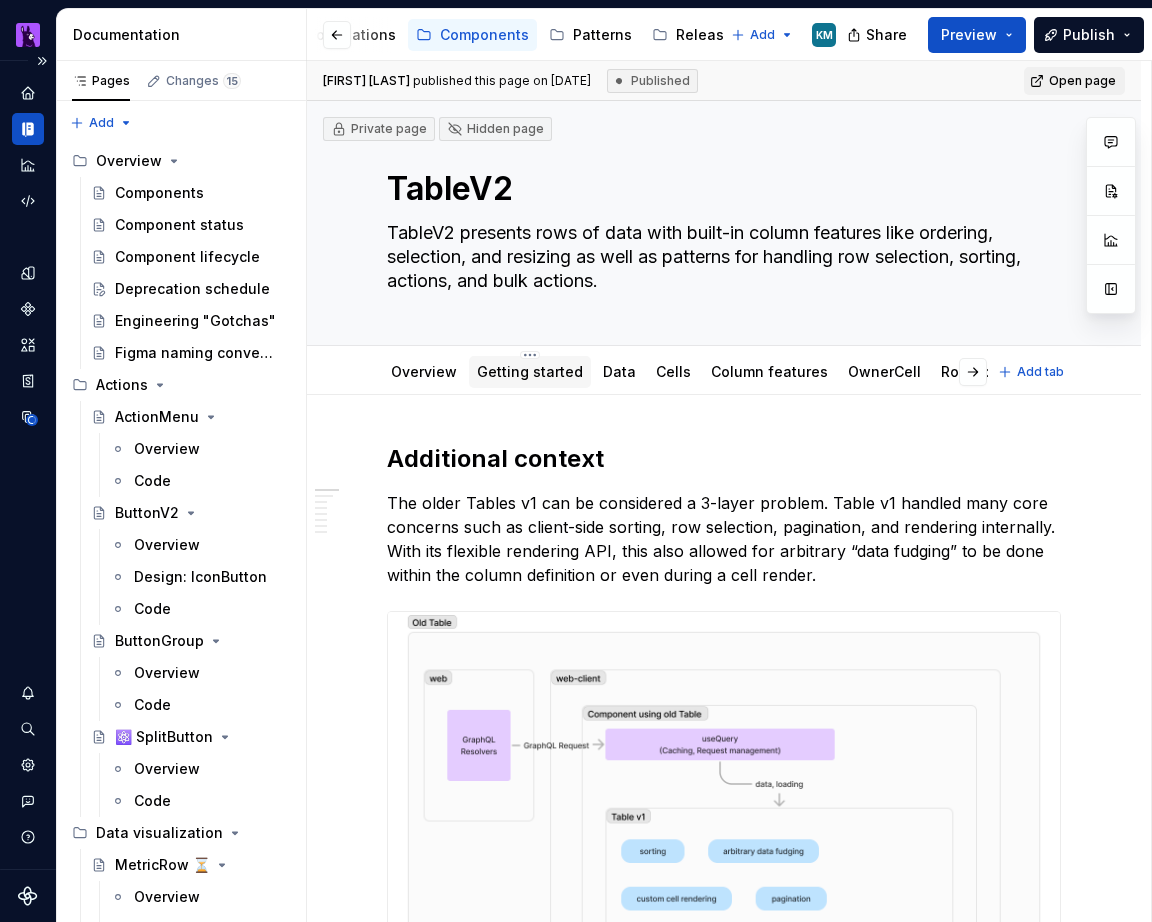 click on "Getting started" at bounding box center [530, 371] 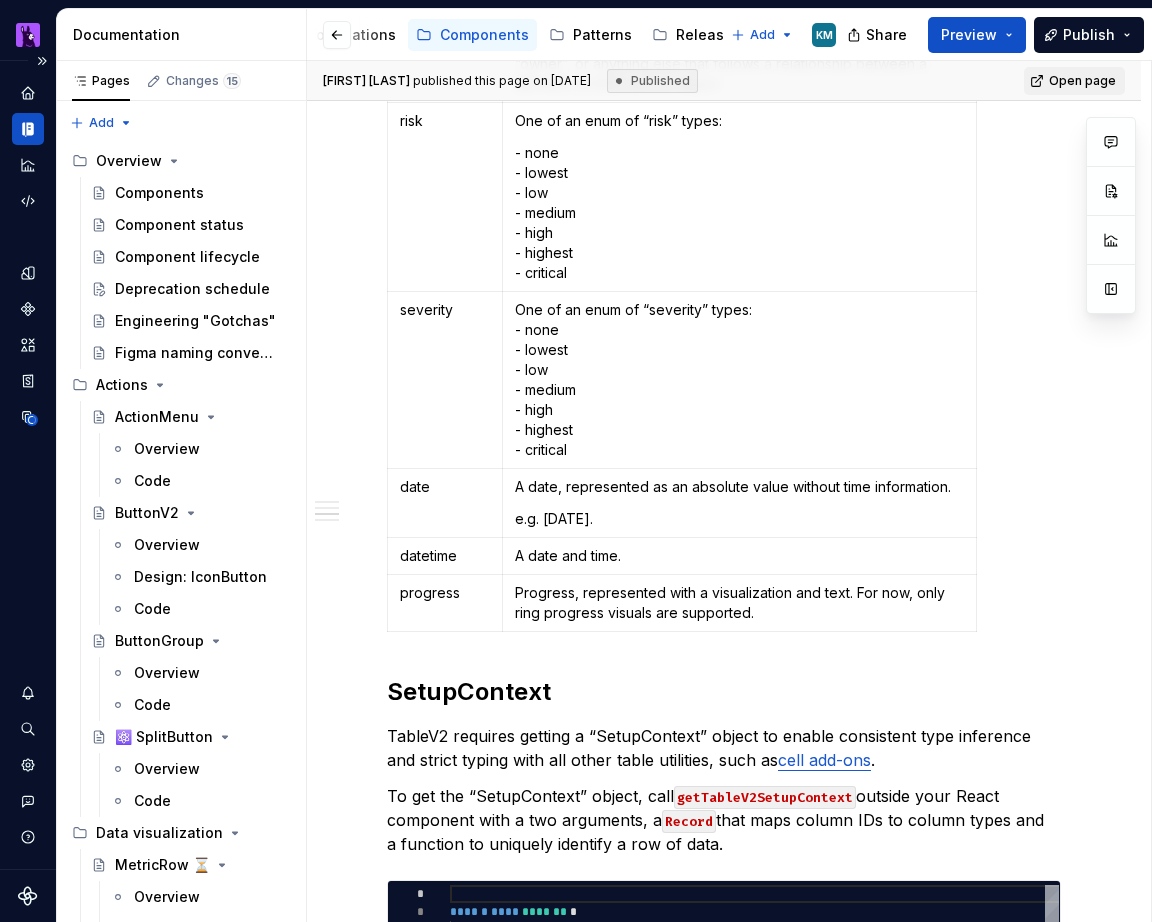 scroll, scrollTop: 1854, scrollLeft: 0, axis: vertical 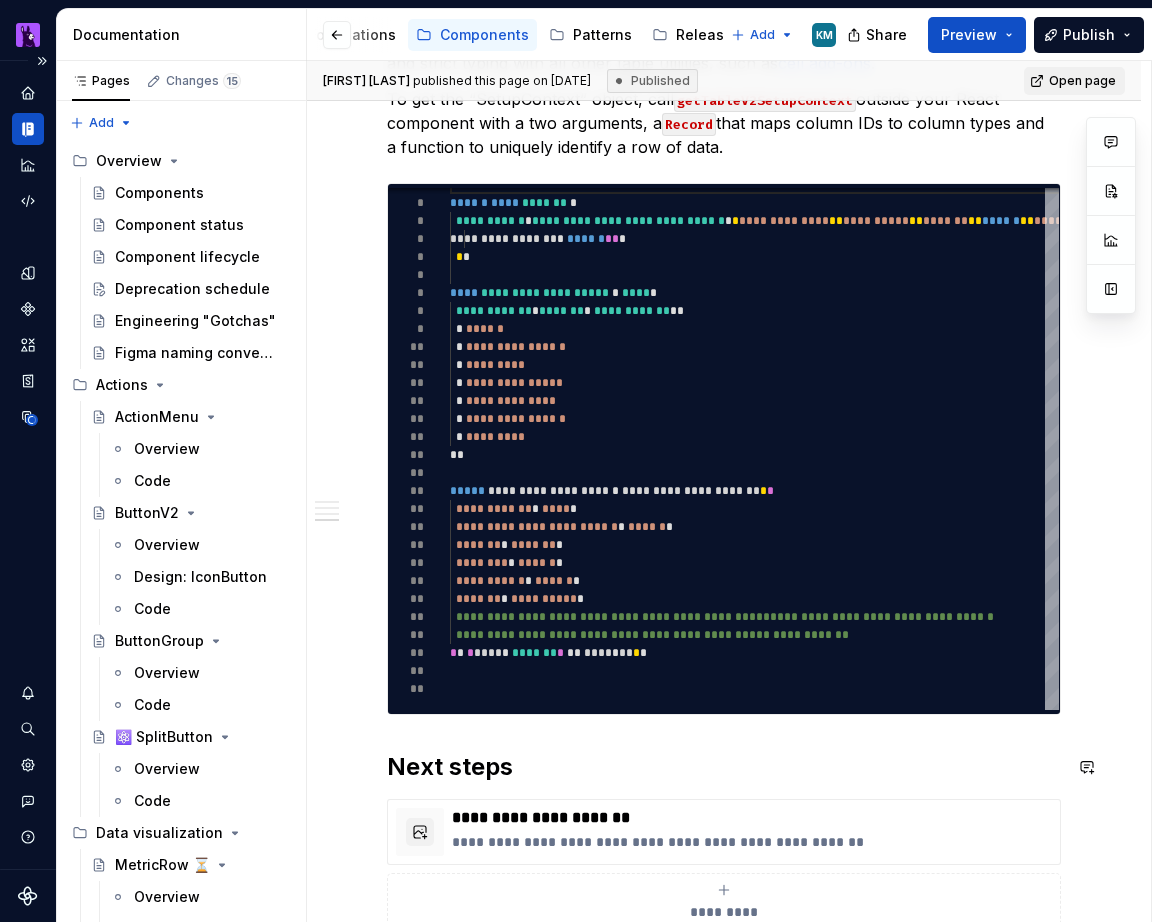 click on "Next steps" at bounding box center (724, 767) 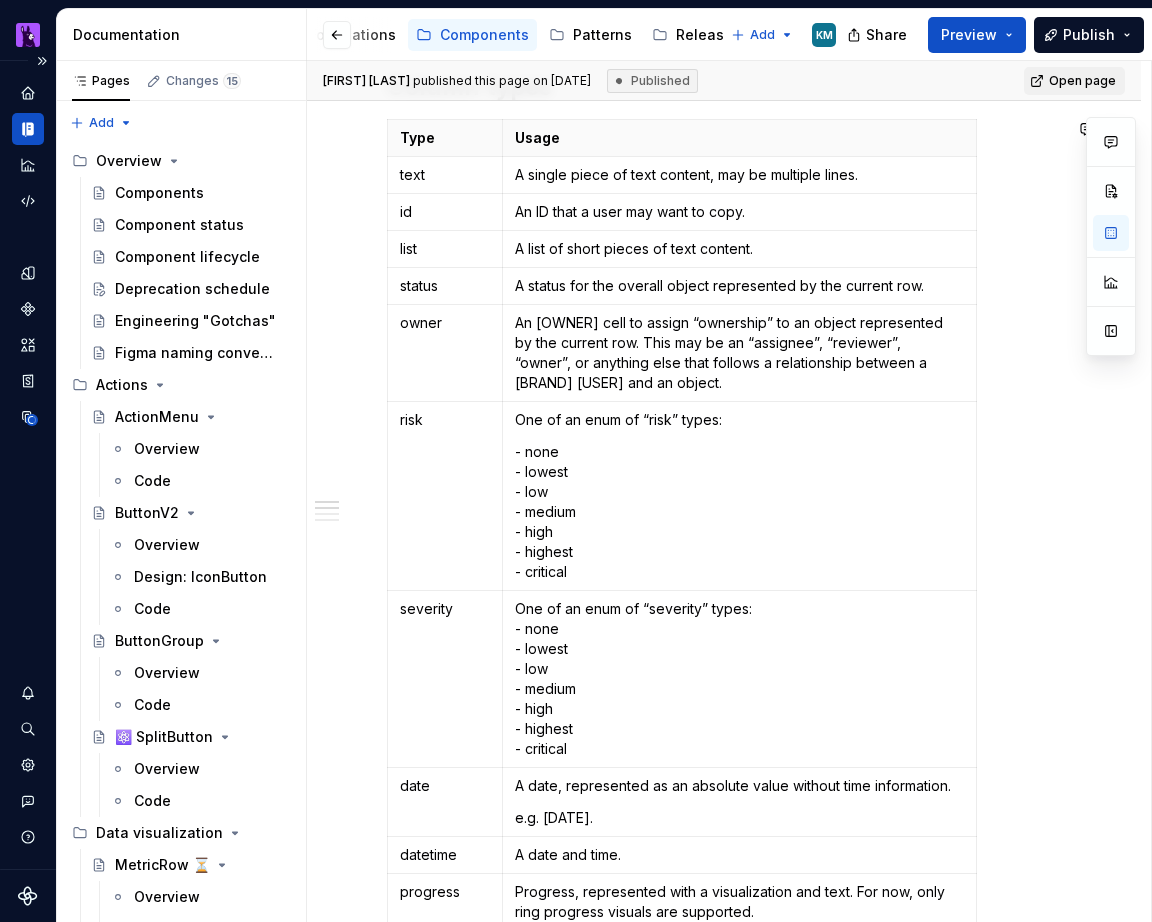 scroll, scrollTop: 0, scrollLeft: 0, axis: both 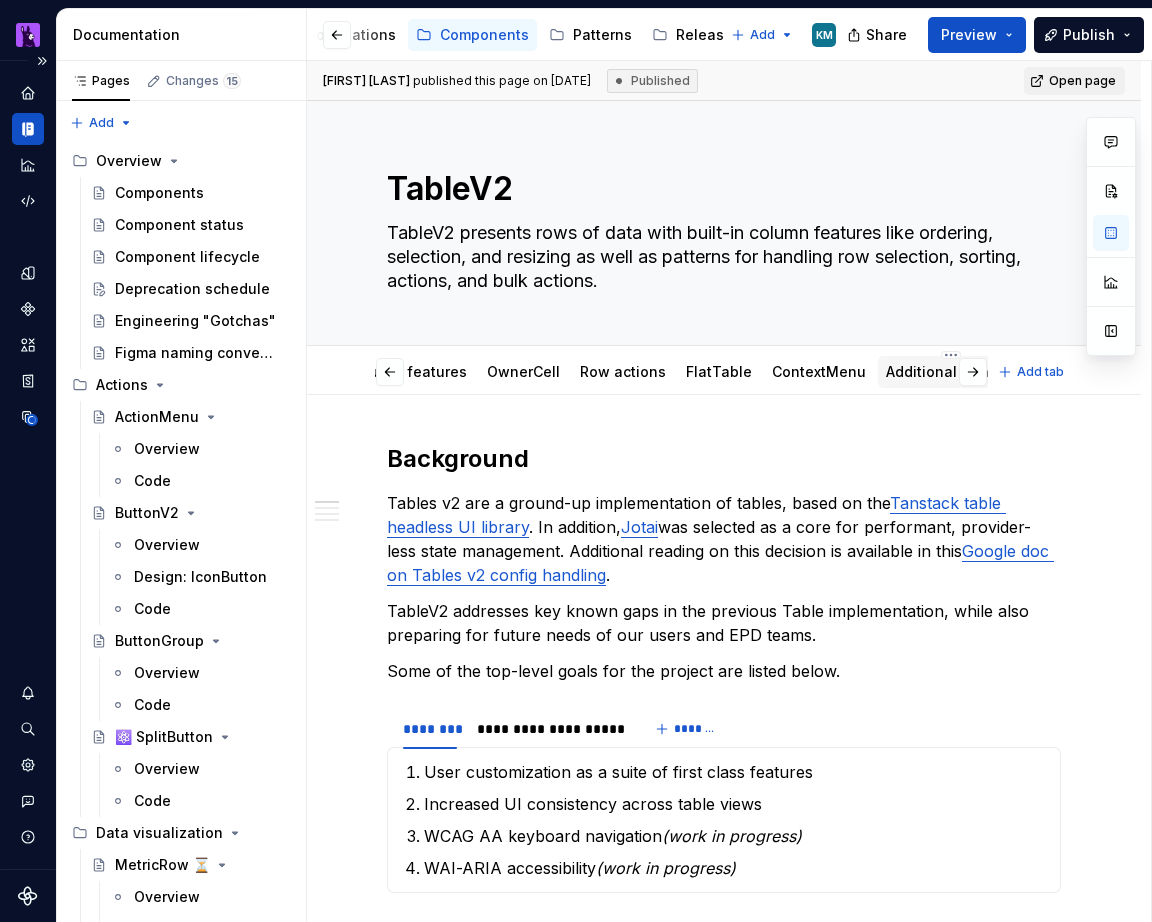click on "Additional Context" at bounding box center (950, 371) 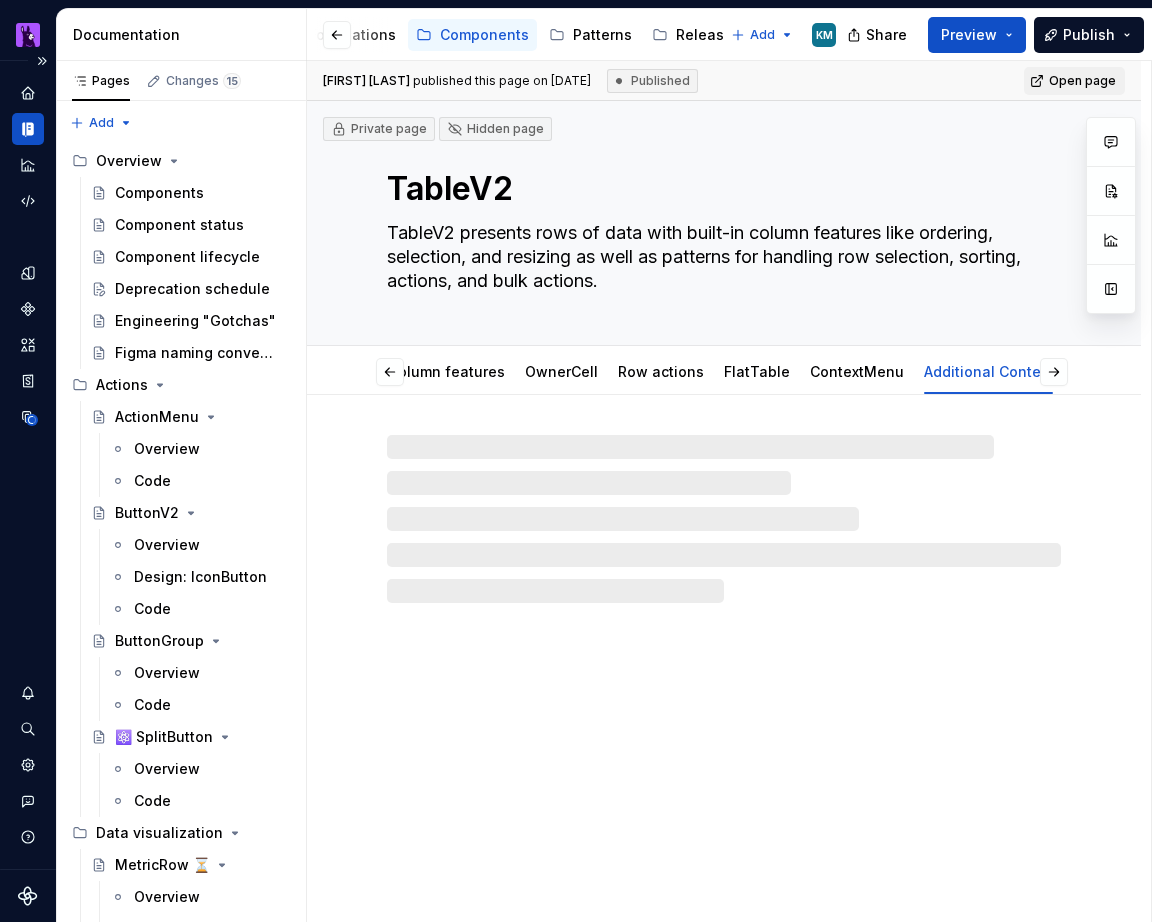 scroll, scrollTop: 0, scrollLeft: 282, axis: horizontal 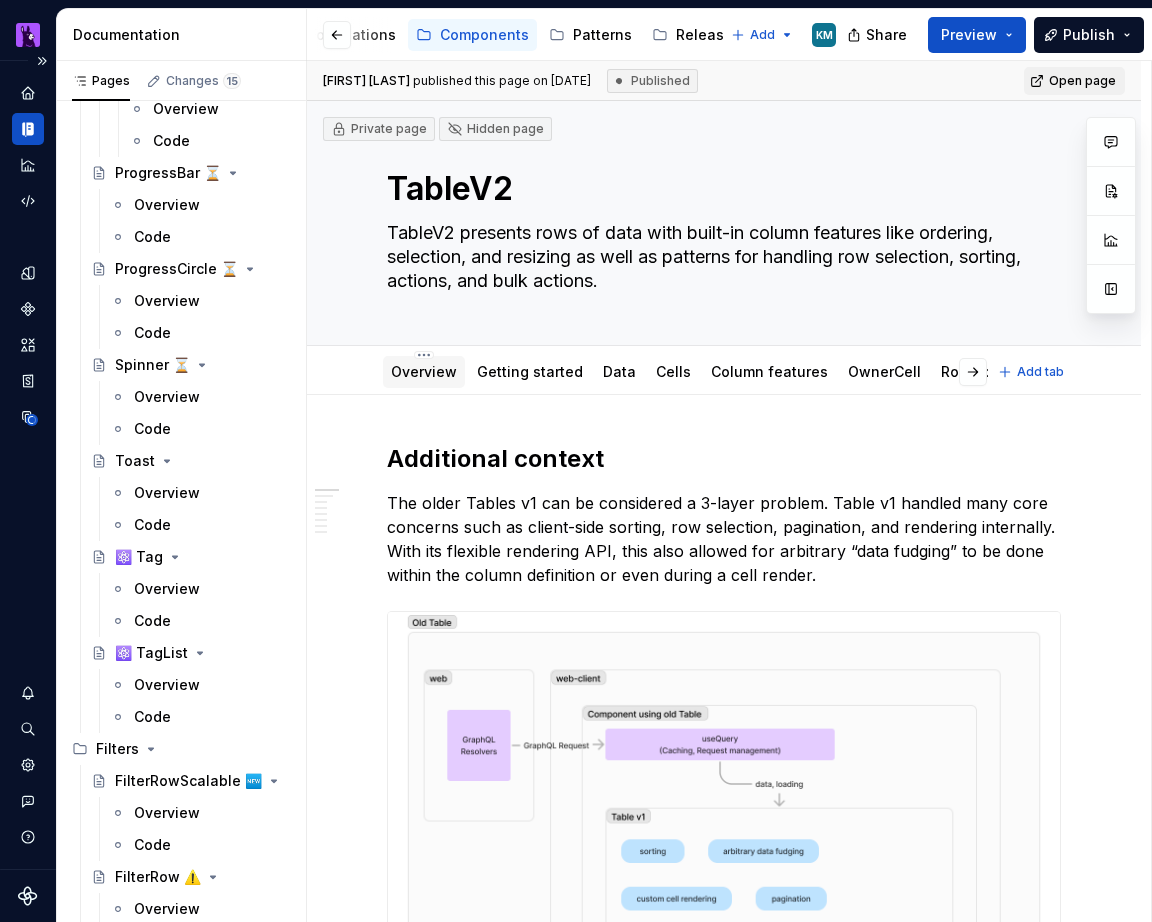 click on "Overview" at bounding box center [424, 371] 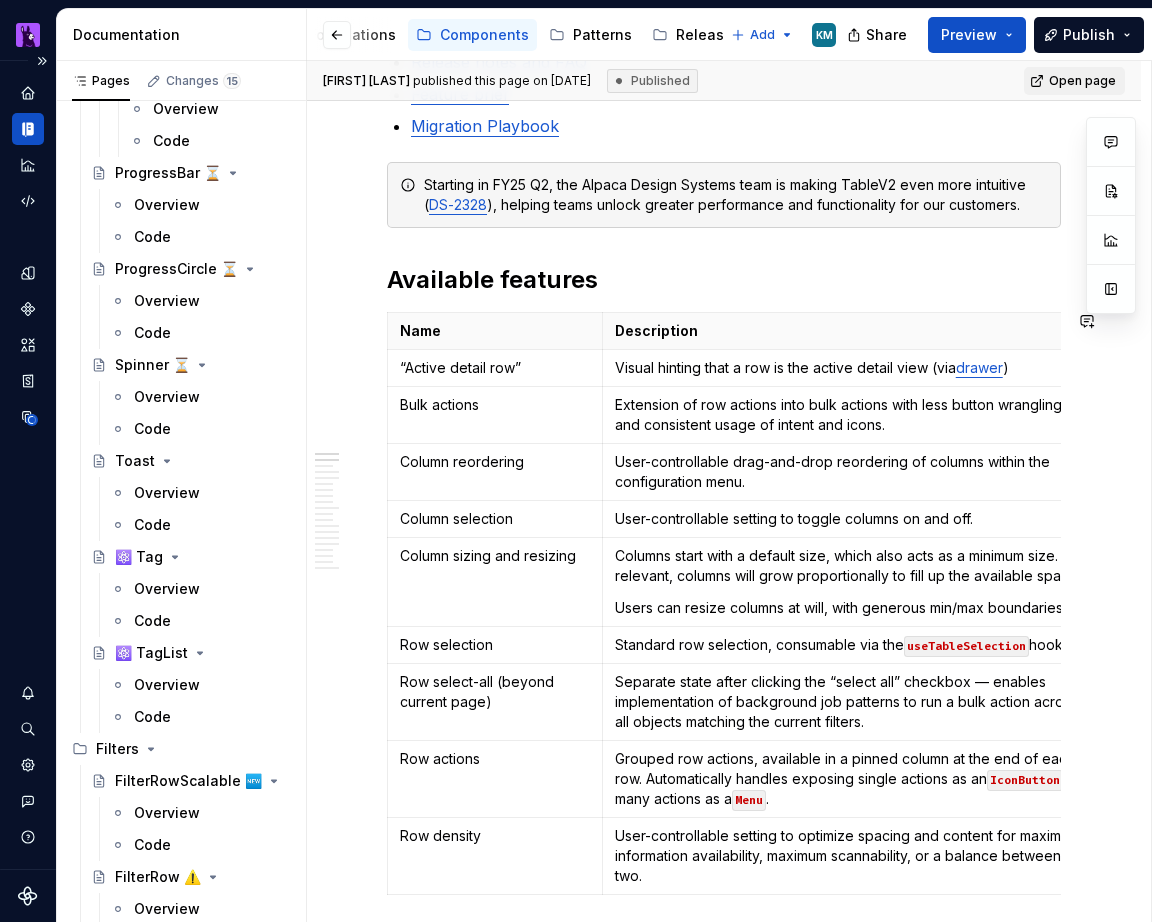scroll, scrollTop: 0, scrollLeft: 0, axis: both 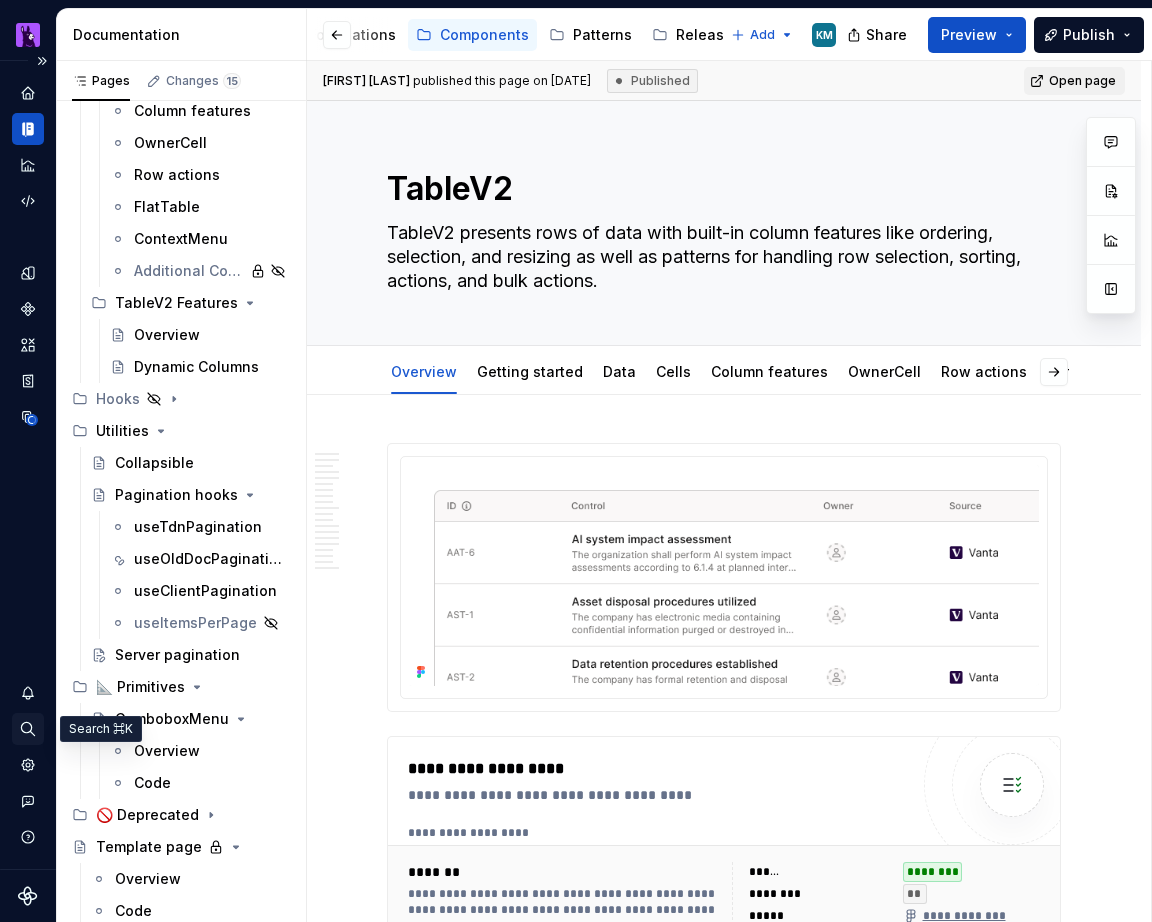 click 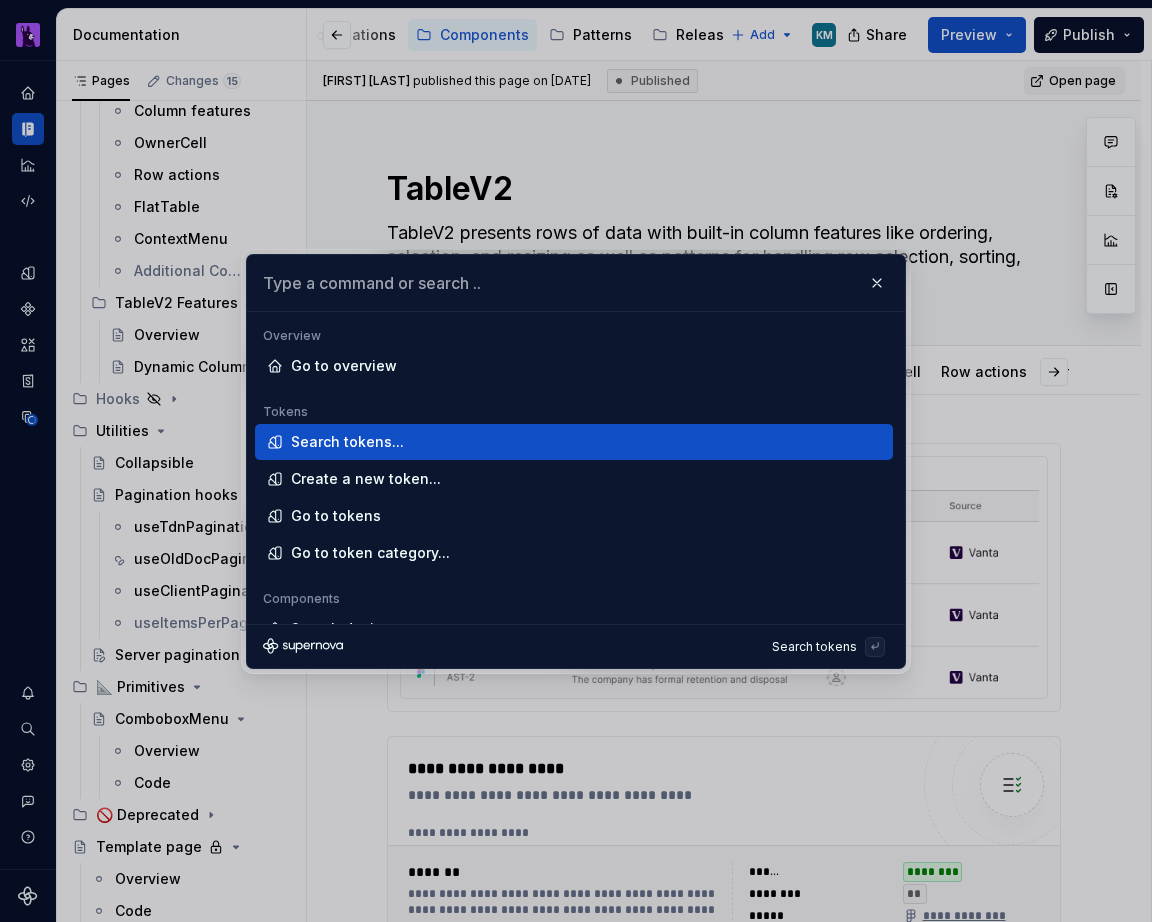 type on "*" 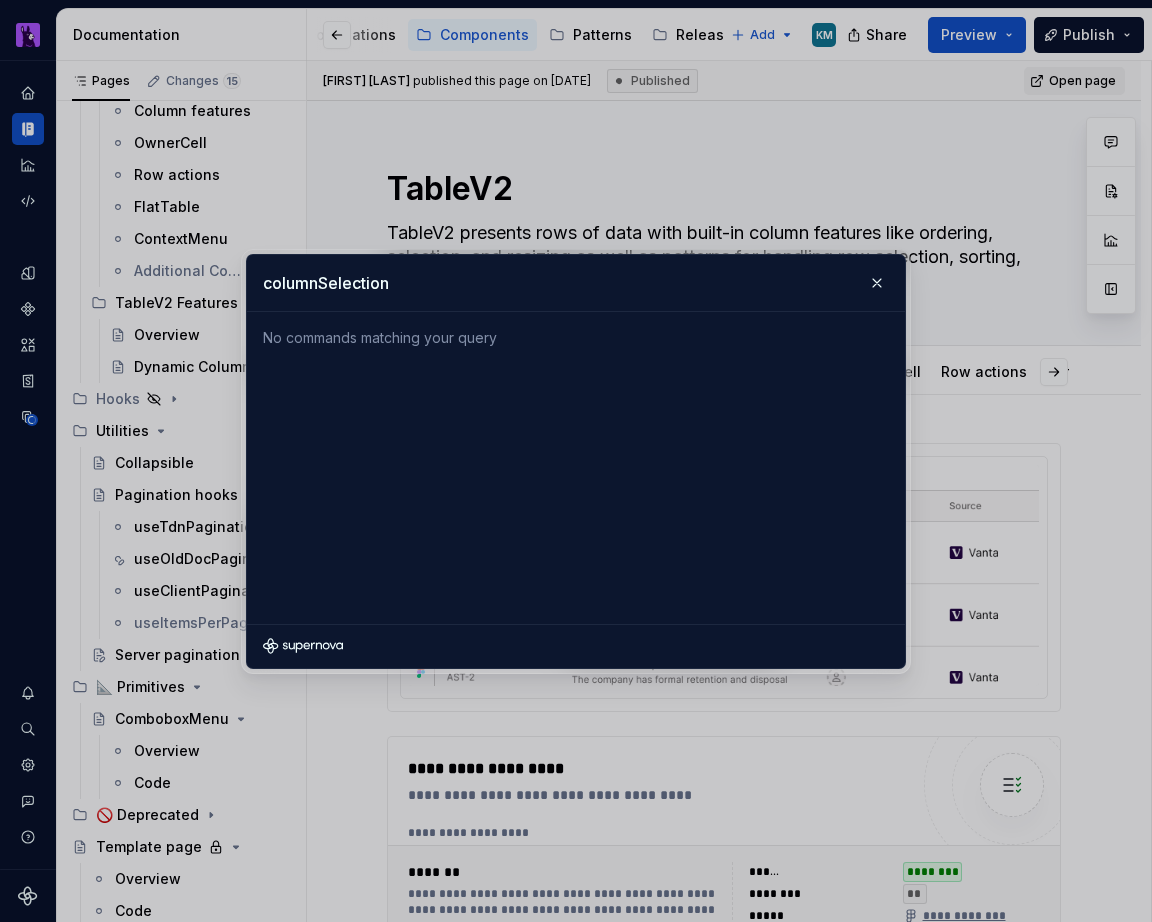 type on "*" 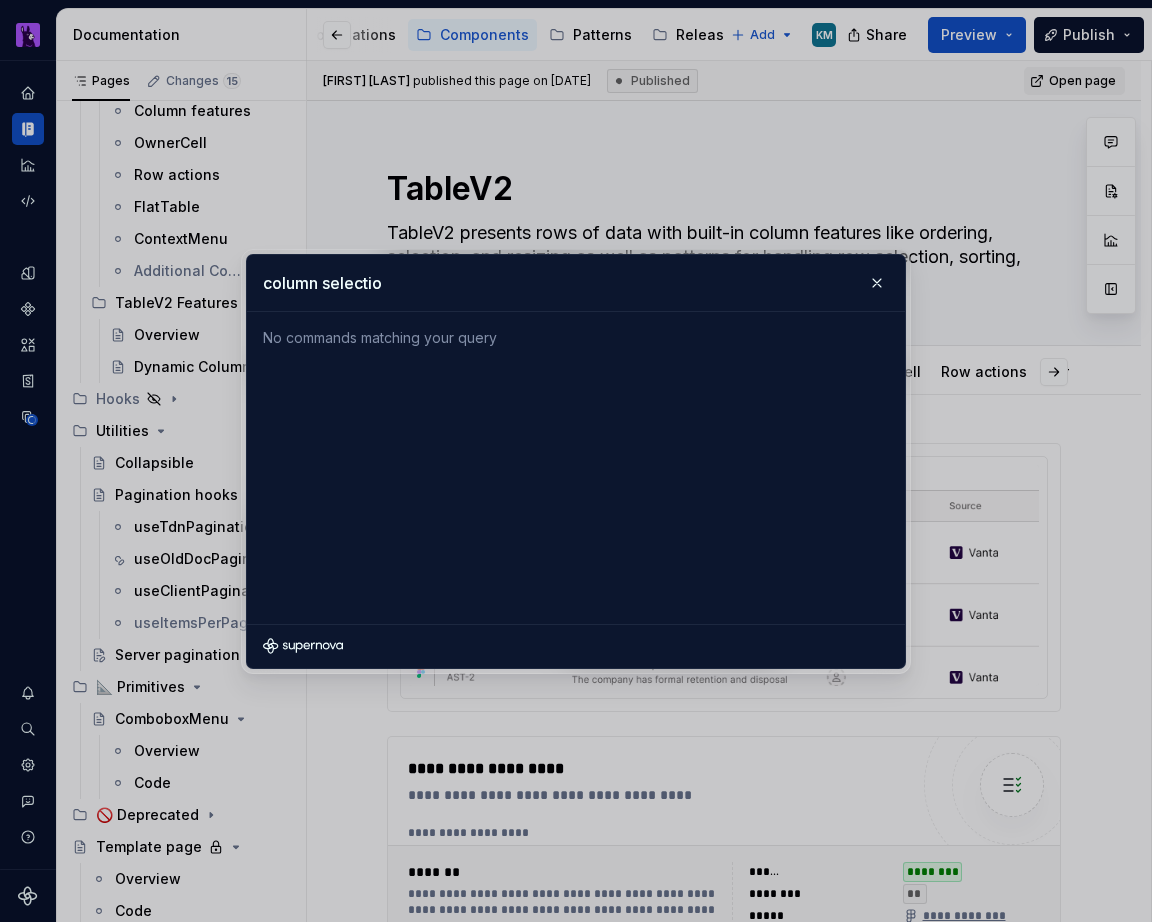 type on "column selection" 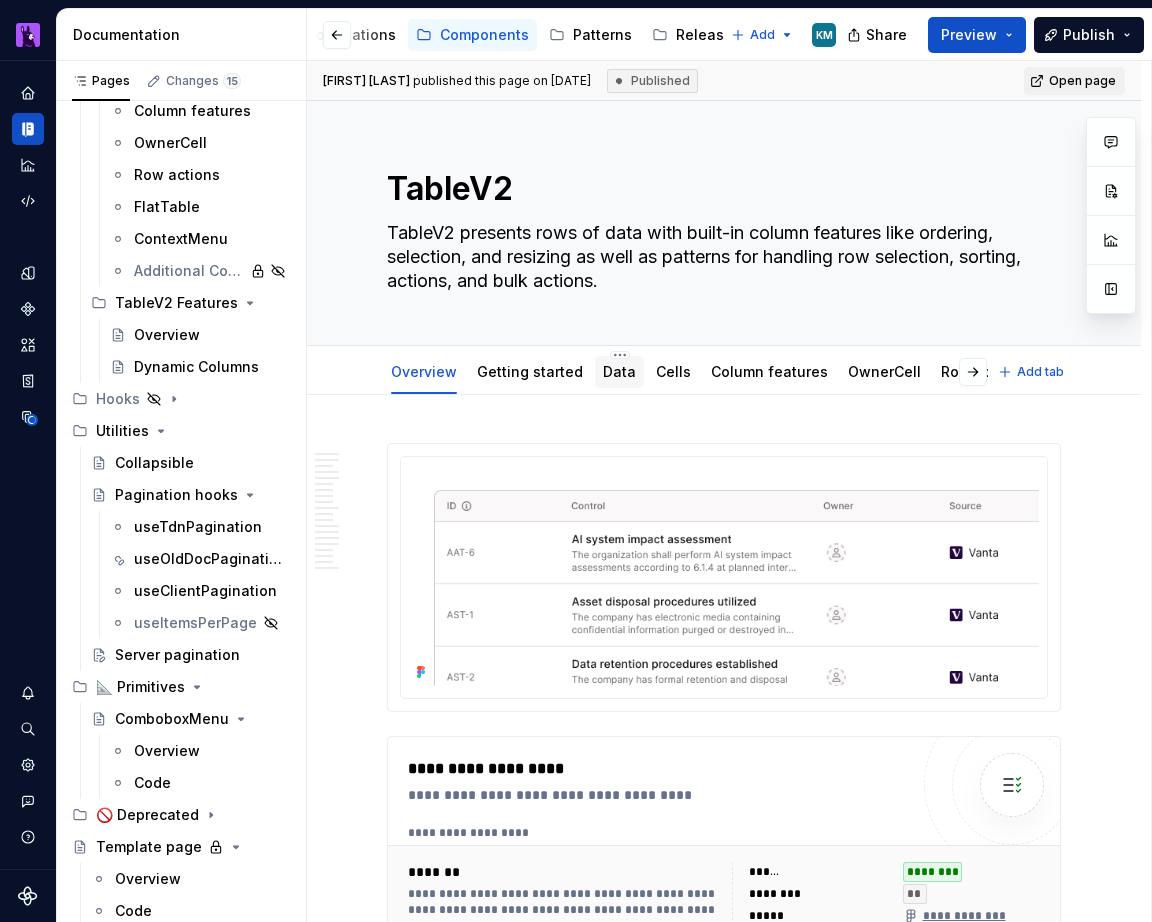 click on "Data" at bounding box center [619, 371] 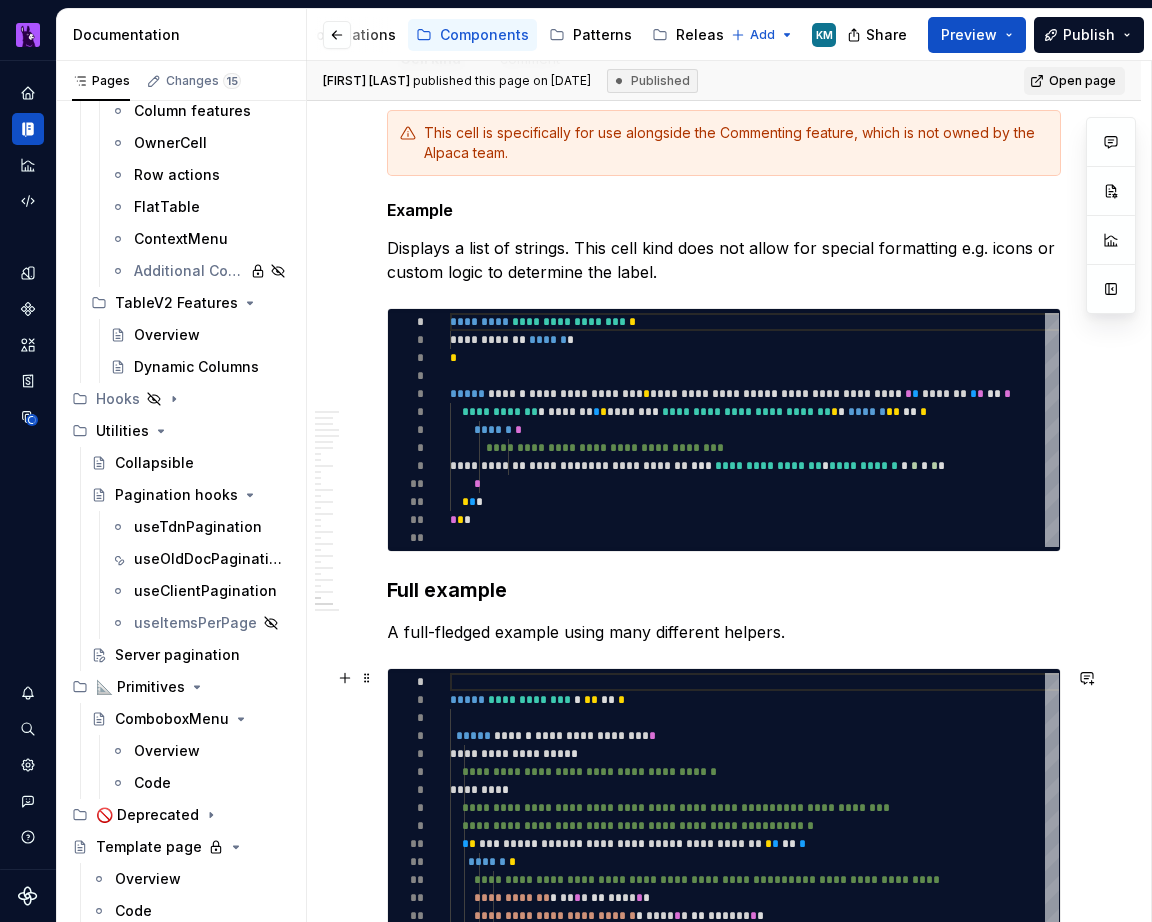 scroll, scrollTop: 10285, scrollLeft: 0, axis: vertical 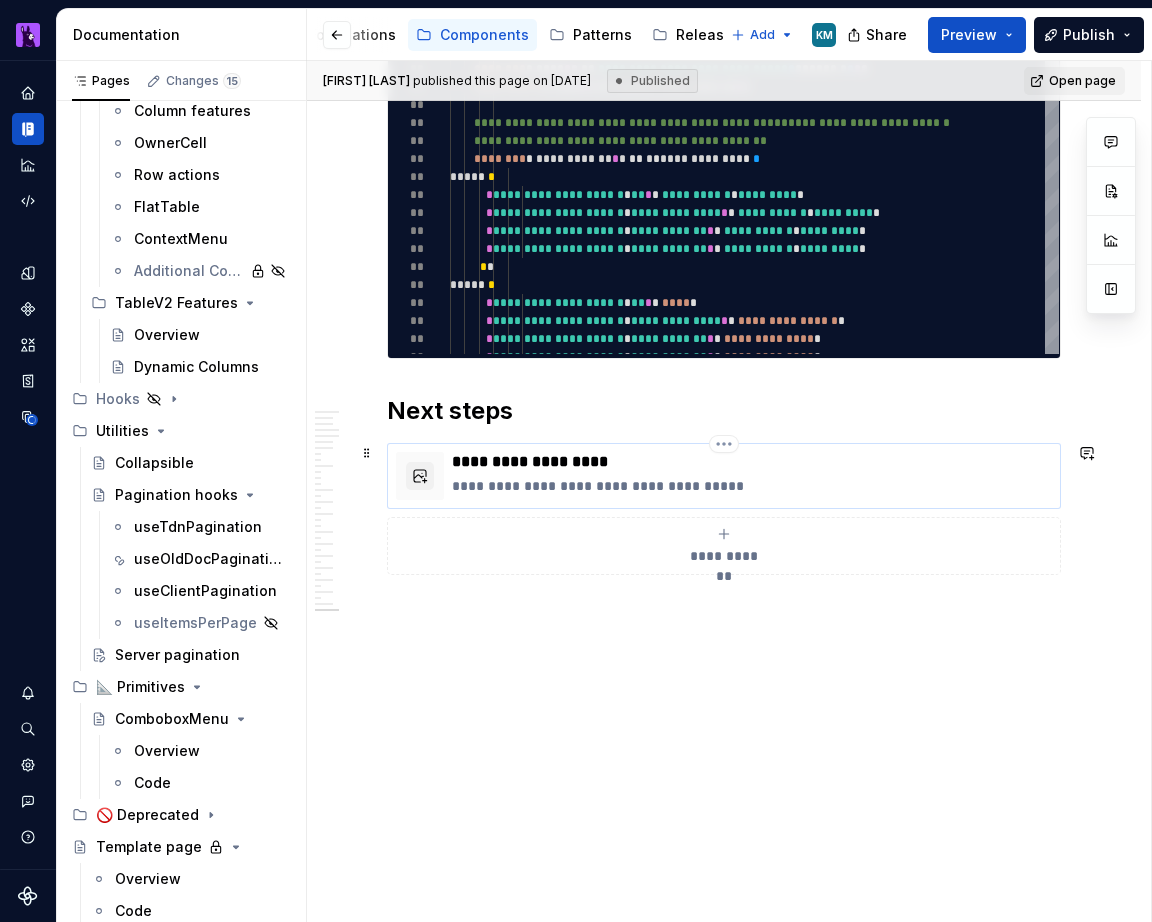 click on "**********" at bounding box center [751, 486] 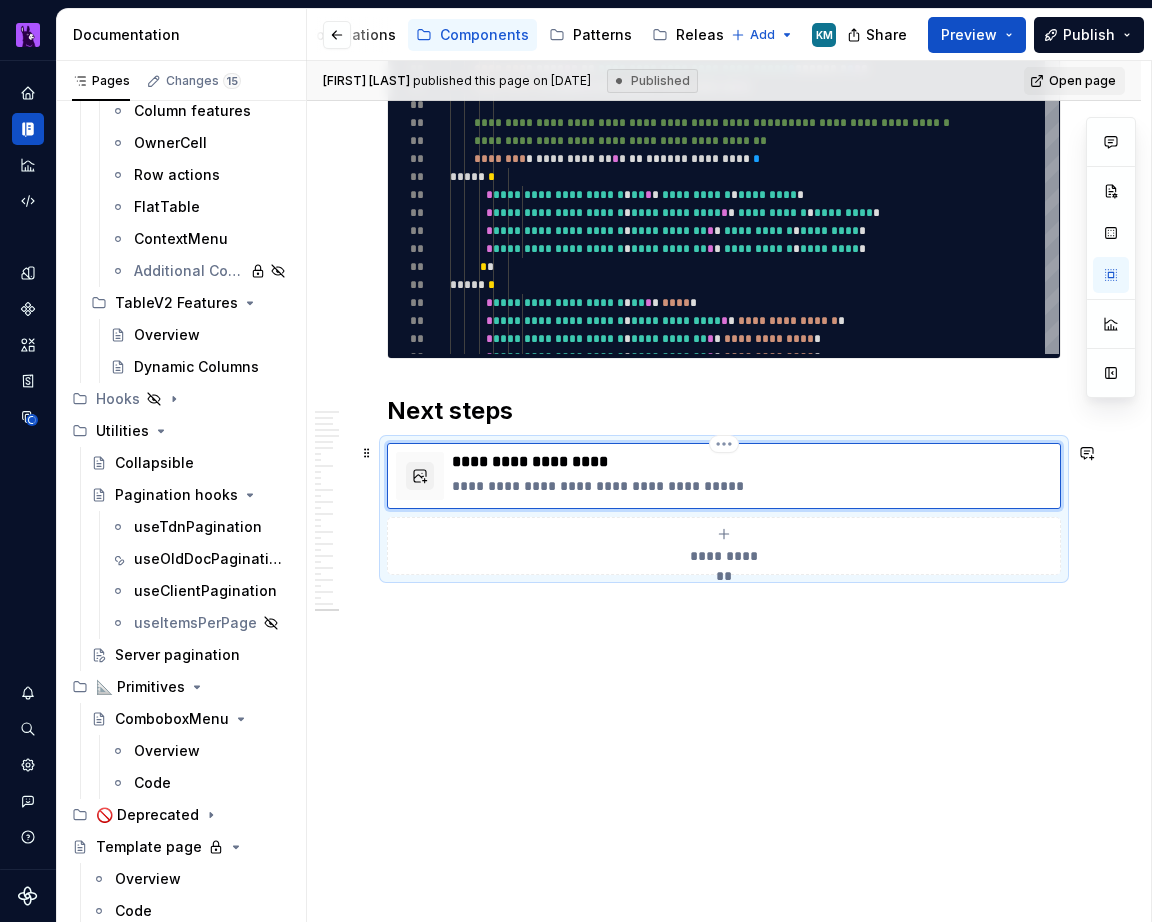 click on "**********" at bounding box center [751, 462] 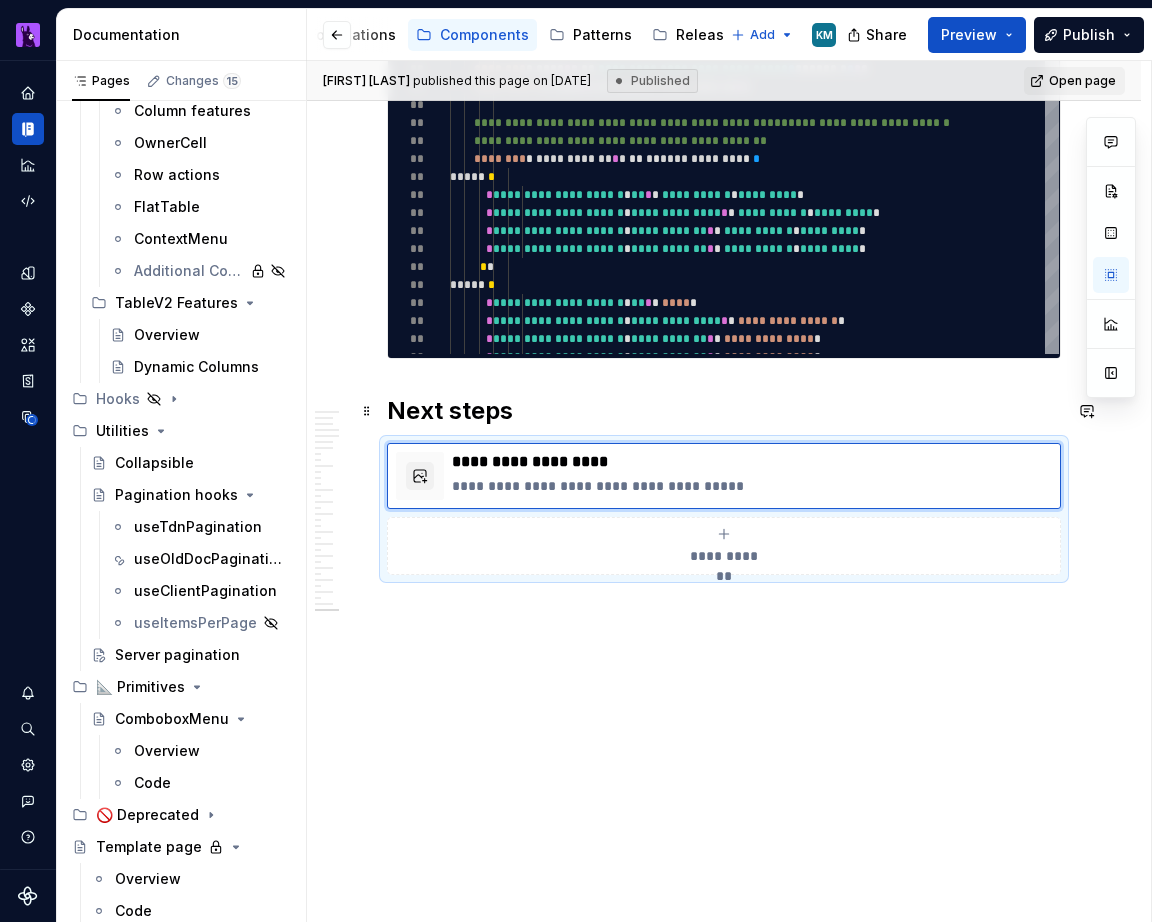 click at bounding box center (367, 407) 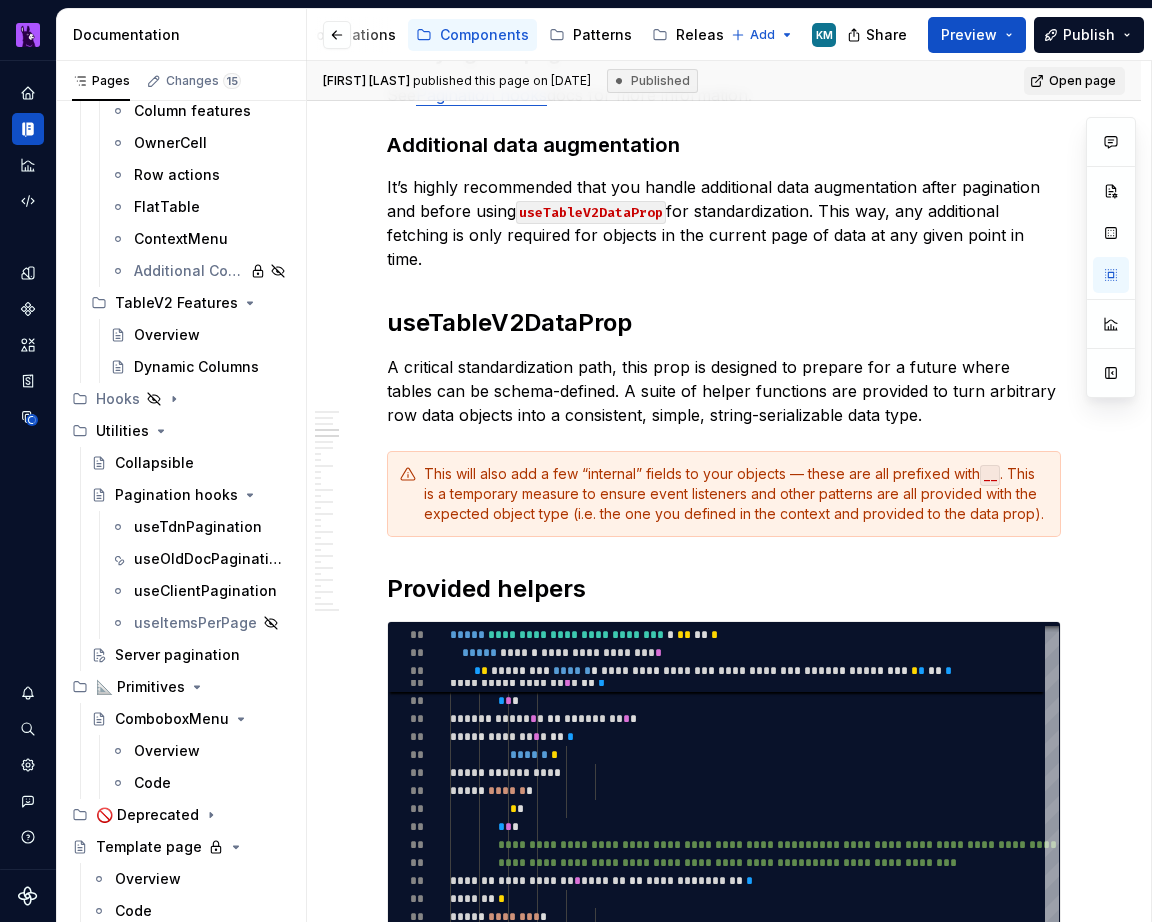 scroll, scrollTop: 0, scrollLeft: 0, axis: both 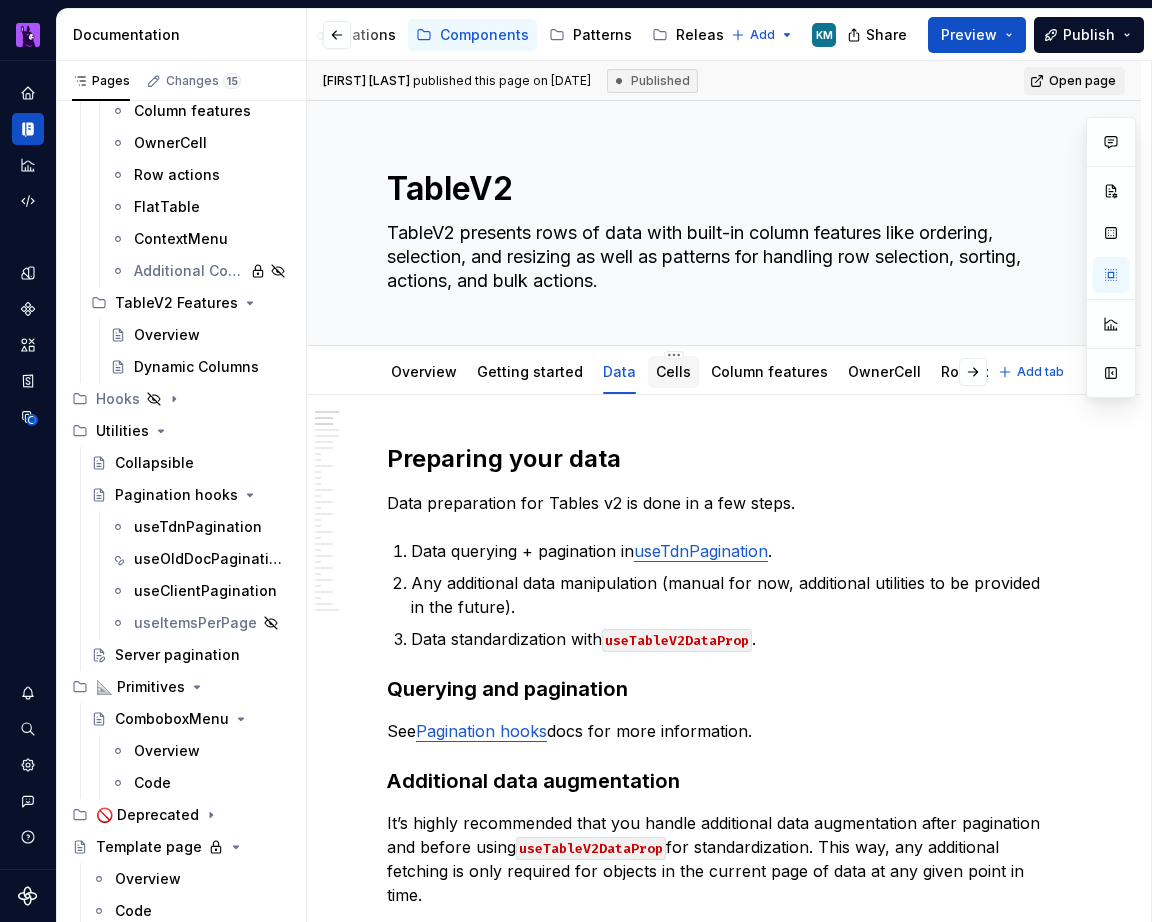 click on "Cells" at bounding box center (673, 371) 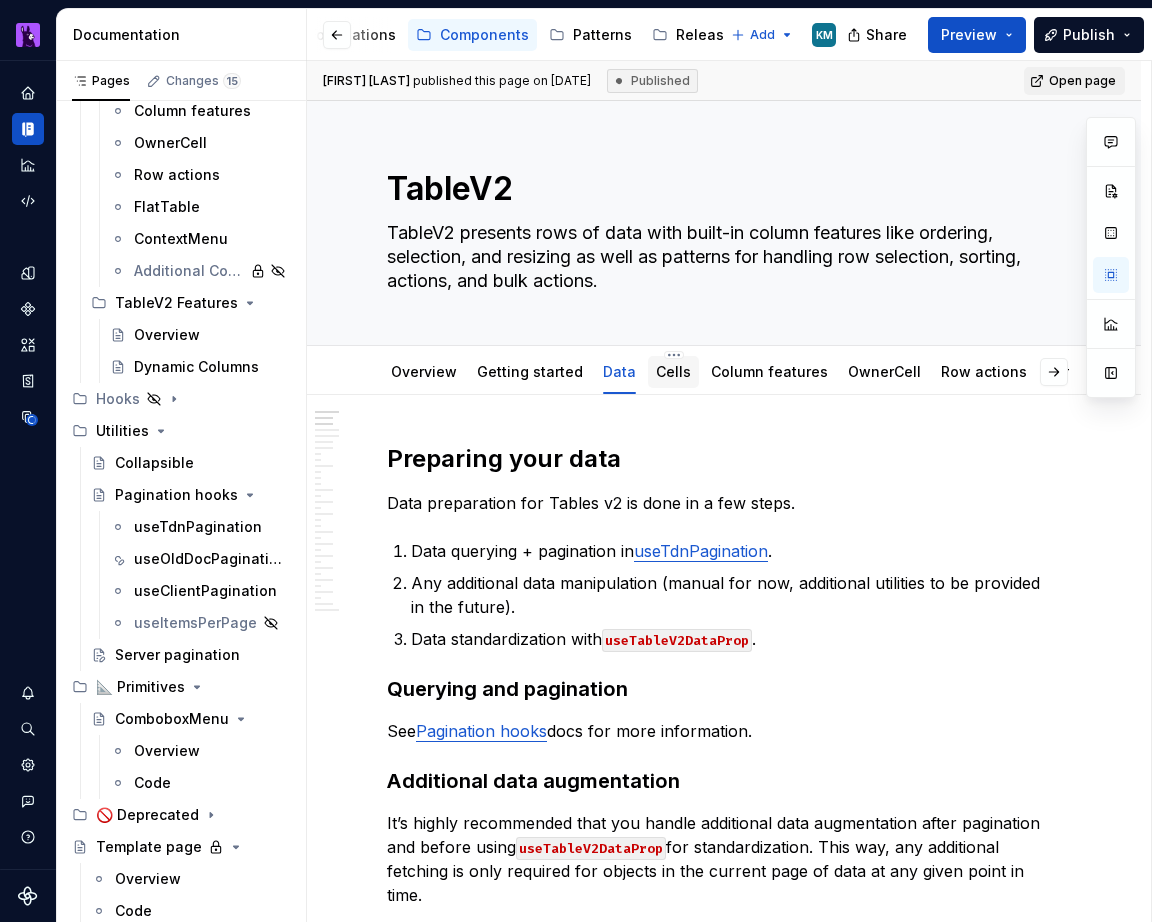 scroll, scrollTop: 9966, scrollLeft: 0, axis: vertical 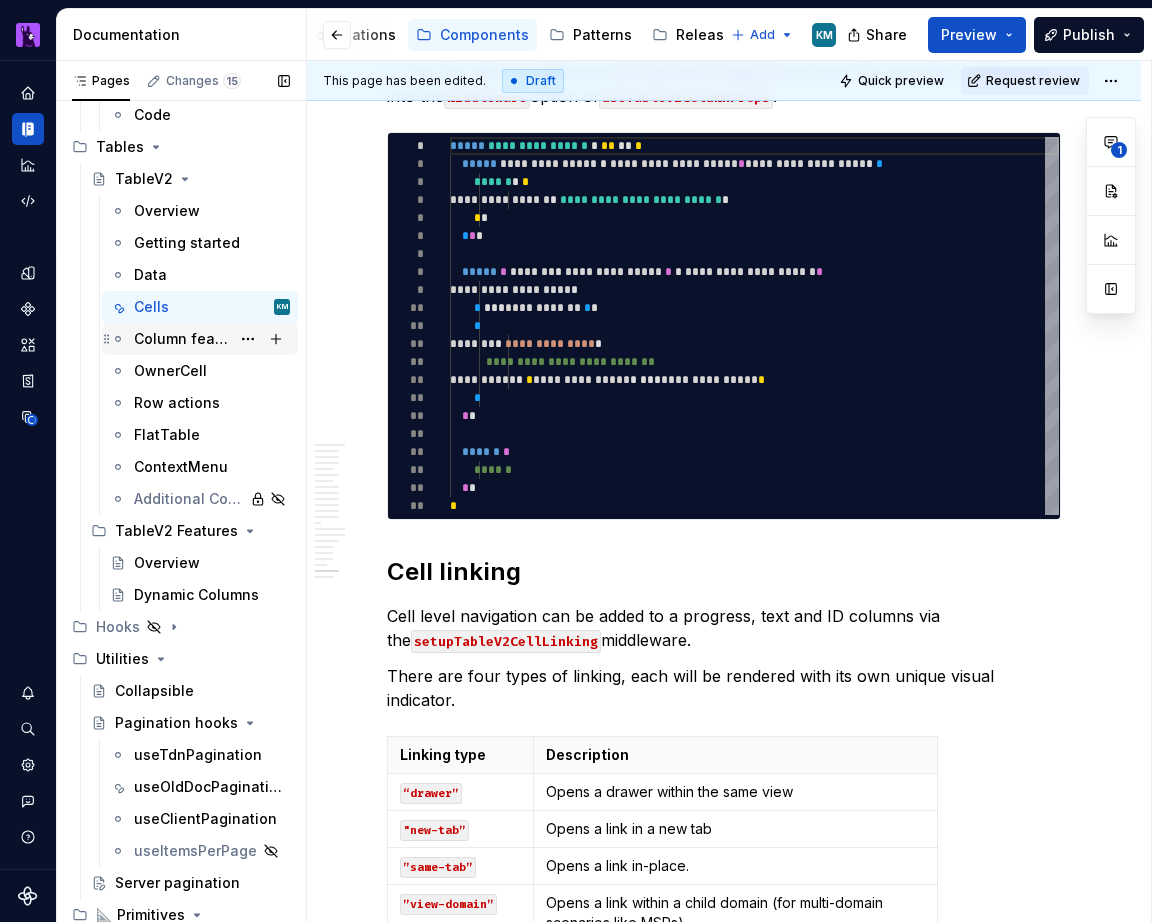 click on "Column features" at bounding box center [182, 339] 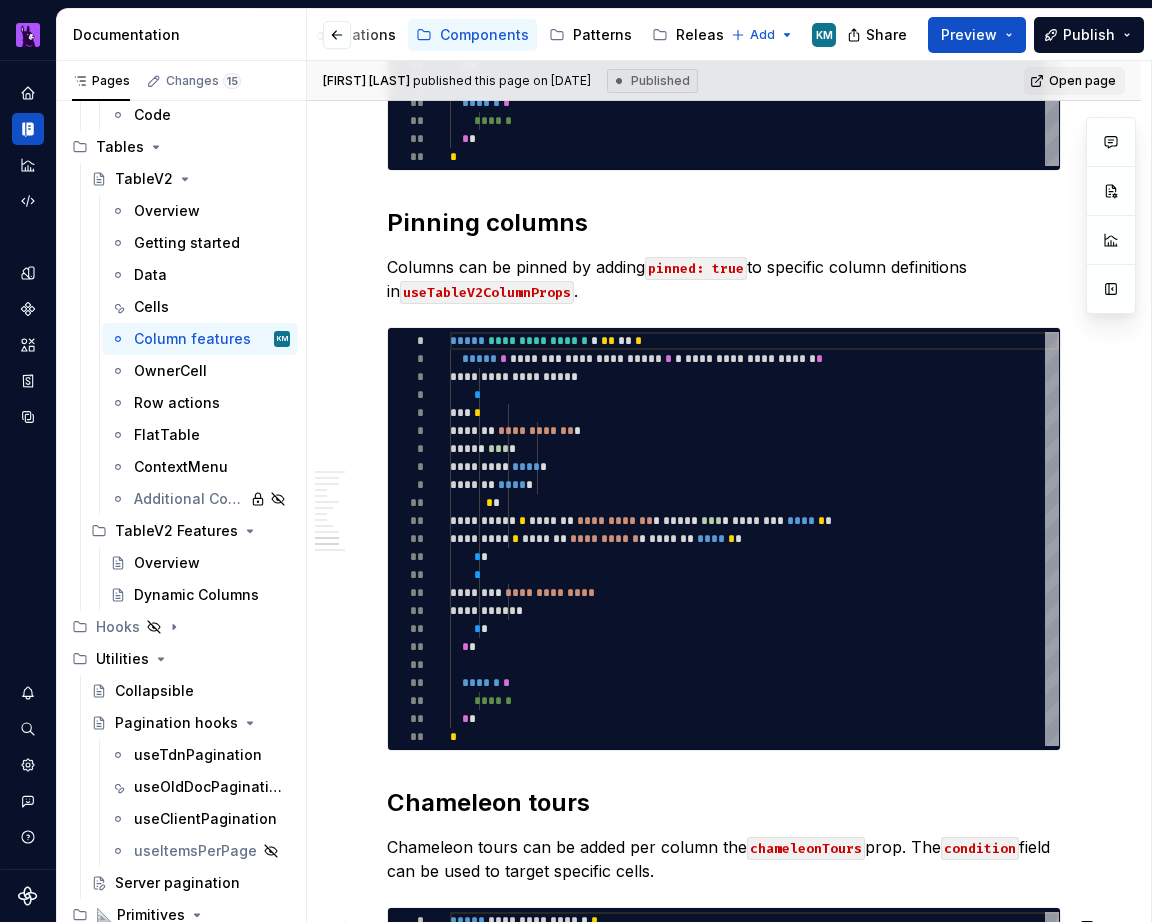 scroll, scrollTop: 6907, scrollLeft: 0, axis: vertical 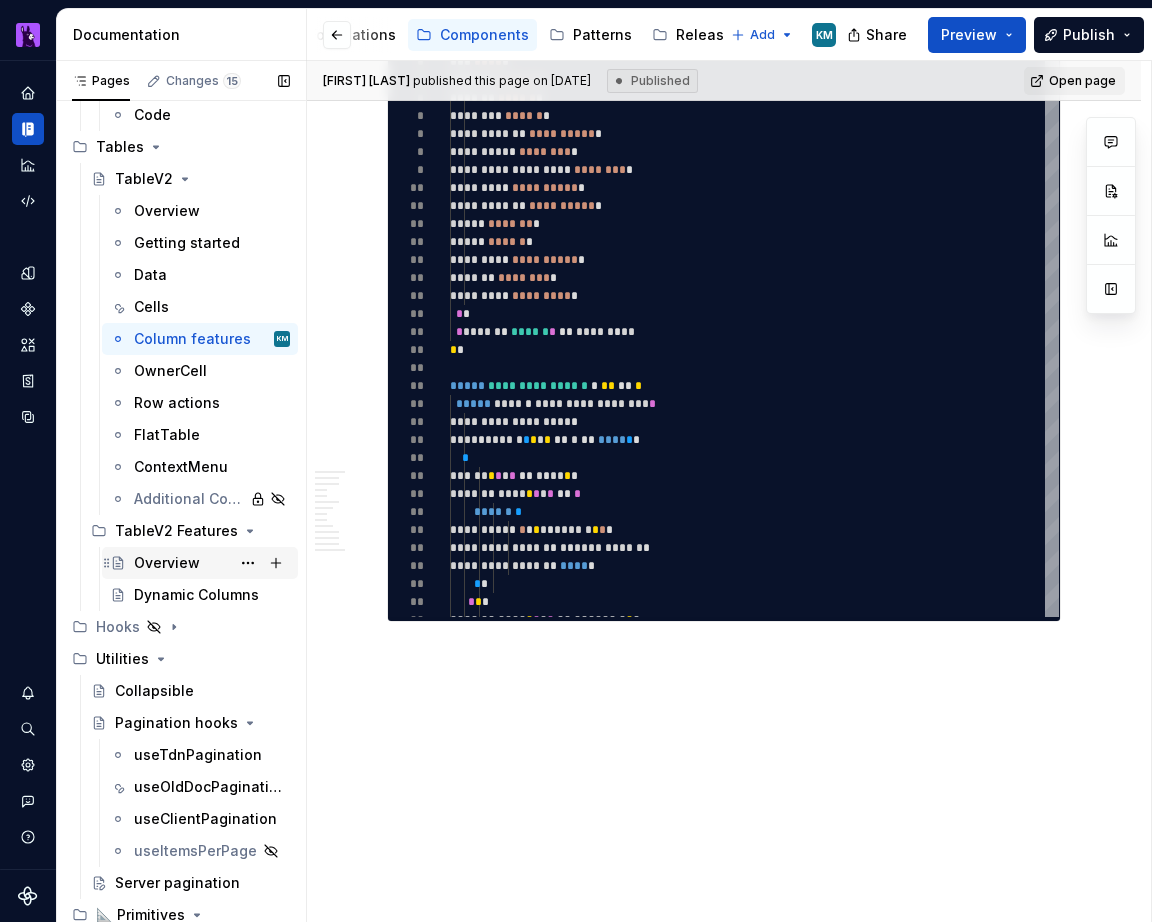 click on "Overview" at bounding box center [167, 563] 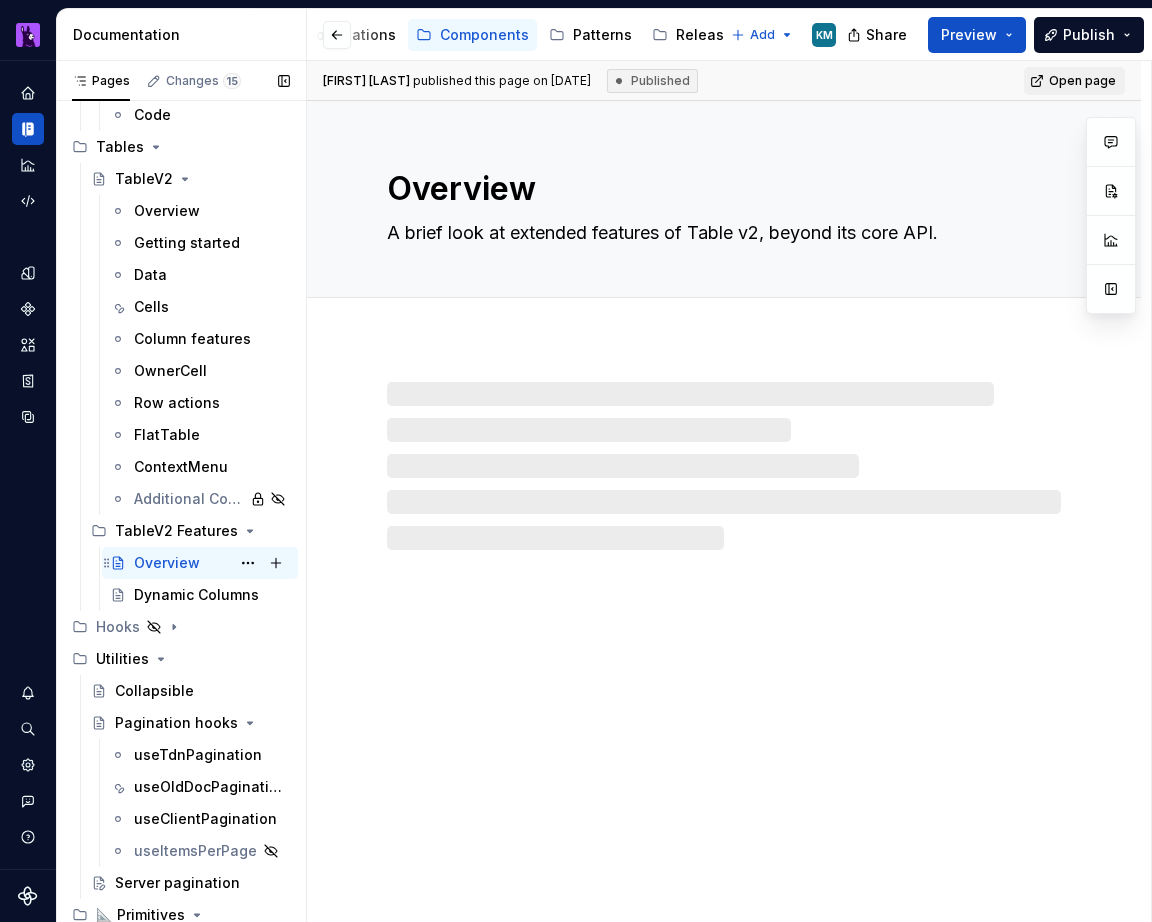 scroll, scrollTop: 6543, scrollLeft: 0, axis: vertical 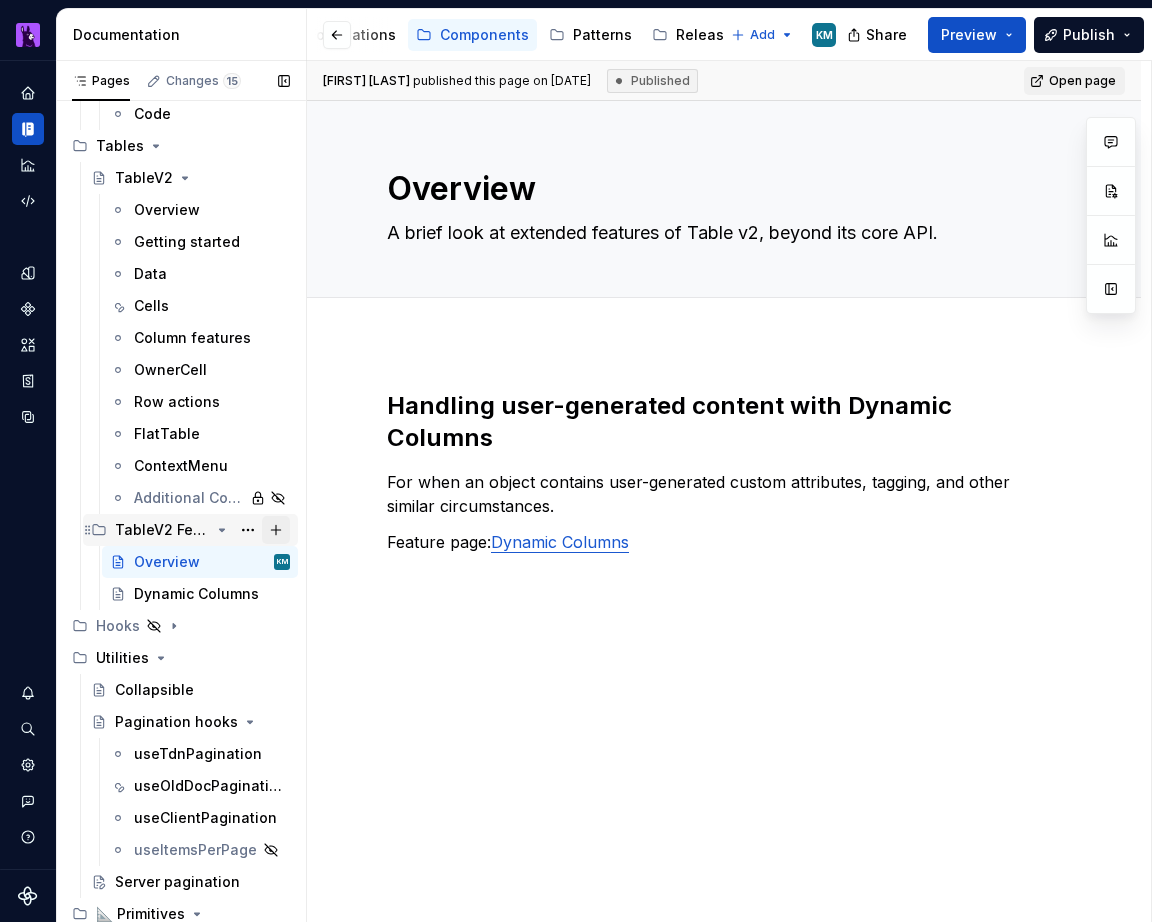 click at bounding box center [276, 530] 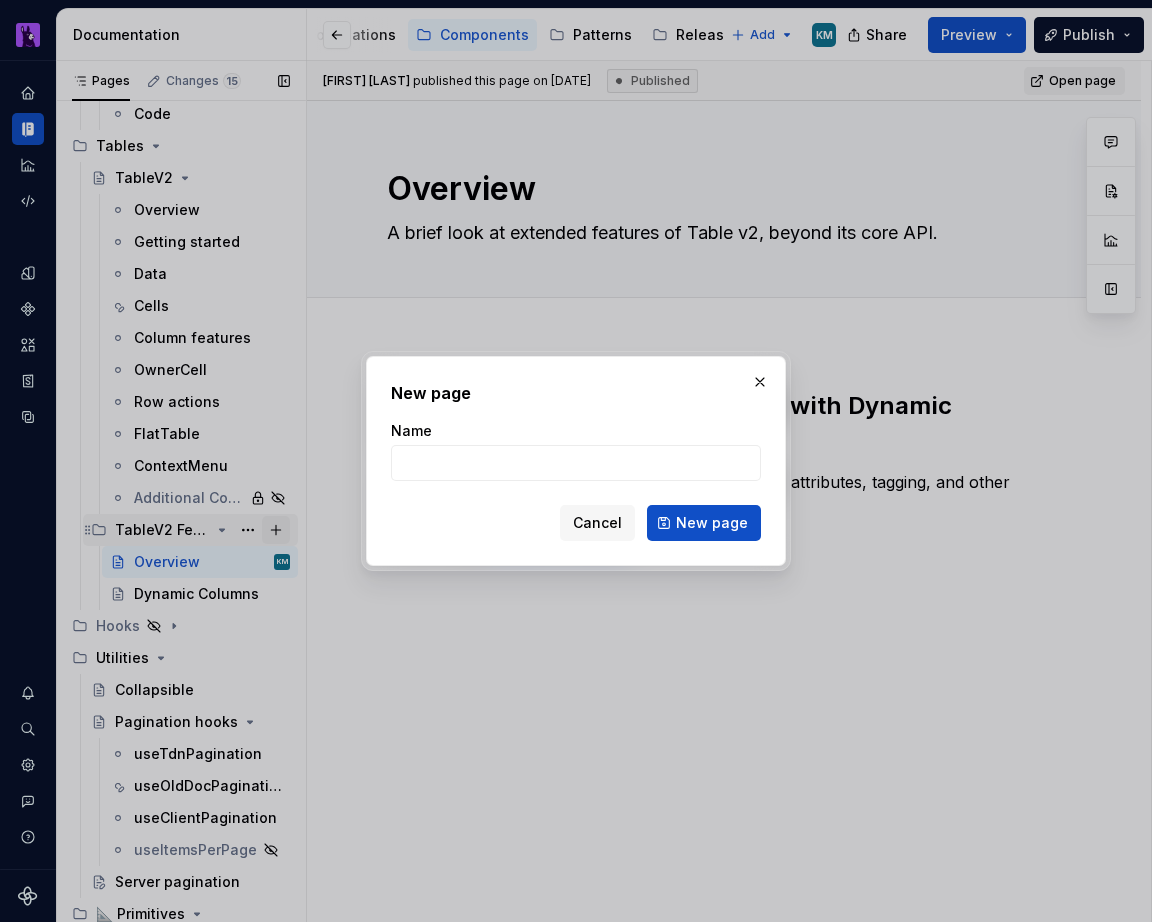 type on "*" 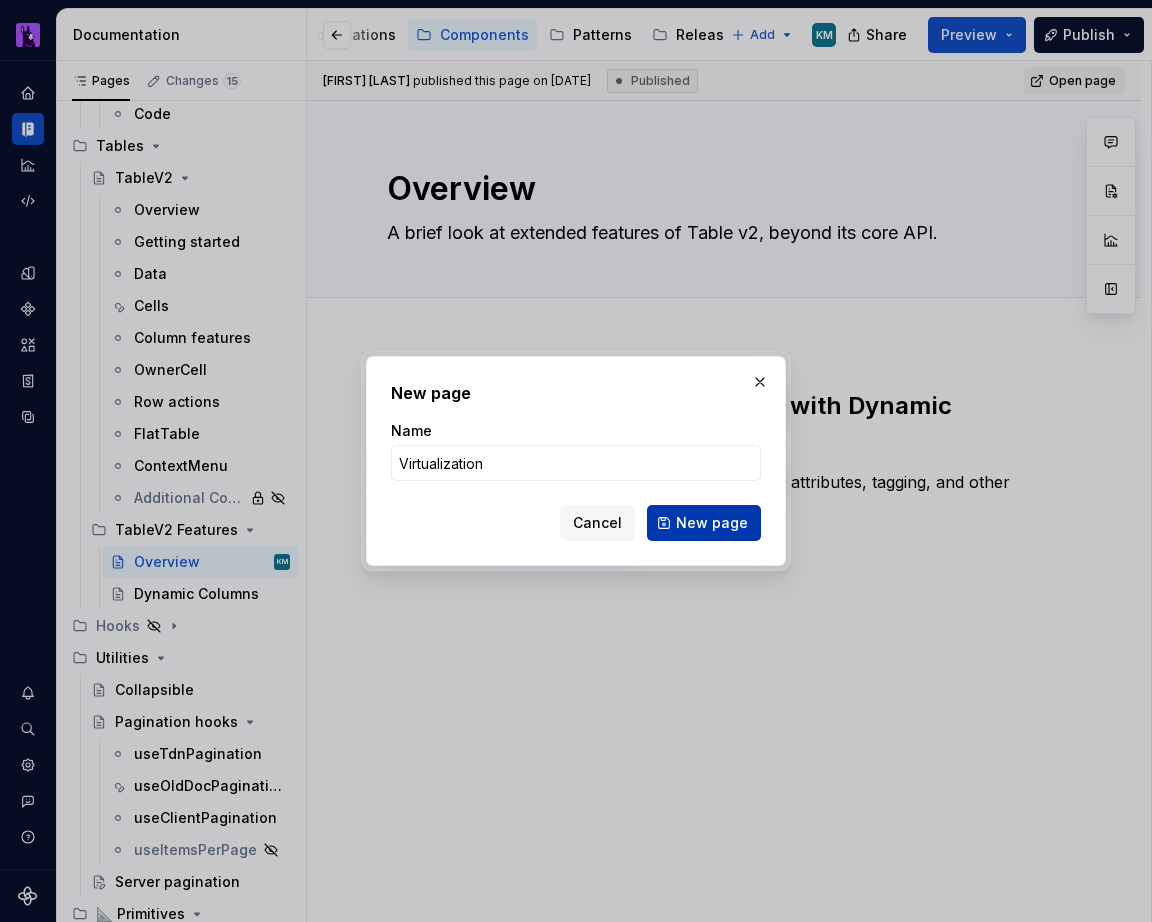 type on "Virtualization" 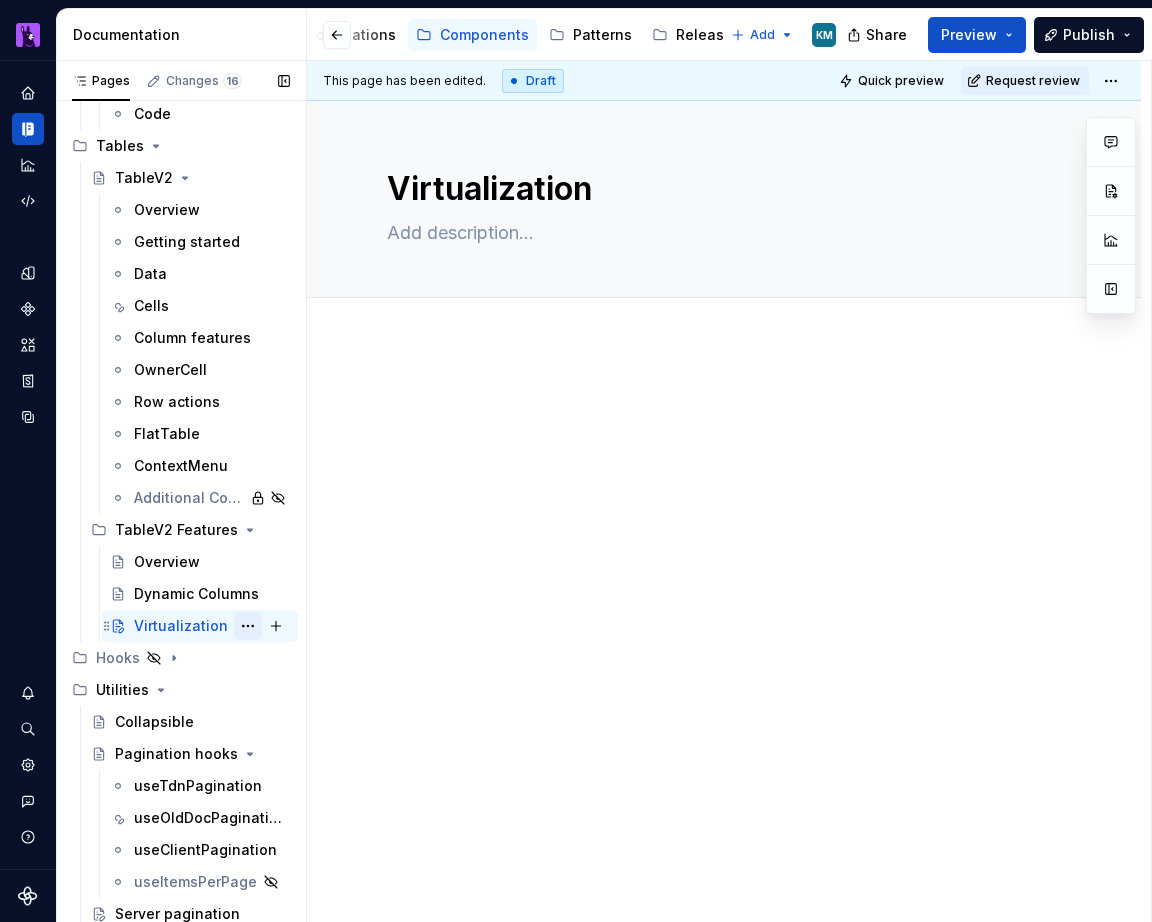 click at bounding box center [248, 626] 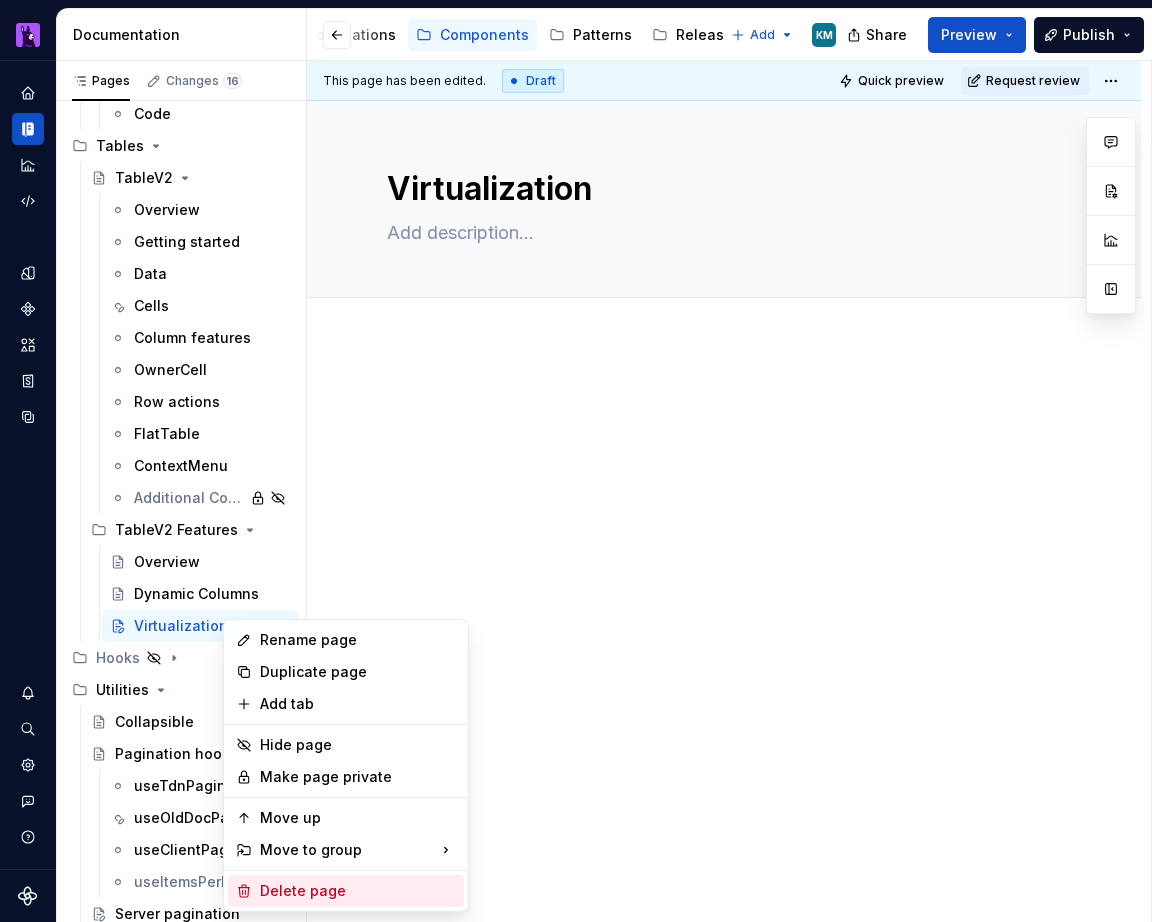 click on "Delete page" at bounding box center (358, 891) 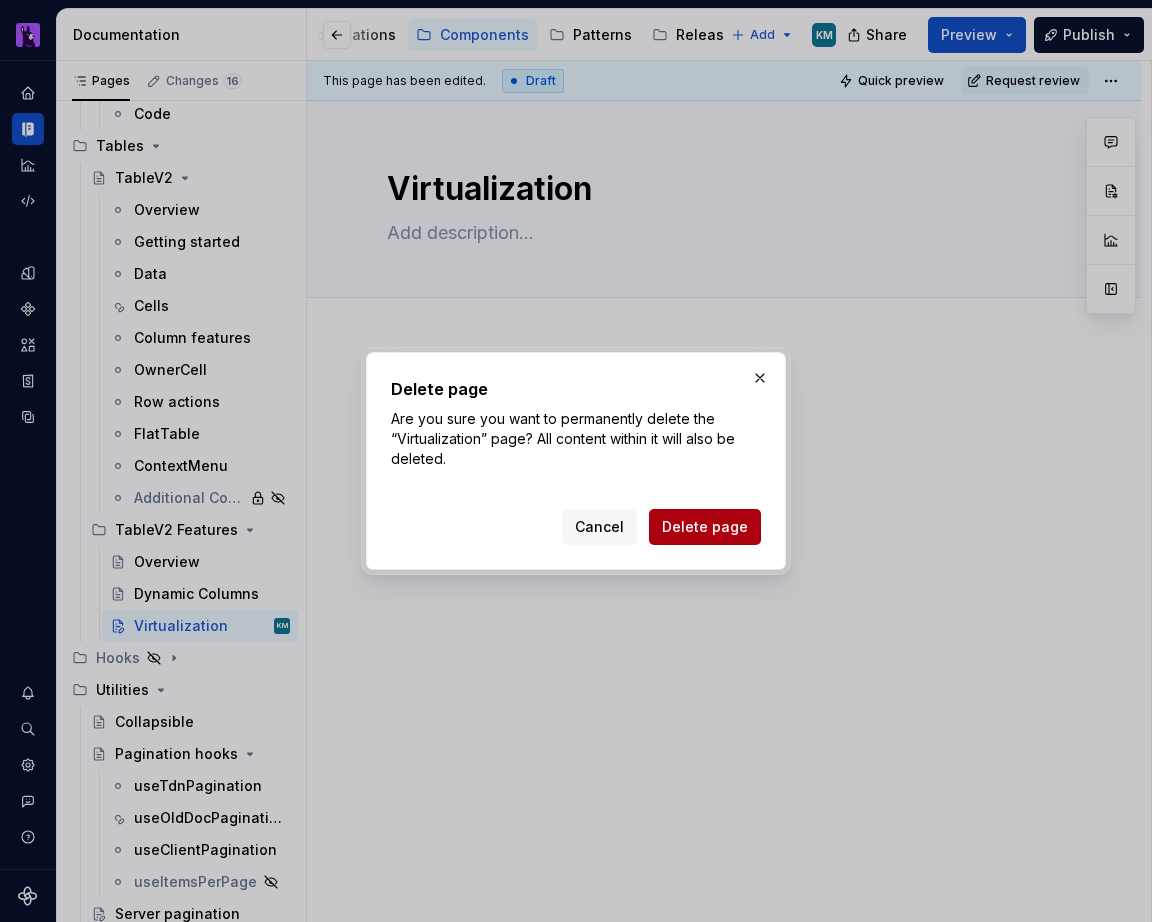 click on "Delete page" at bounding box center (705, 527) 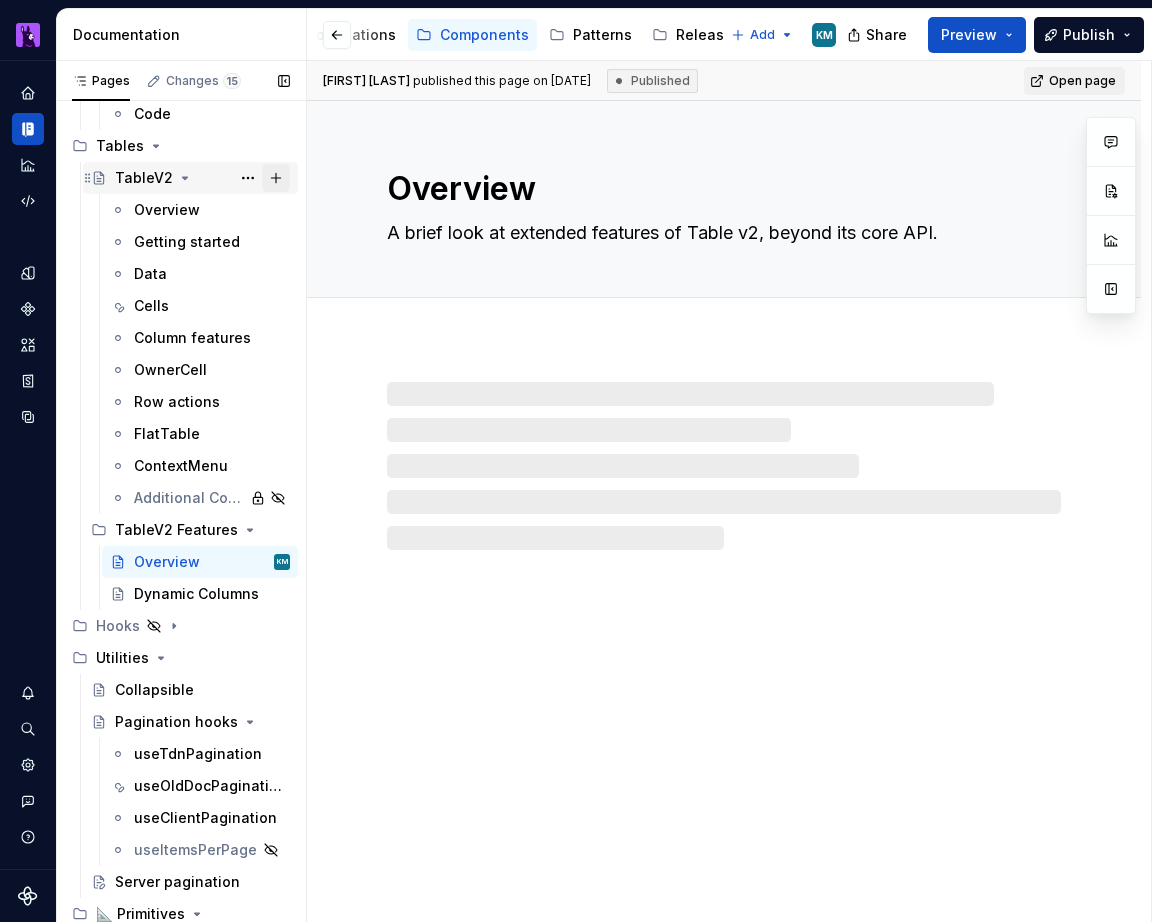 click at bounding box center [276, 178] 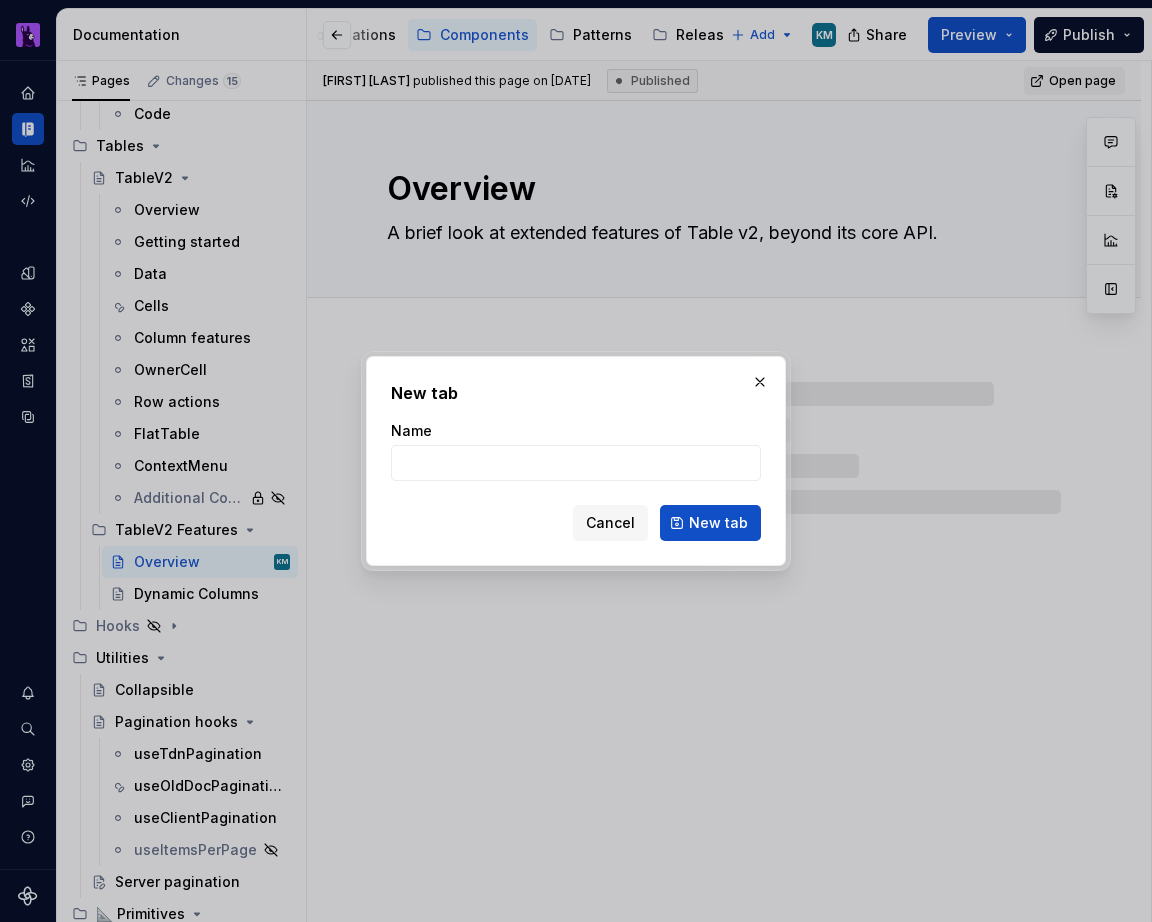 type on "*" 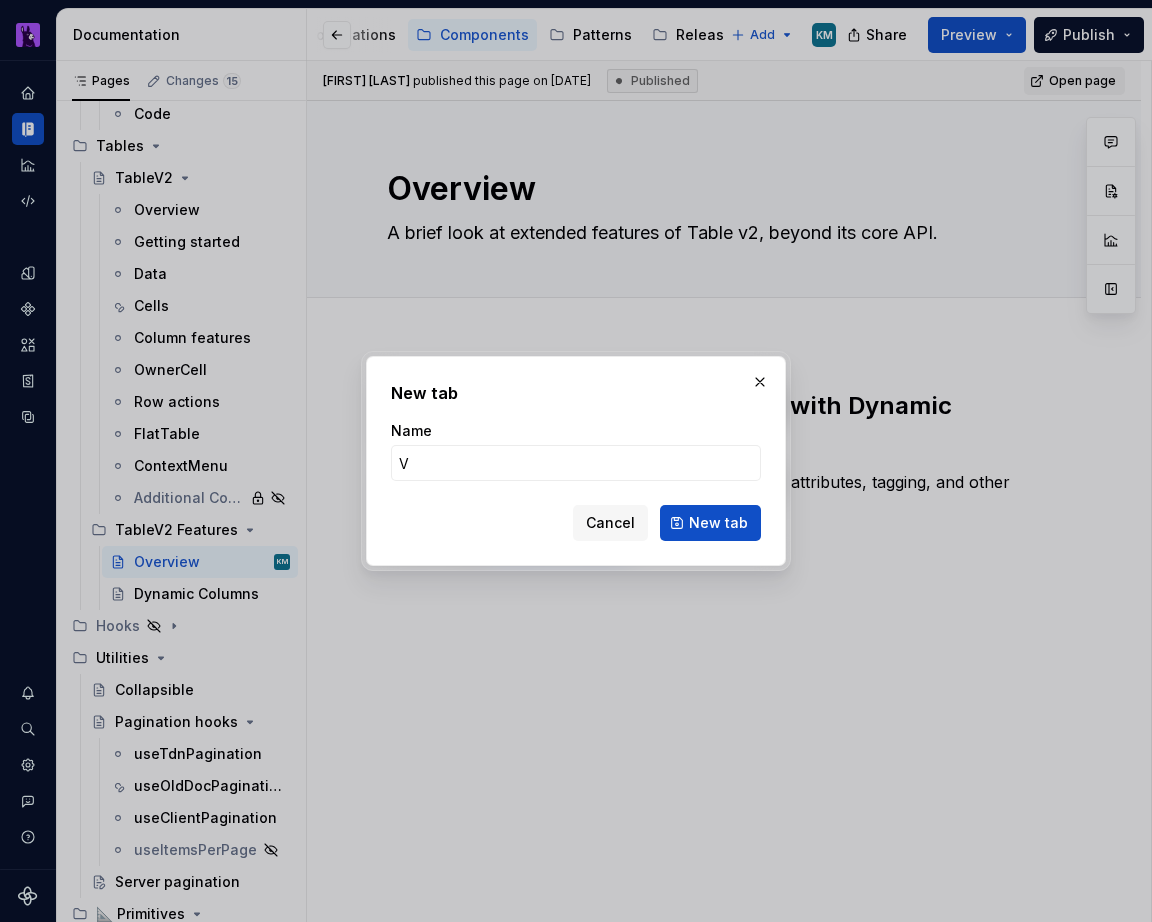 type on "Vi" 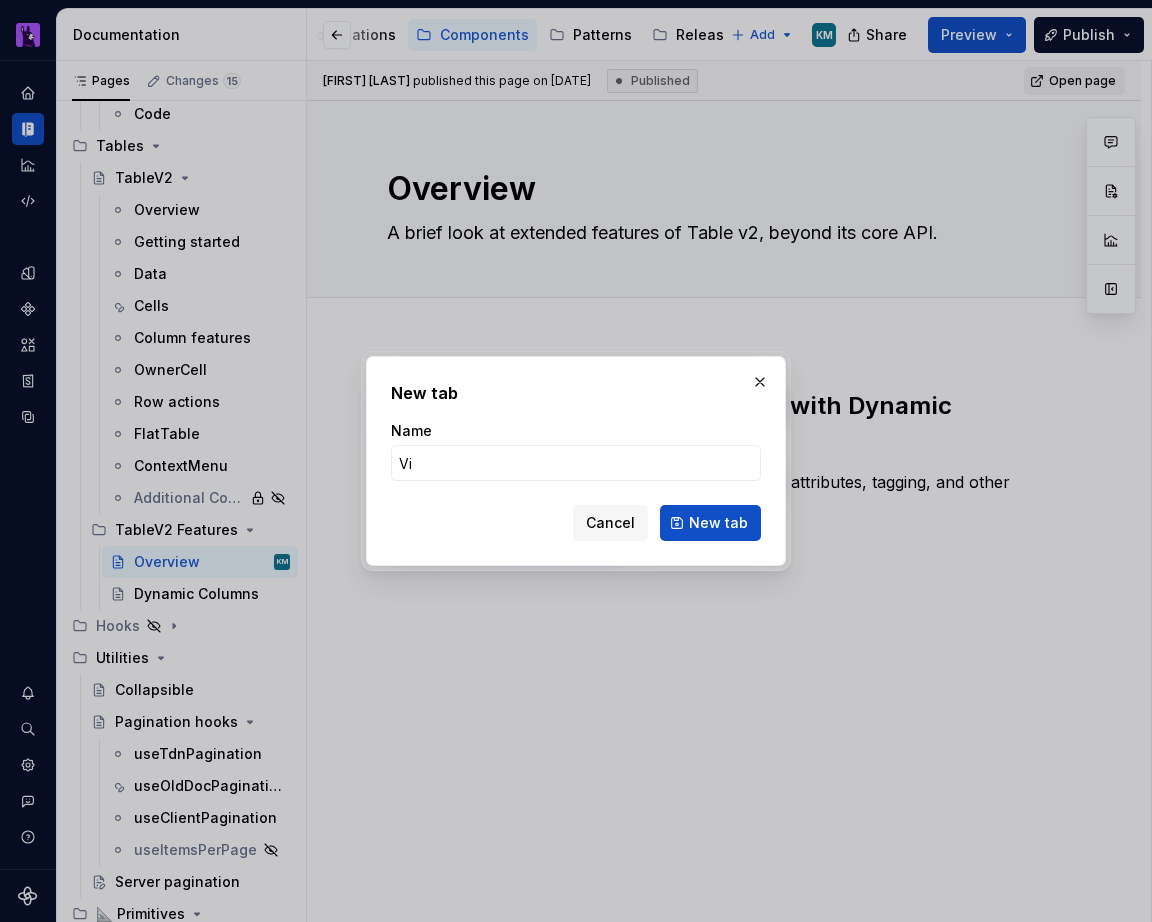 type on "*" 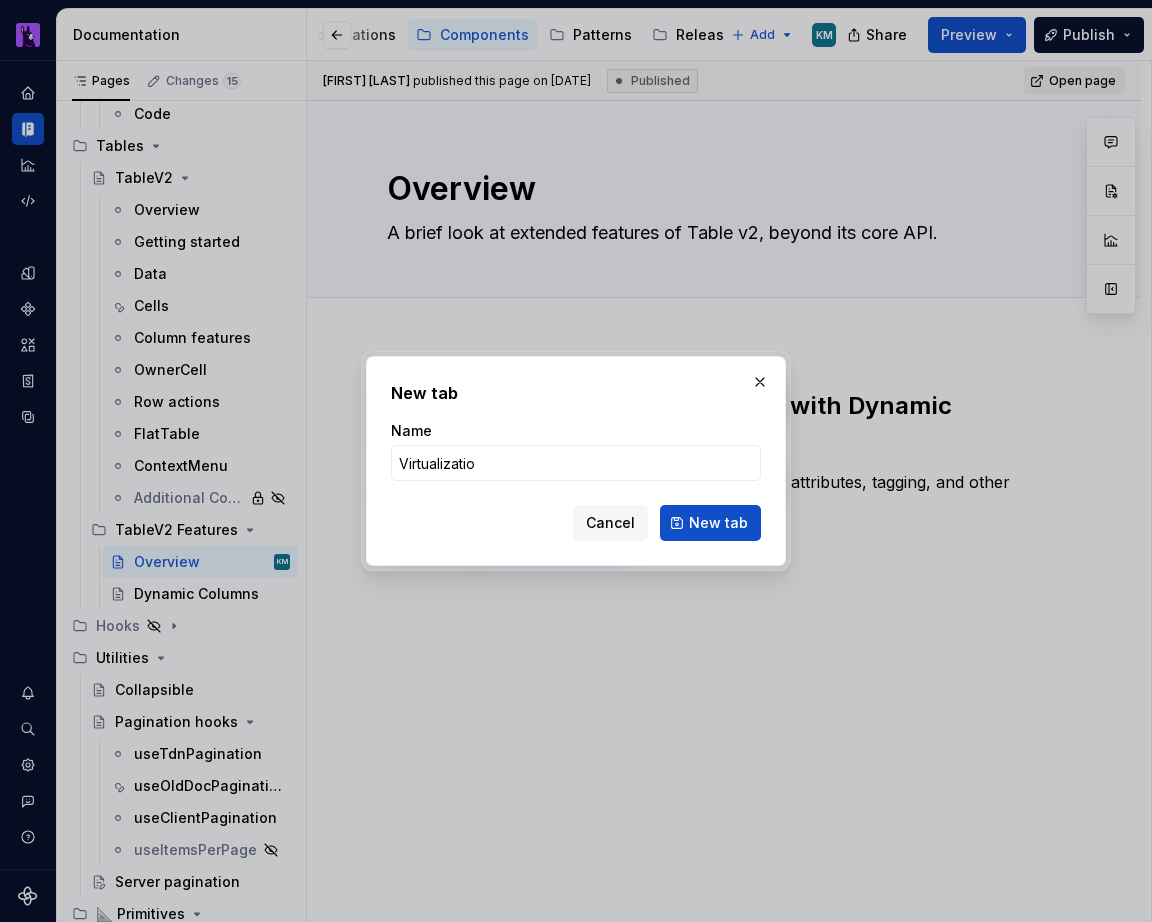 type on "Virtualization" 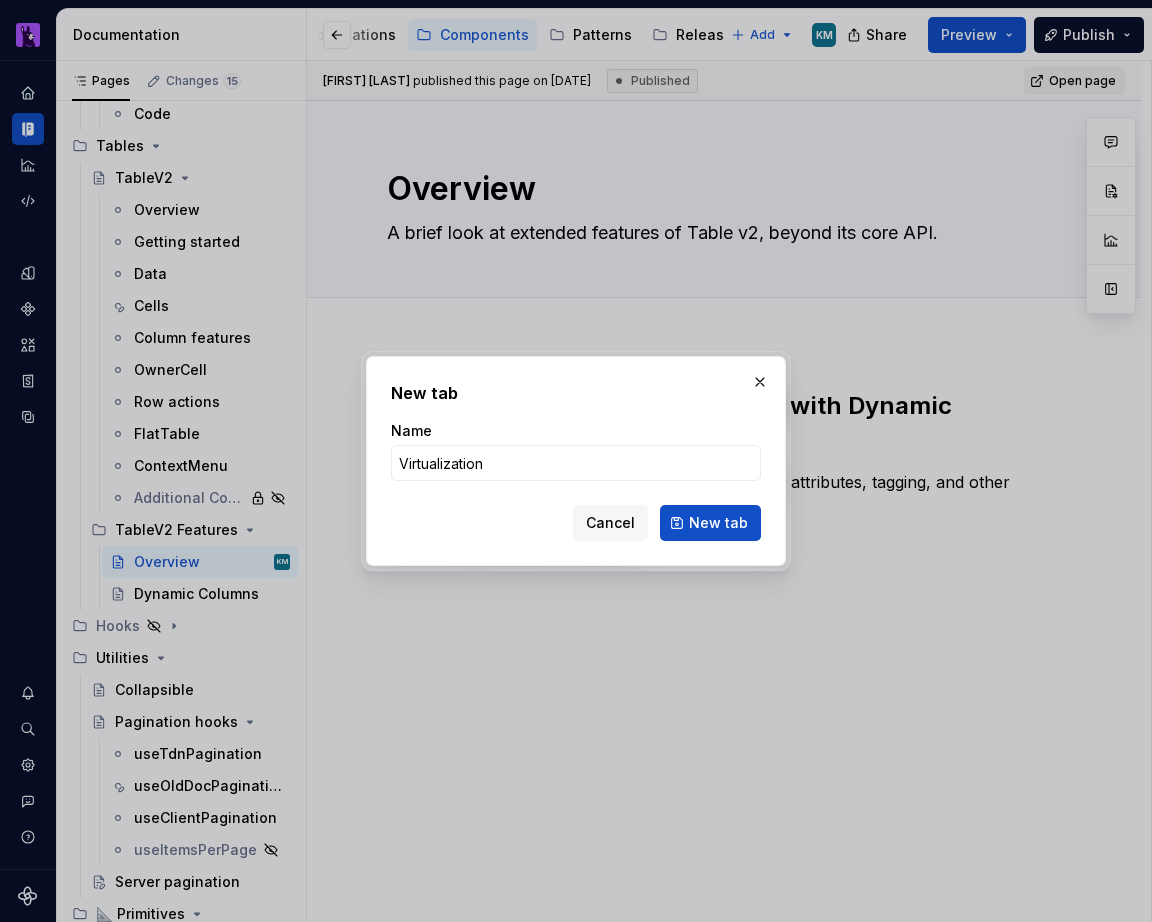 click on "New tab" at bounding box center [710, 523] 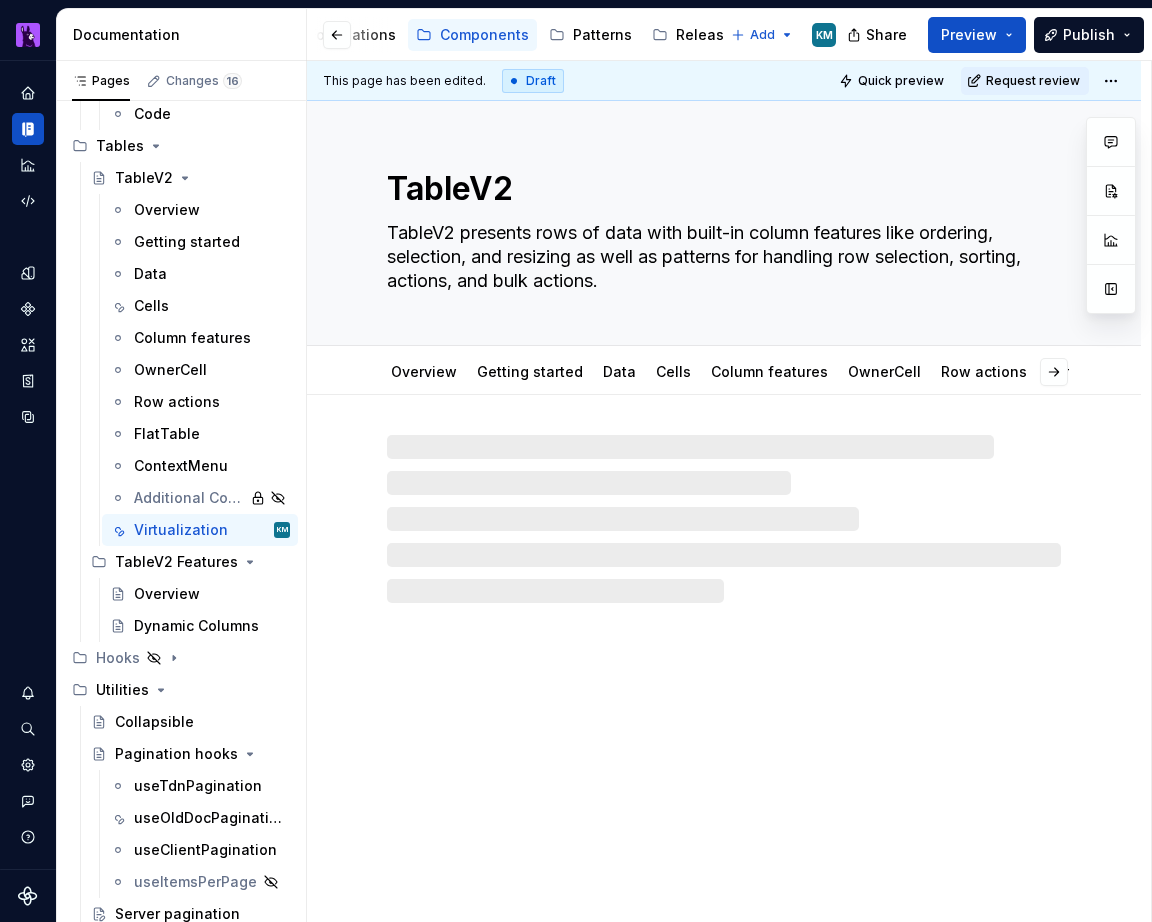click at bounding box center (724, 519) 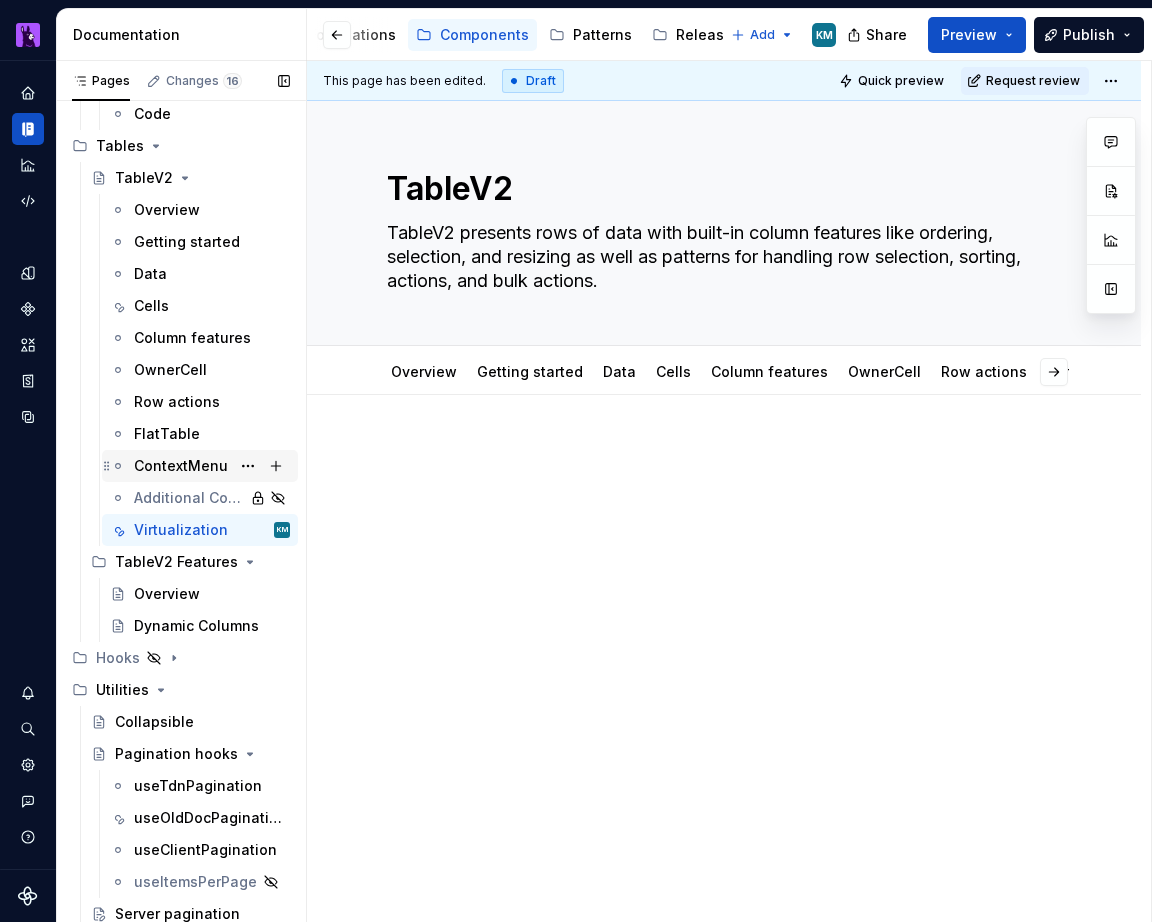 click on "ContextMenu" at bounding box center [181, 466] 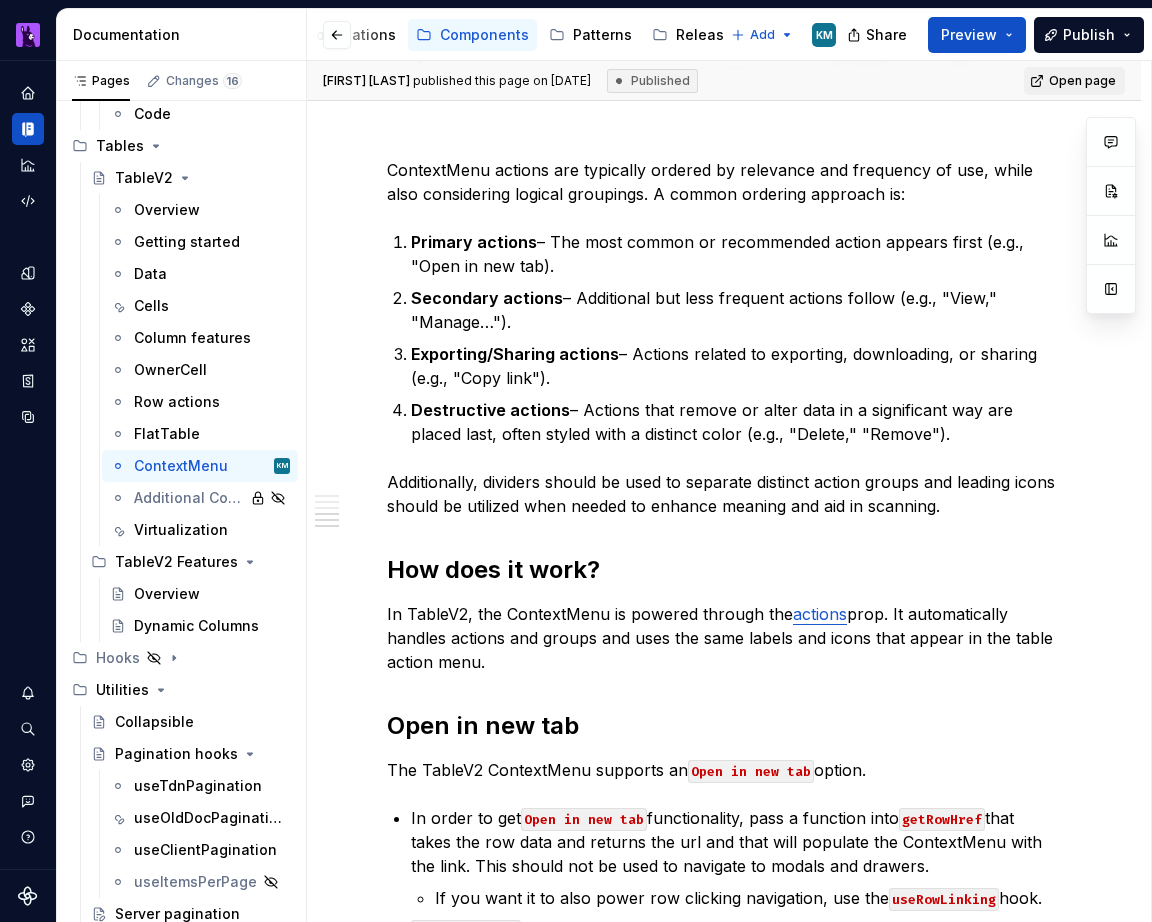 scroll, scrollTop: 172, scrollLeft: 0, axis: vertical 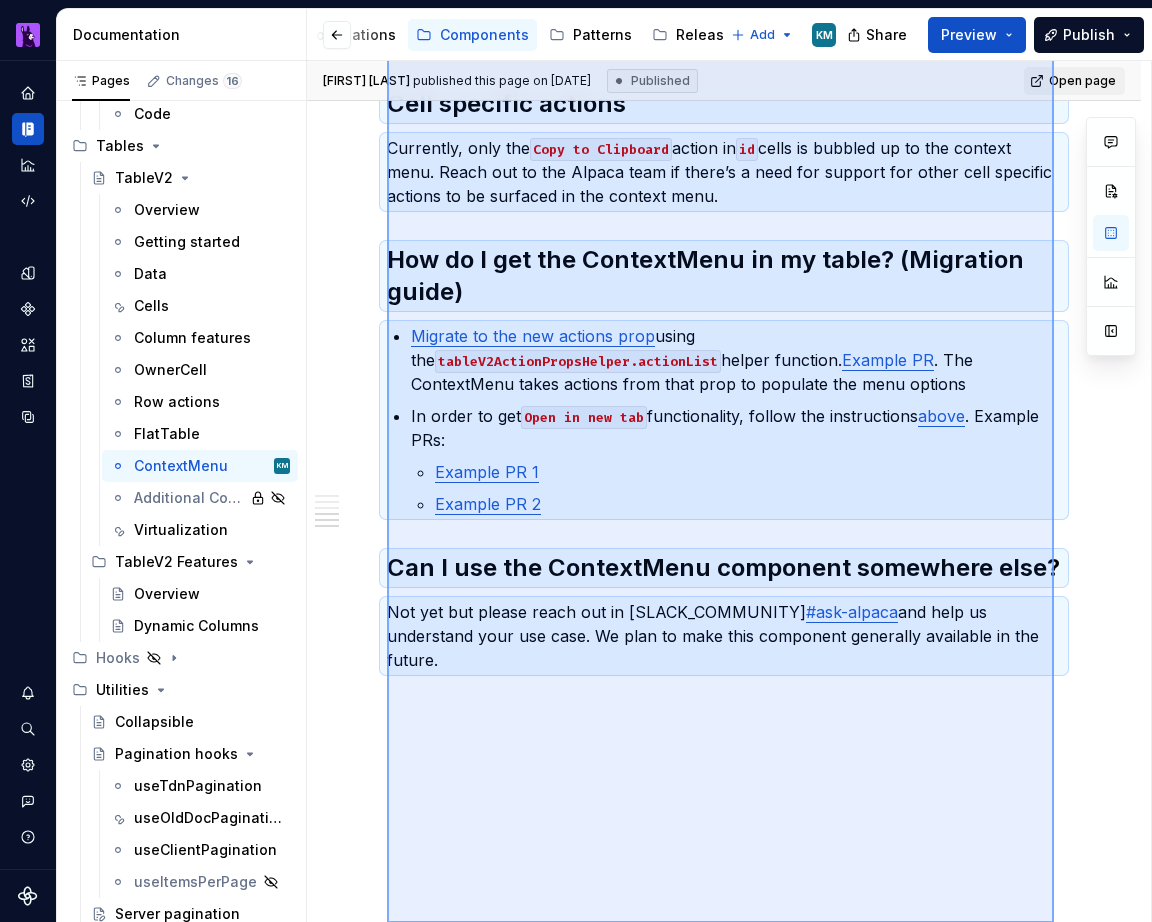 drag, startPoint x: 387, startPoint y: 248, endPoint x: 1053, endPoint y: 990, distance: 997.05566 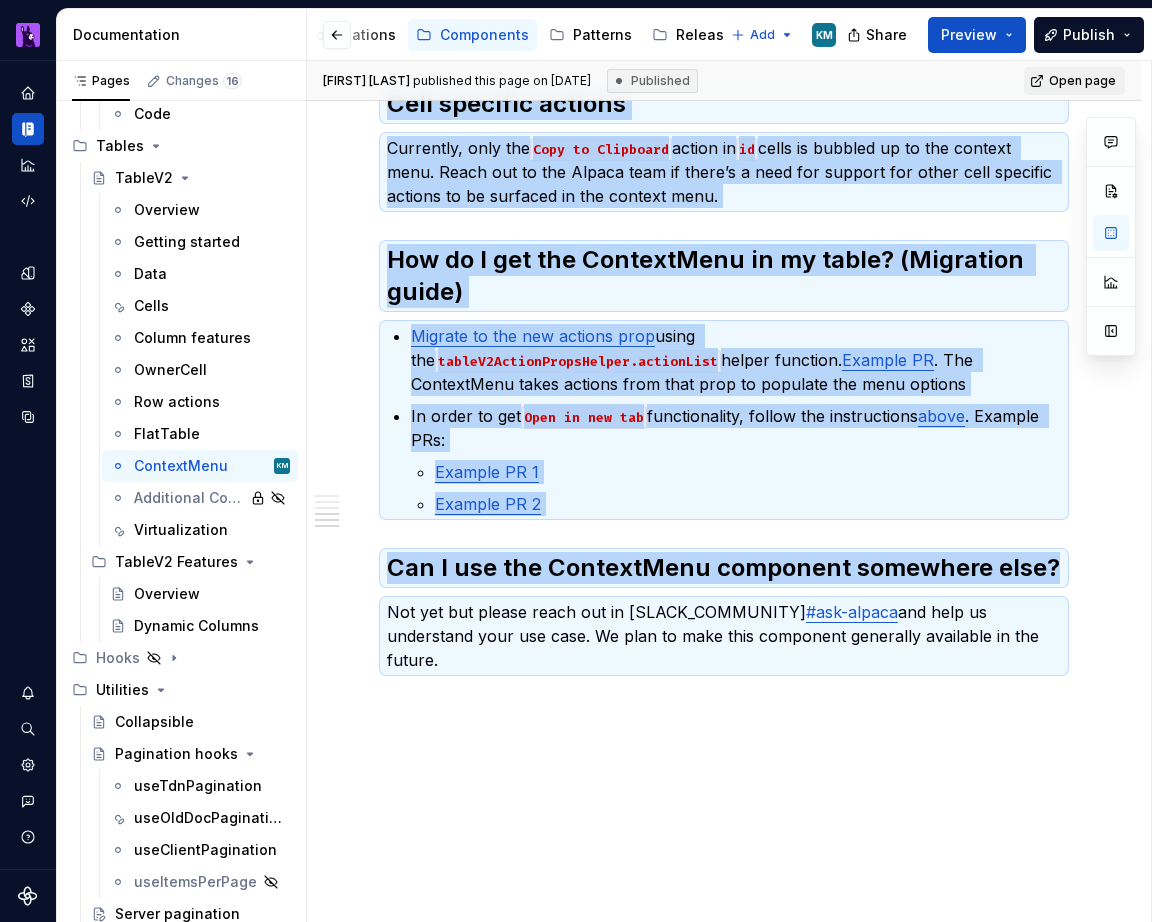 copy on "Lore ip DolorsiTame? Co adipisc,  elitsed doei  temporin utlabo et doloremagnaal enim’a minimven quisnos ex ul labo, nisiali exeacommod con duisautei. Inrepreh v velites cill fugiatnu pariaturex sintoc cu nonproiden sunt culpa, qu’o deseru mo animide, la perspi undeo ist natu er’v accus. Dolo lauda-totamrem ap eaqu + ipsaquae a IlloiN2 veri, QuasiarChit beataev d expl ne enimipsamq volupta aspe autod fug consequ. Magni dolores eosrati sequi-ne nequep quisquam dolo adipisci, numquamei, mod temporai ma quae et minussol nob eligendi opt cumquenih, impedit, quoplac, fac poss assumen.  RepelleNdus tempori aut quibusdam officii de rerumnece sae evenietvo re rec, itaqu earu hicteneturs delectu reiciendi. V maiore aliasper doloribu as: Repella minimno  – Exe ulla corpor su laboriosama commod consequ quidm (m.m., "Haru qu rer fac). Expeditad namlibe  – Temporecum sol nobi eligendi optiocu nihili (m.q., "Maxi," "Placea…"). Facerepos/Omnislo ipsumdo  – Sitamet consect ad elitseddo, eiusmodtemp, in utlabor (e.d., "Mag..." 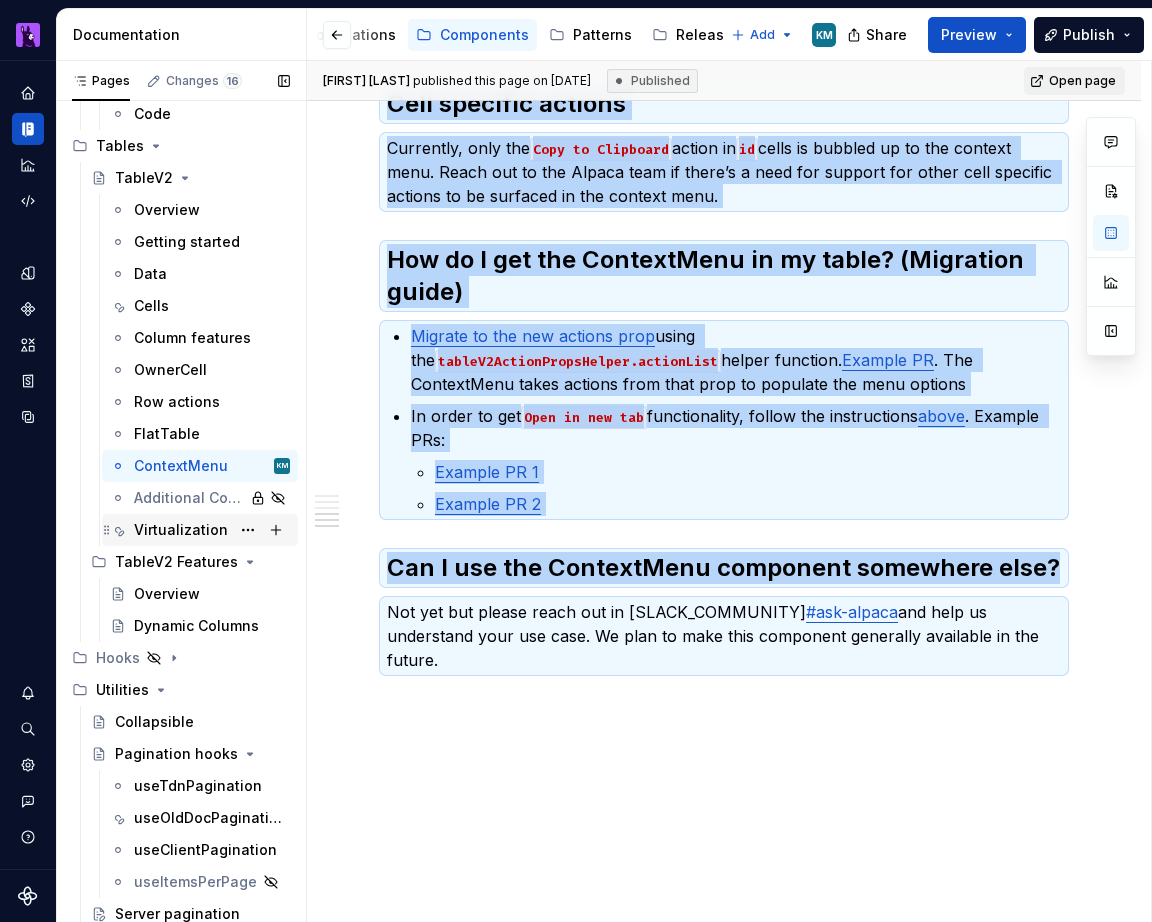 click on "Virtualization" at bounding box center [181, 530] 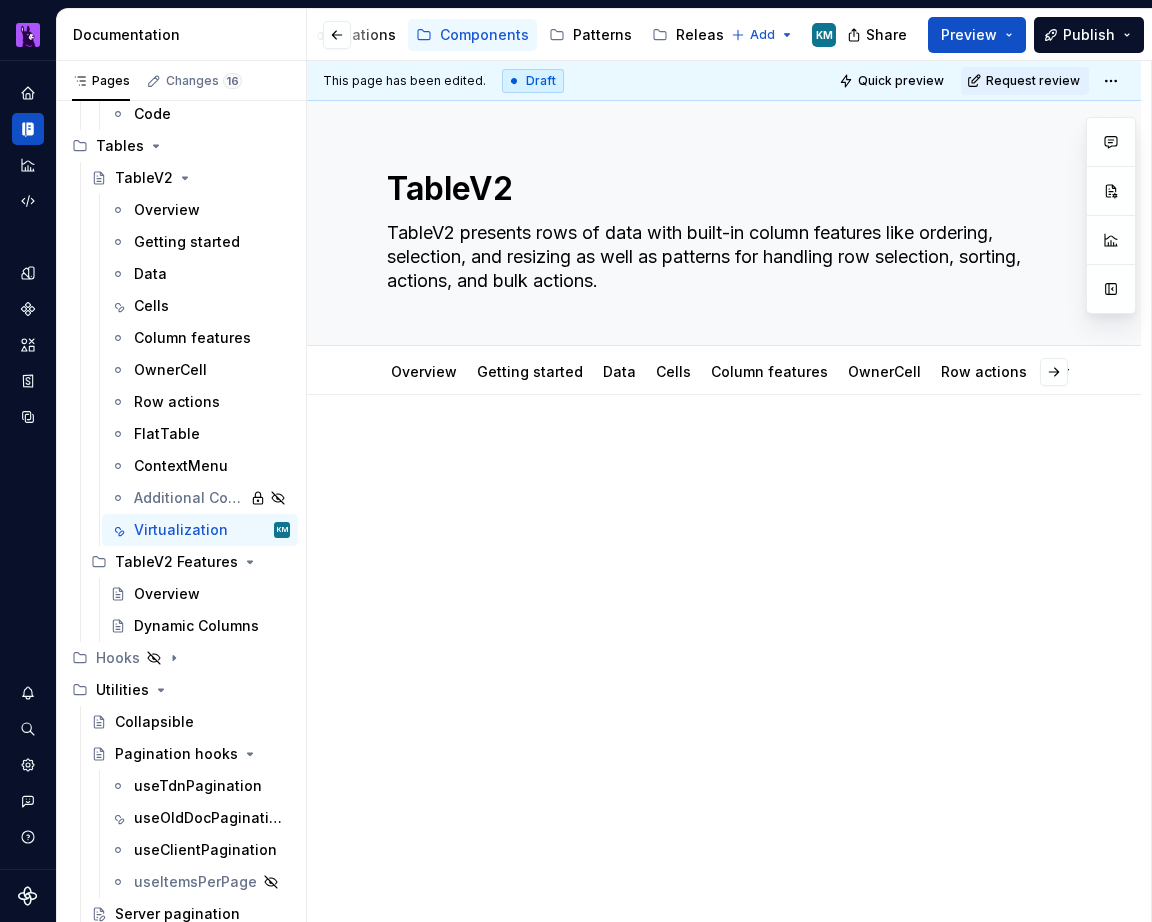 type on "*" 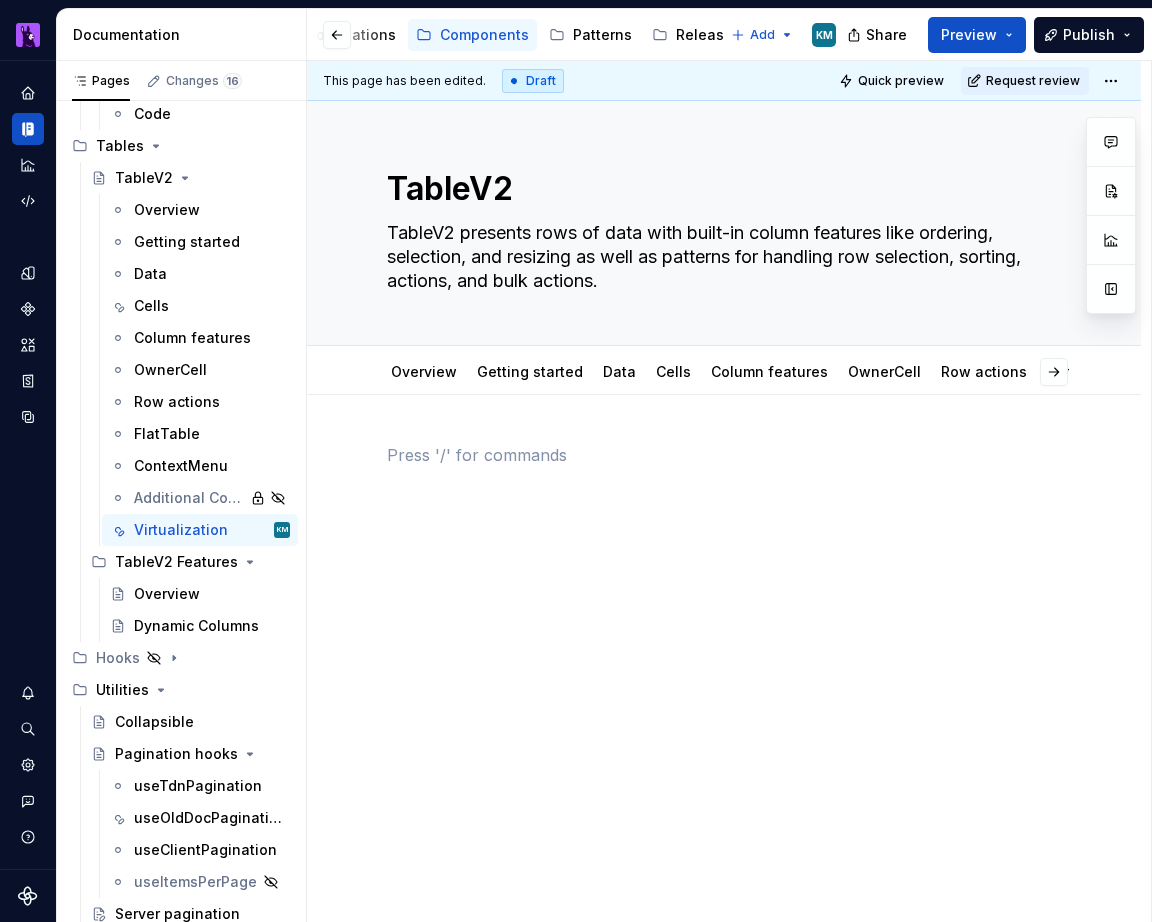 click at bounding box center (724, 493) 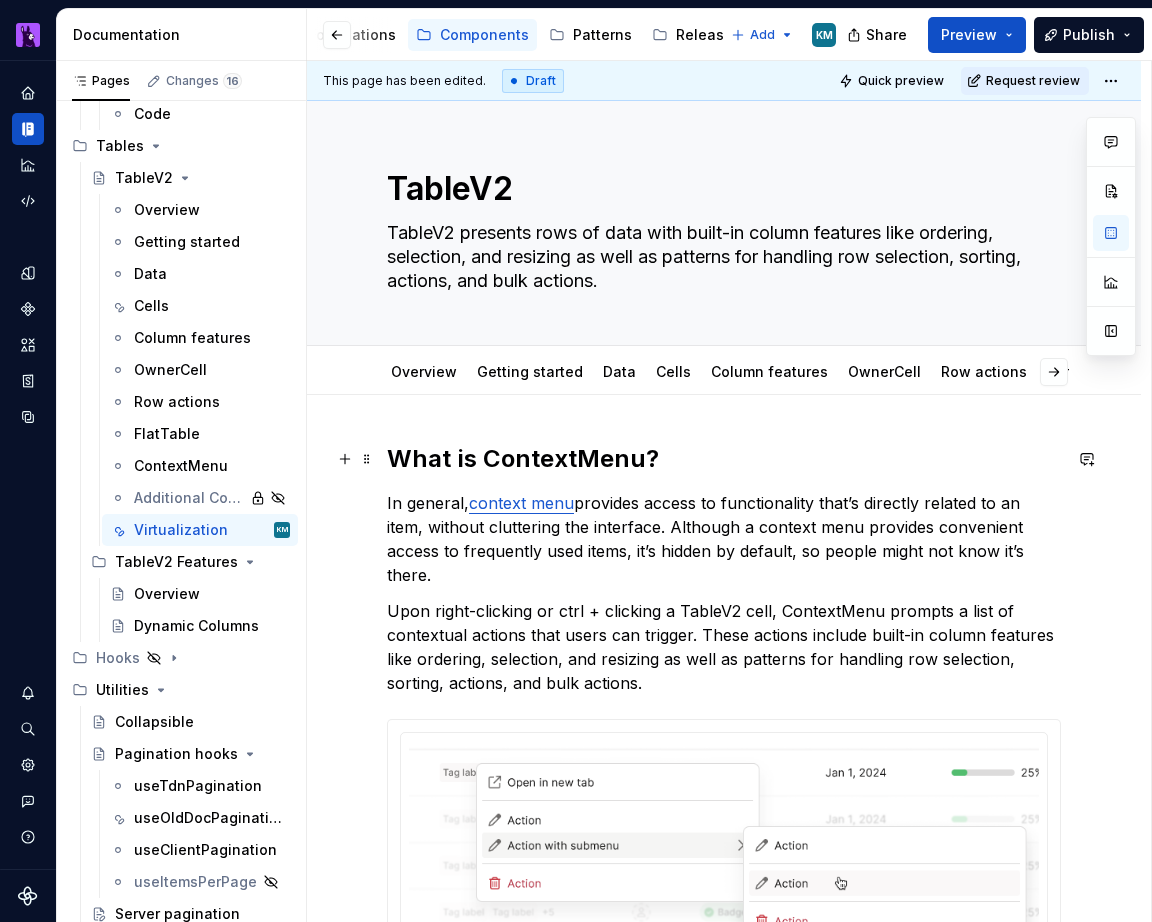 click on "What is ContextMenu?" at bounding box center (724, 459) 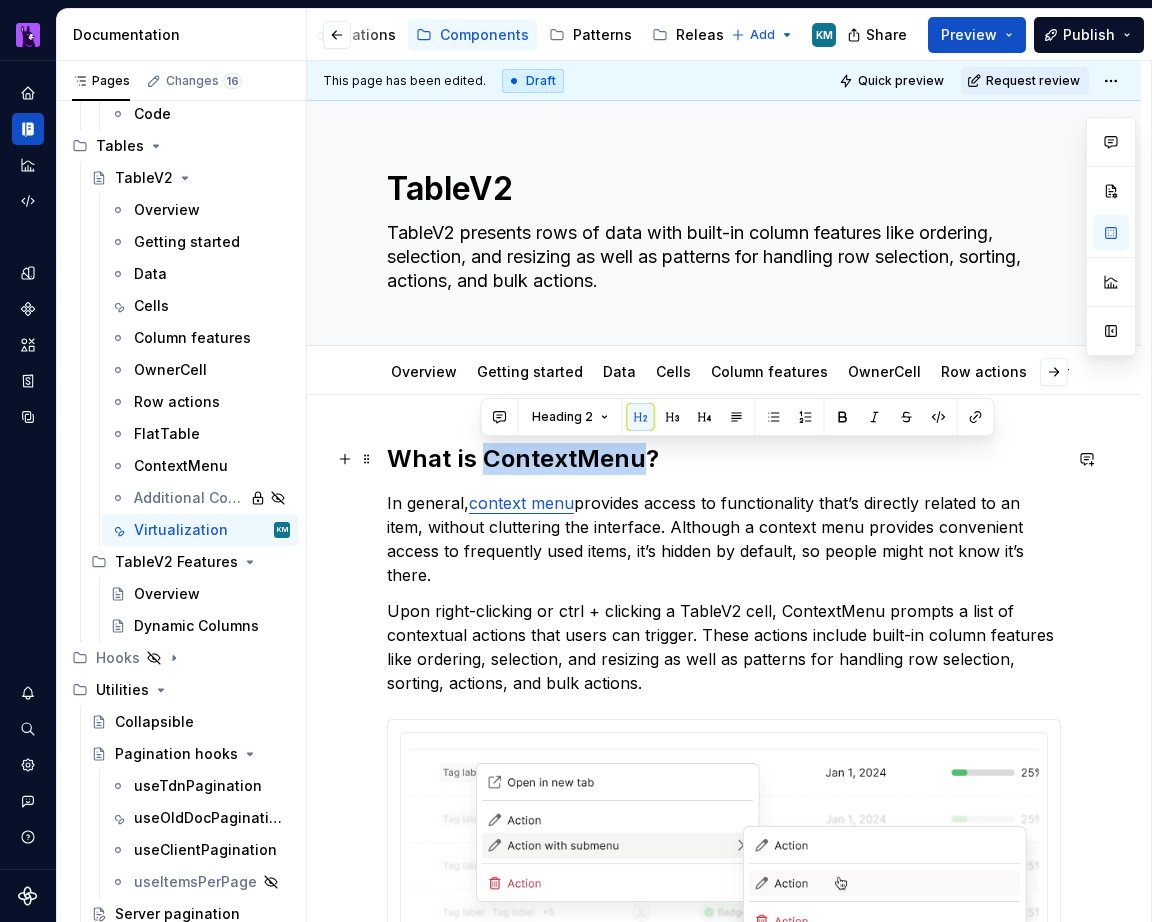 click on "What is ContextMenu?" at bounding box center [724, 459] 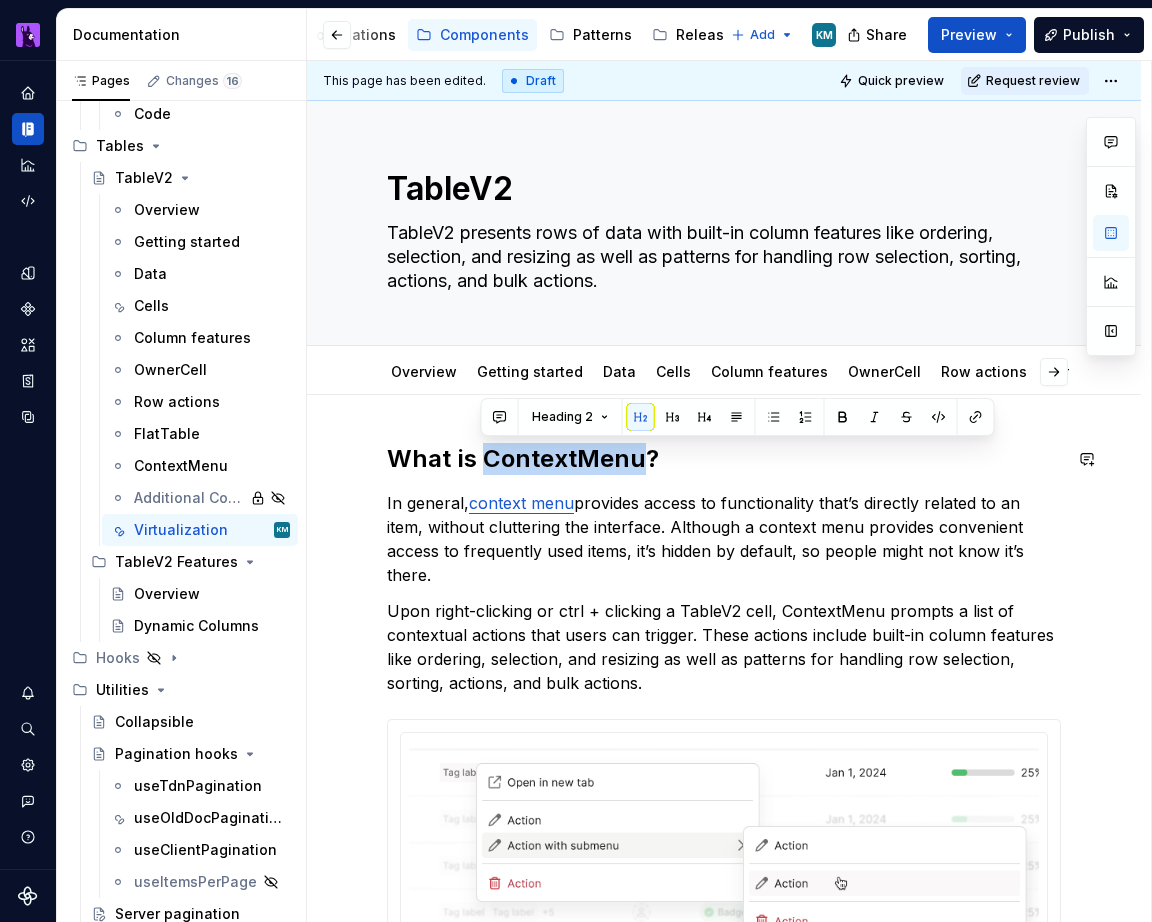 type 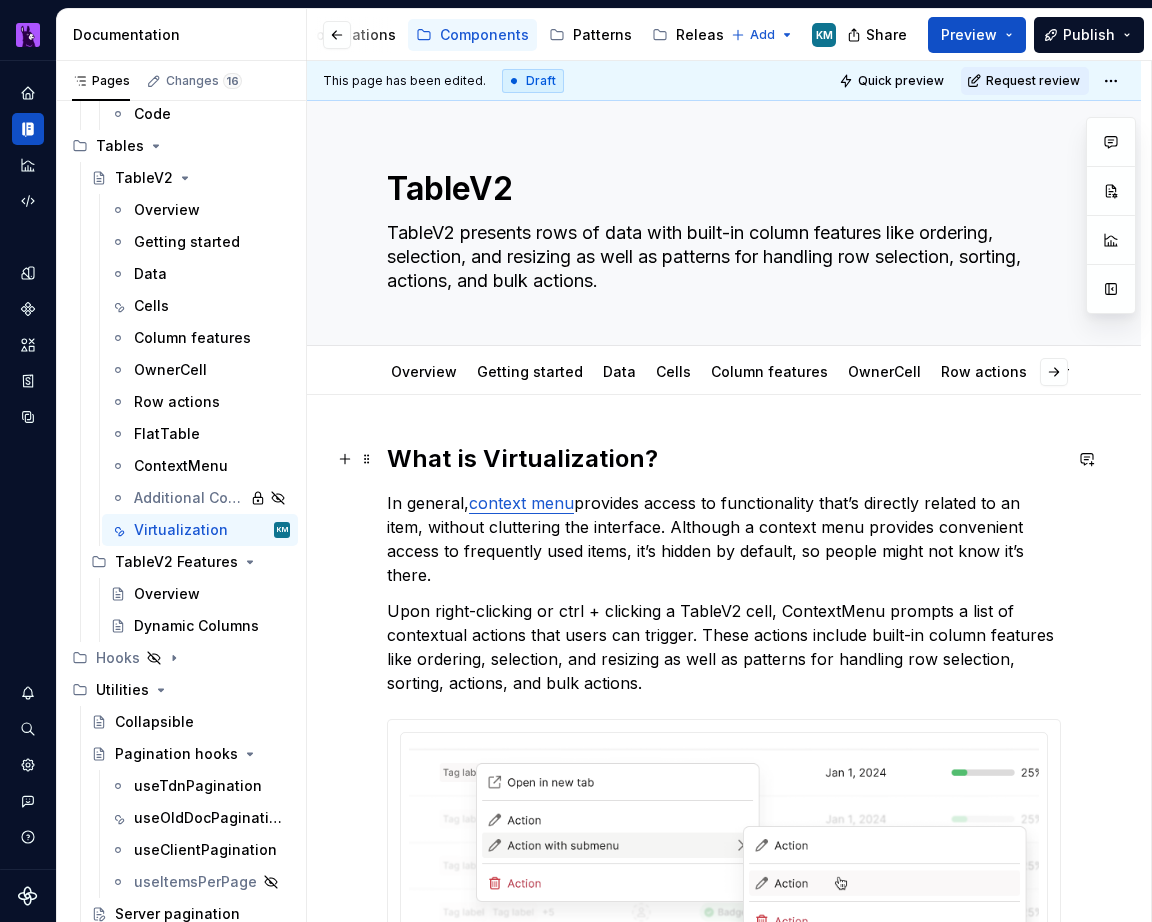 click on "What is Virtualization?" at bounding box center [724, 459] 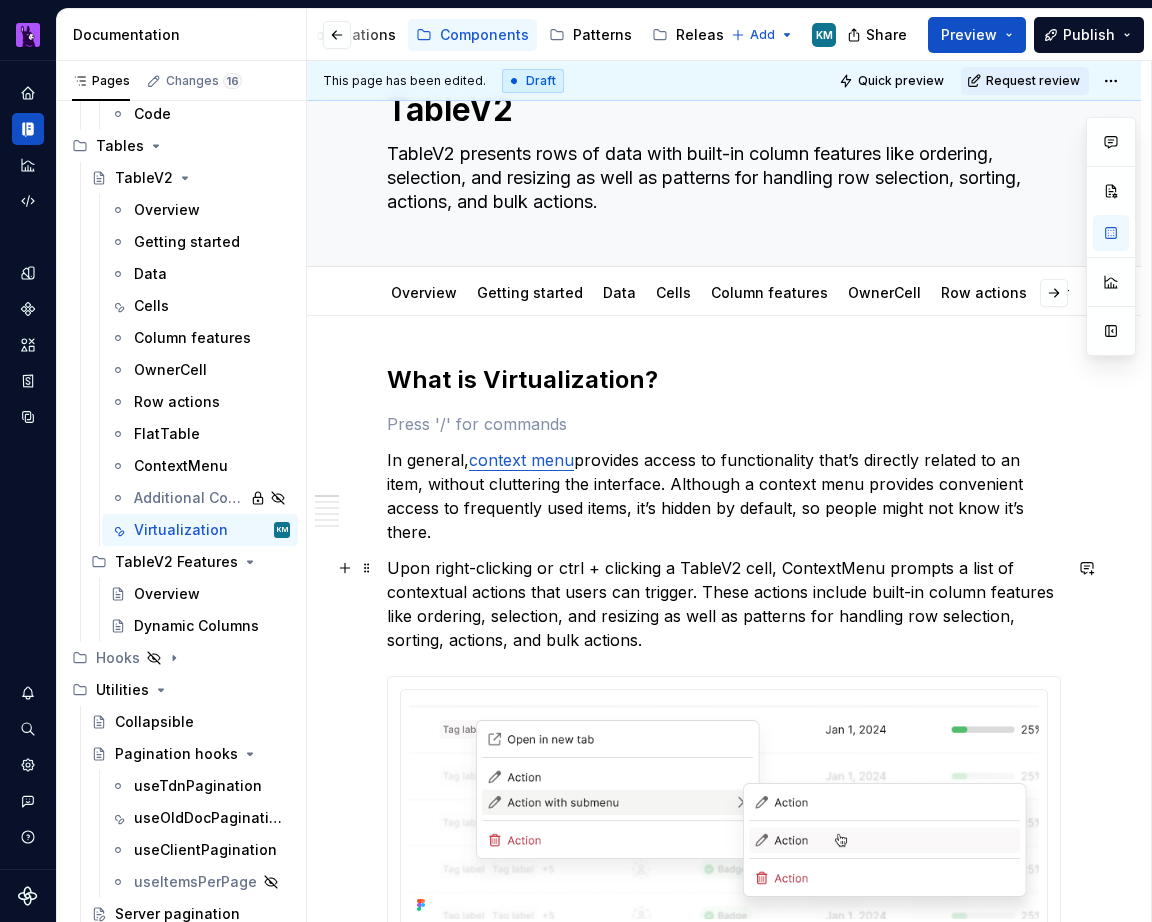 scroll, scrollTop: 60, scrollLeft: 0, axis: vertical 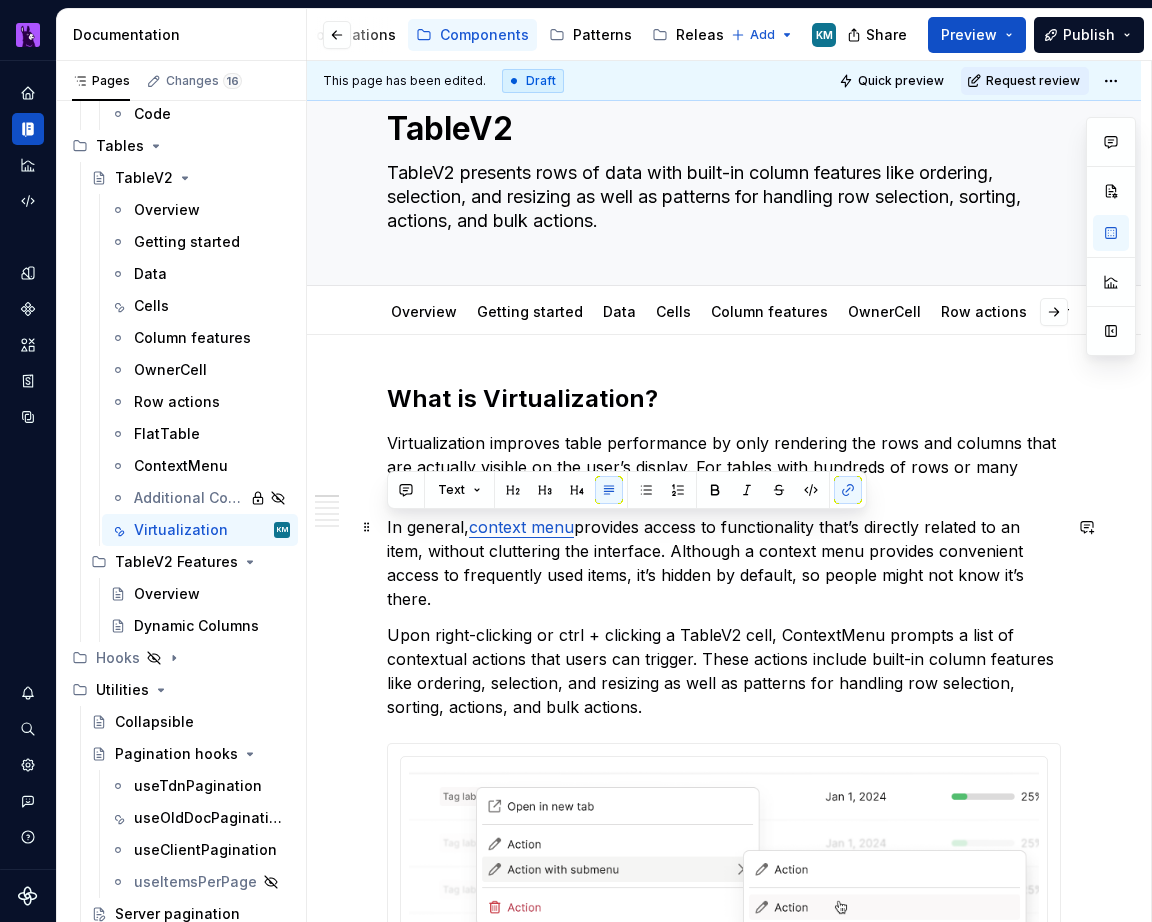 drag, startPoint x: 702, startPoint y: 717, endPoint x: 376, endPoint y: 527, distance: 377.32745 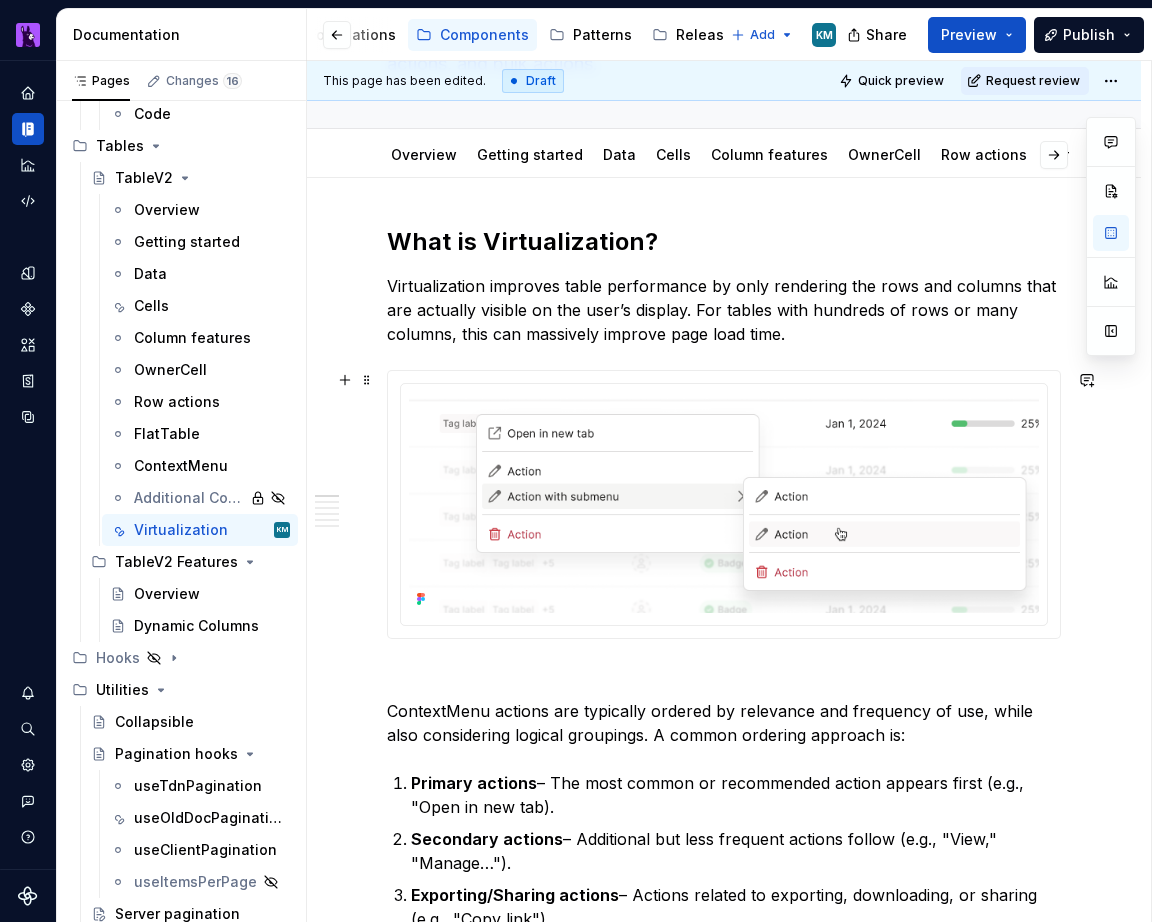 scroll, scrollTop: 204, scrollLeft: 0, axis: vertical 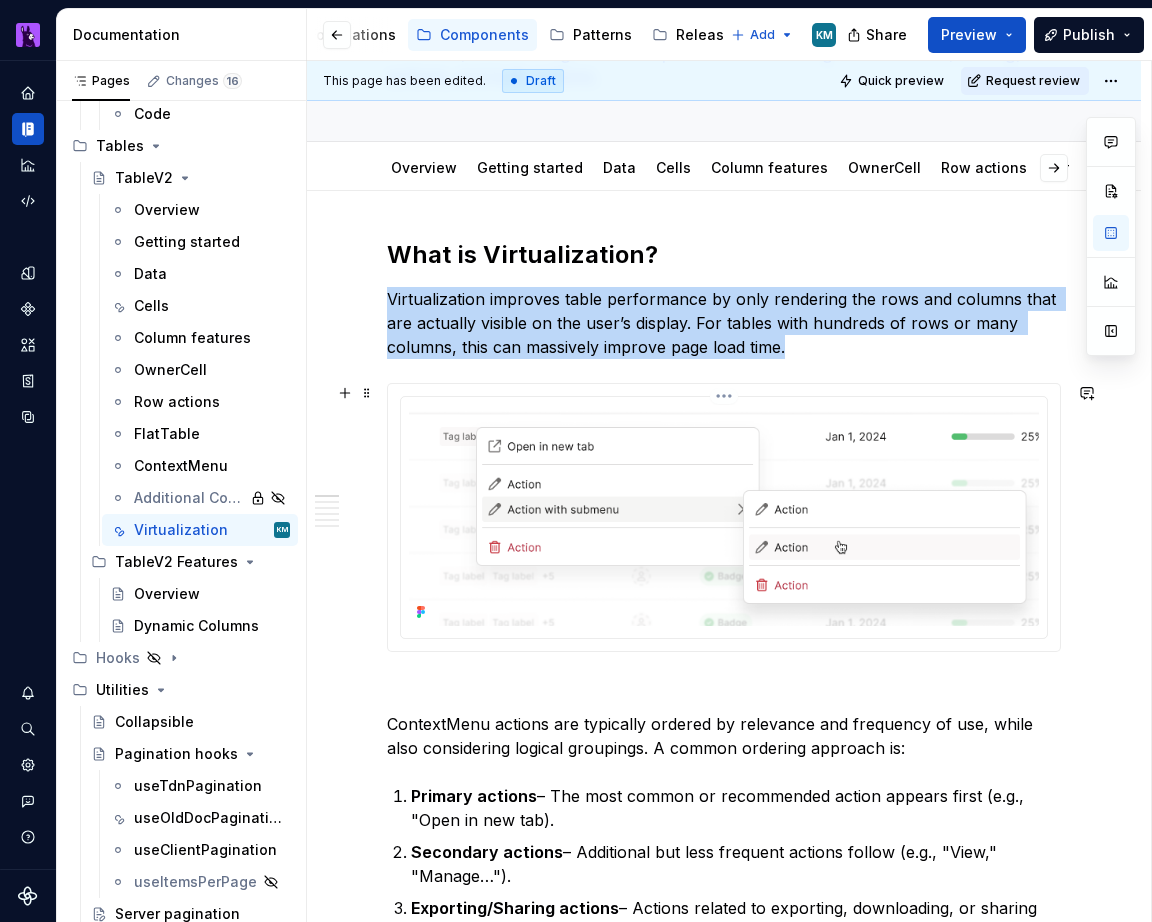 click at bounding box center (724, 515) 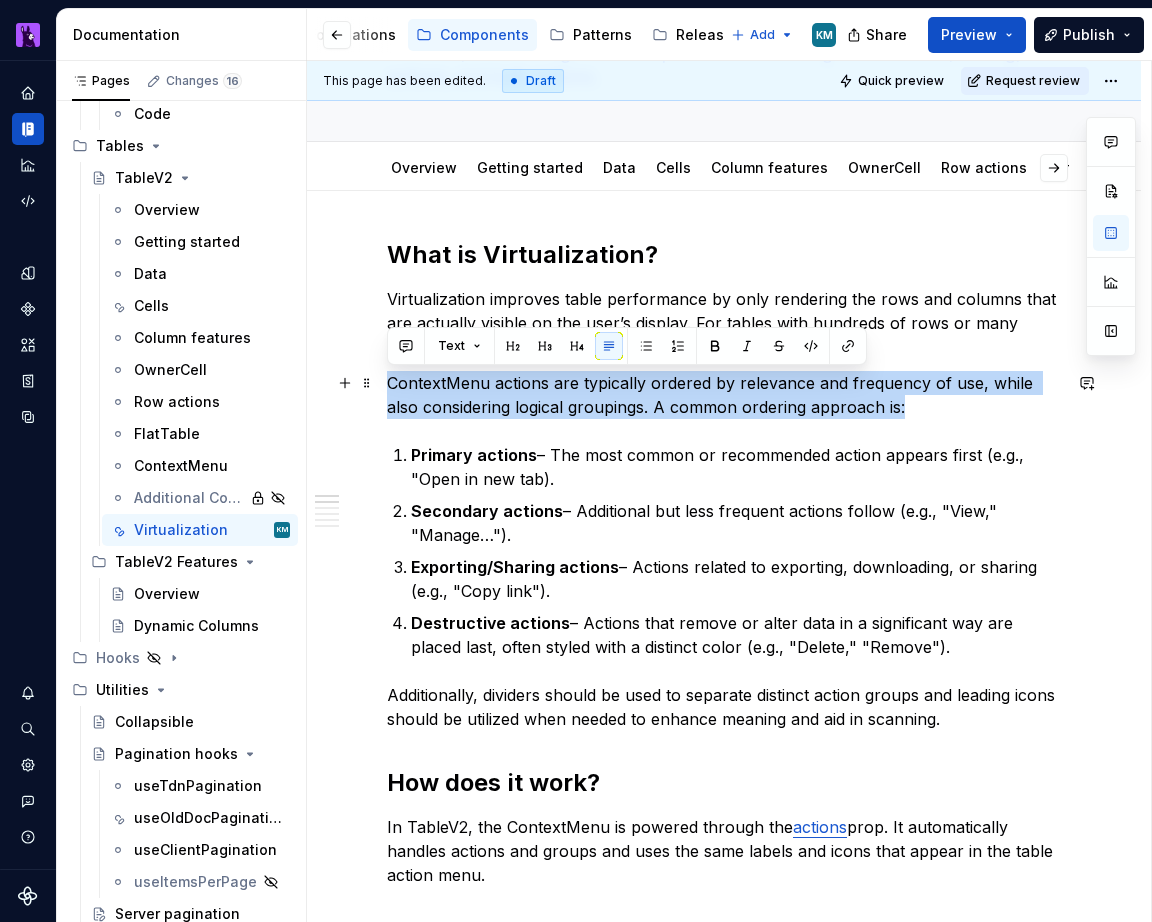 drag, startPoint x: 963, startPoint y: 409, endPoint x: 311, endPoint y: 386, distance: 652.4056 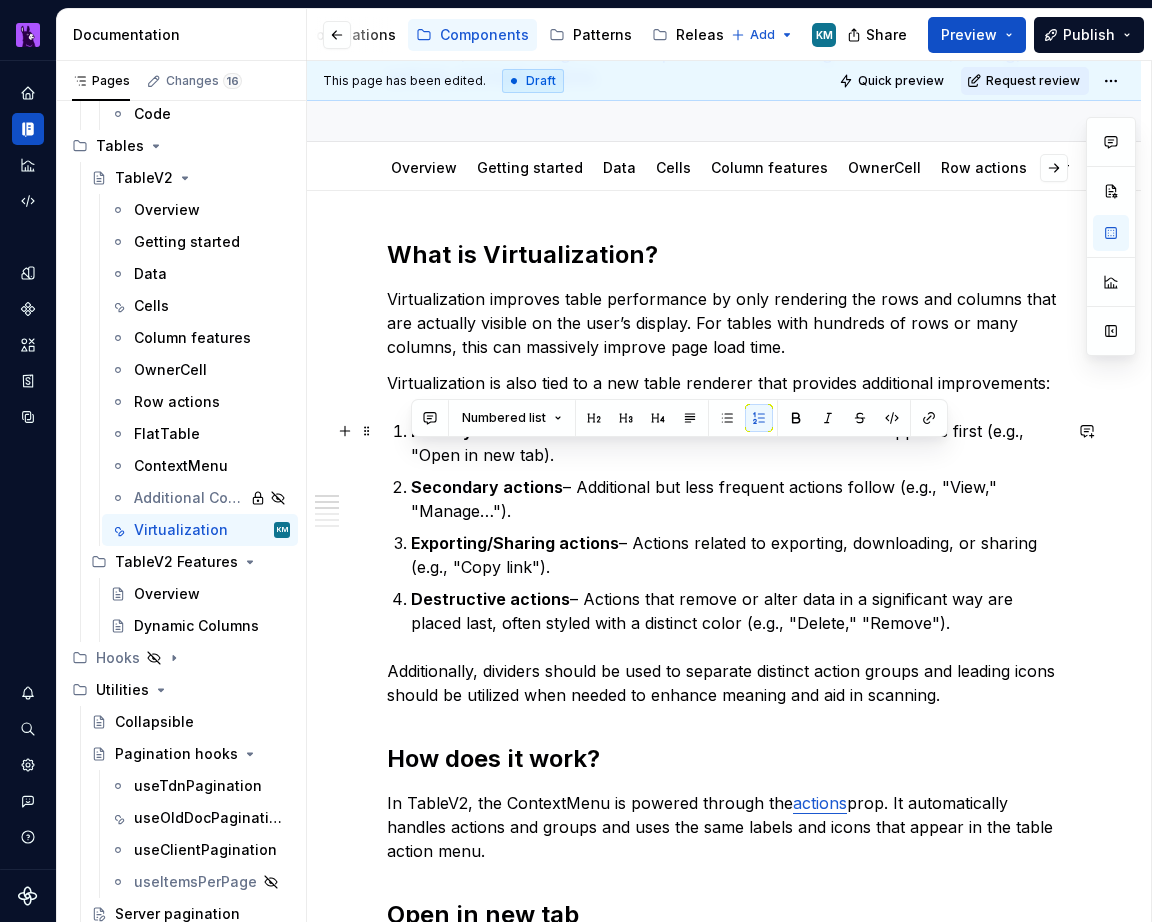 drag, startPoint x: 573, startPoint y: 454, endPoint x: 406, endPoint y: 437, distance: 167.86304 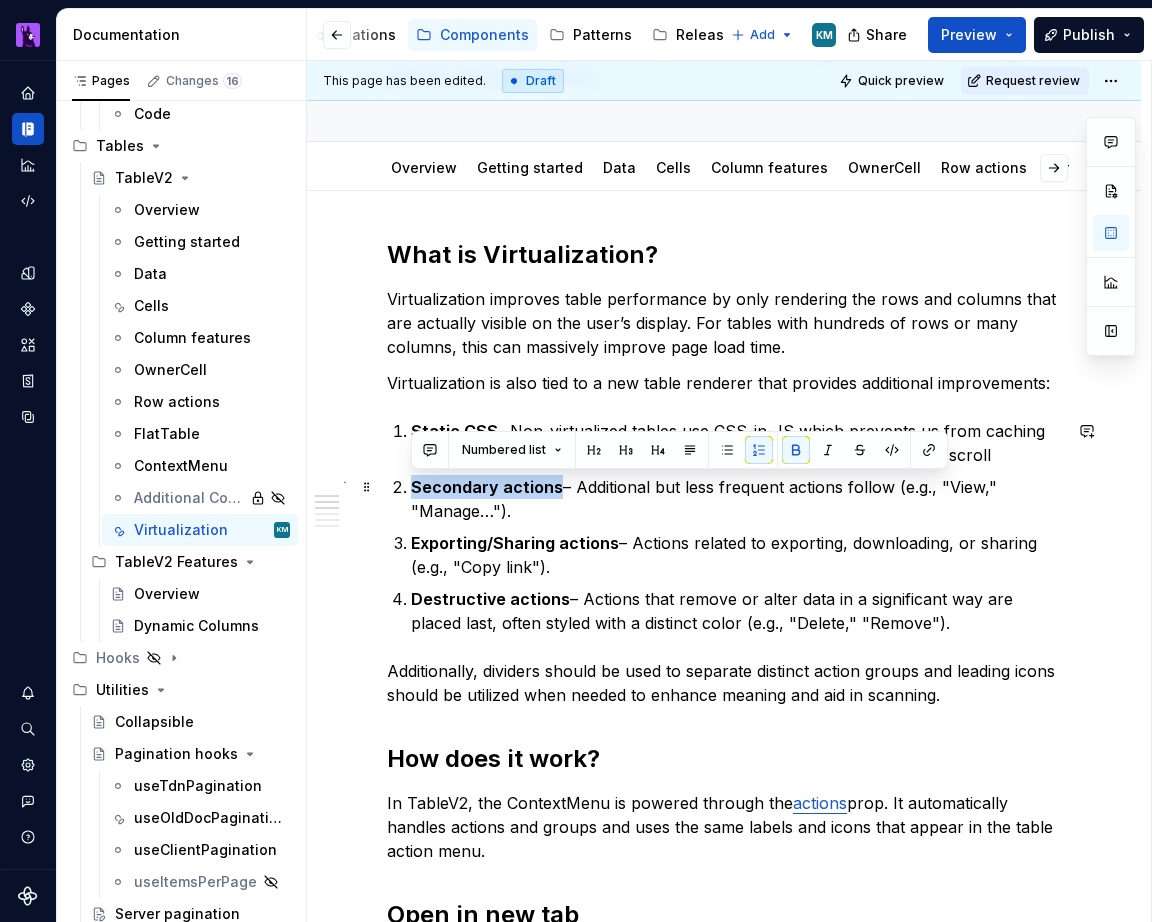 drag, startPoint x: 556, startPoint y: 488, endPoint x: 405, endPoint y: 487, distance: 151.00331 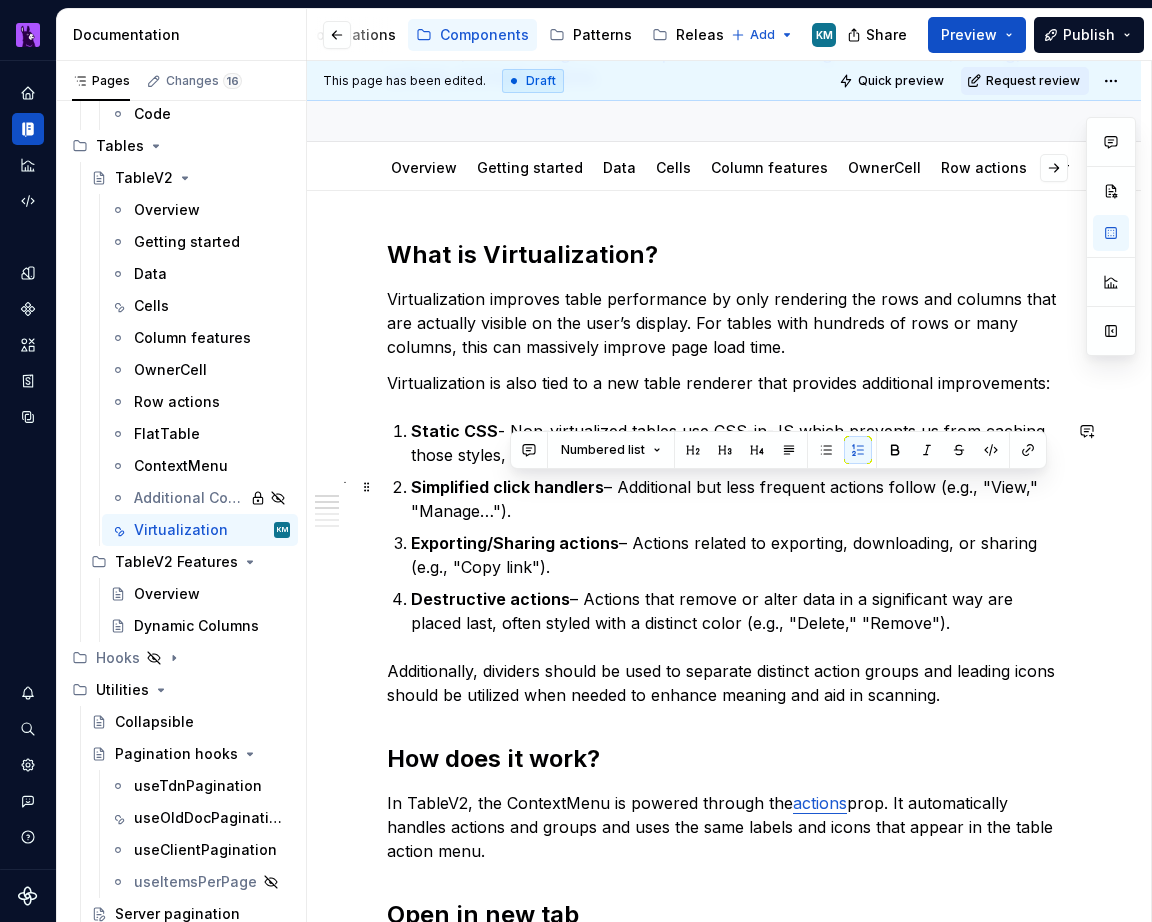 drag, startPoint x: 599, startPoint y: 511, endPoint x: 620, endPoint y: 485, distance: 33.42155 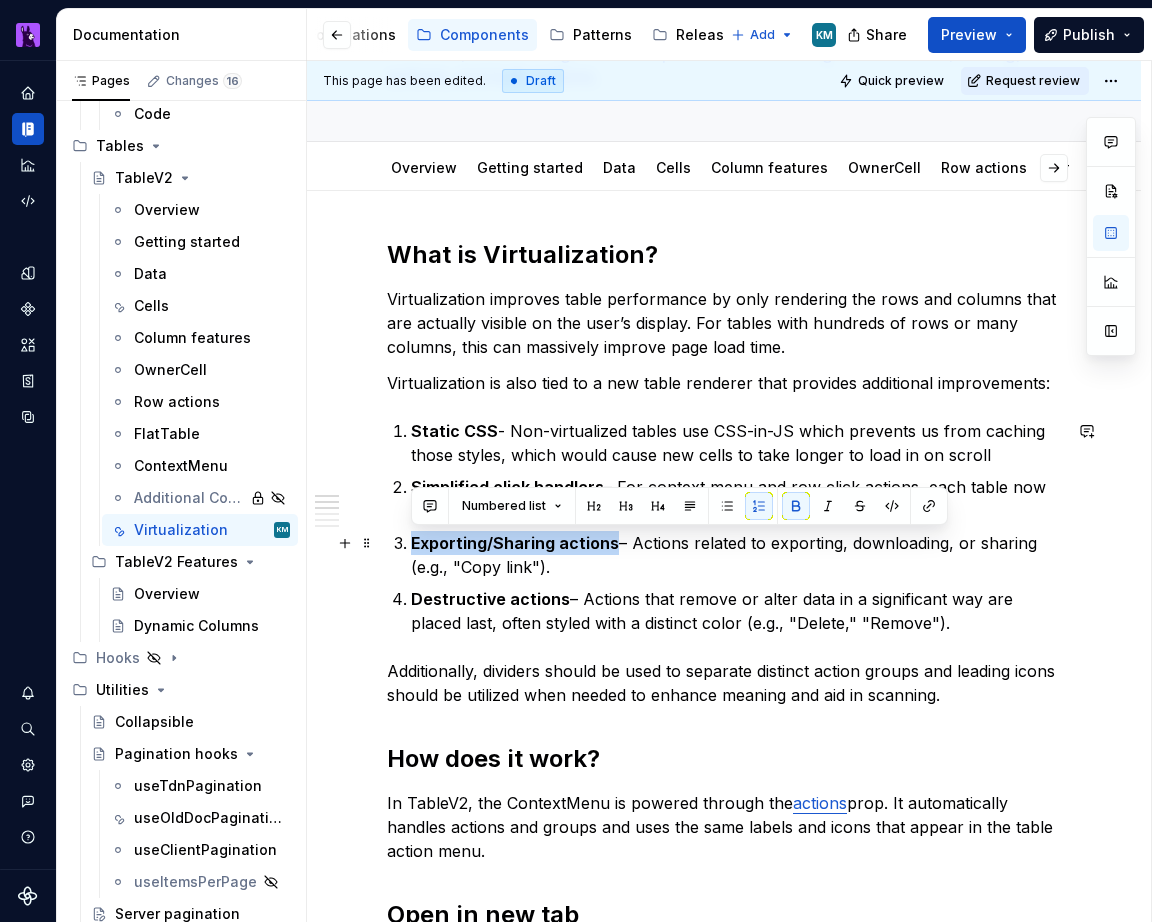 drag, startPoint x: 614, startPoint y: 544, endPoint x: 411, endPoint y: 548, distance: 203.0394 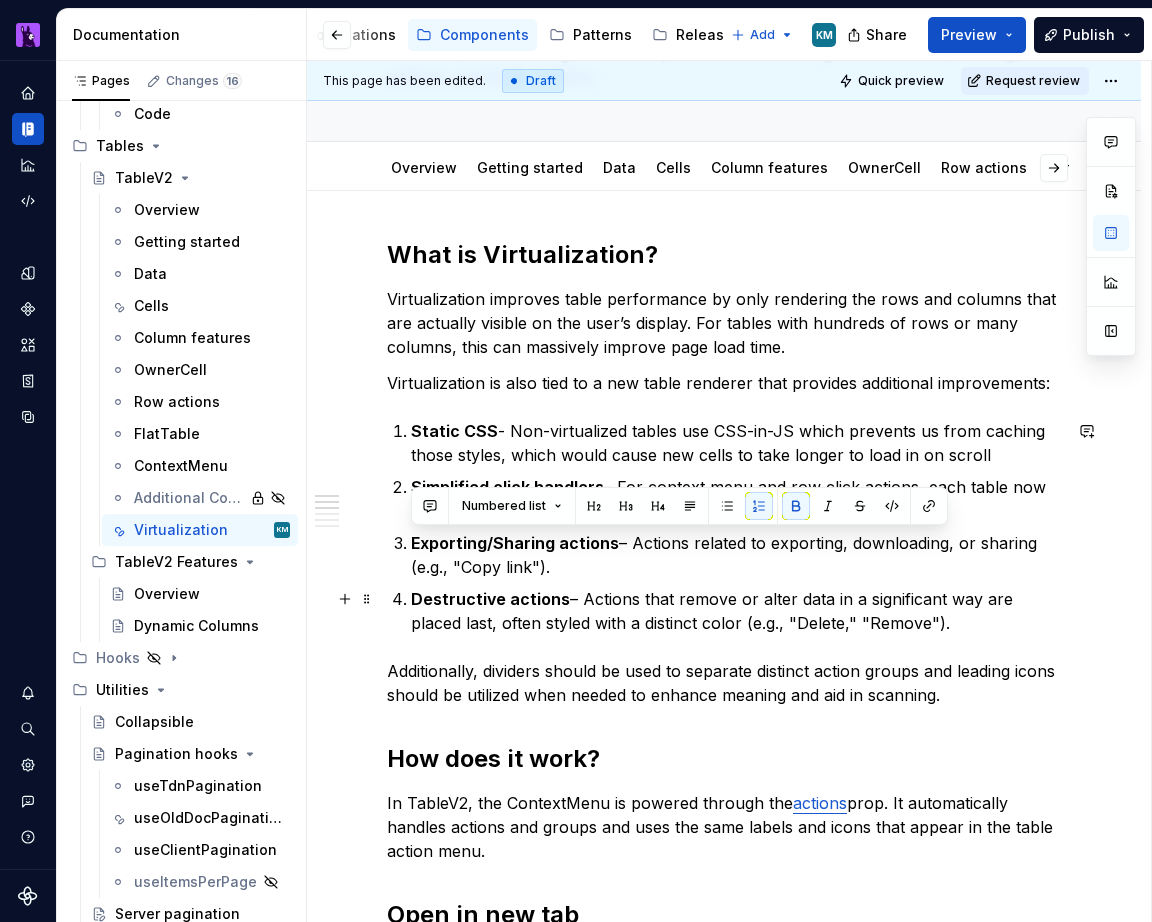 click on "Static CSS - Non-virtualized tables use CSS-in-JS which prevents us from caching those styles, which would cause new cells to take longer to load in on scroll Simplified click handlers – For context menu and row click actions, each table now has one click handler as opposed to duplicating these per row Exporting/Sharing actions – Actions related to exporting, downloading, or sharing (e.g., "Copy link"). Destructive actions – Actions that remove or alter data in a significant way are placed last, often styled with a distinct color (e.g., "Delete," "Remove")." at bounding box center (736, 527) 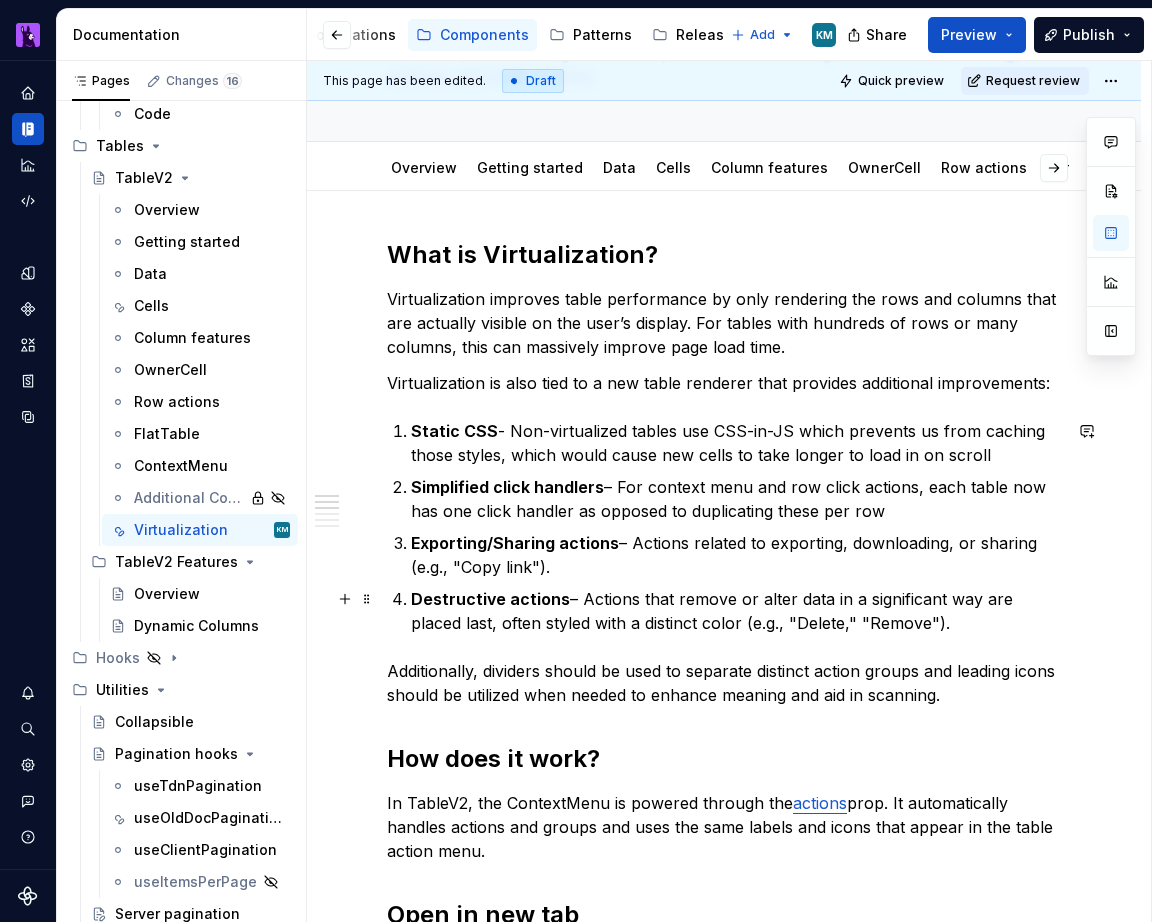 click on "Destructive actions  – Actions that remove or alter data in a significant way are placed last, often styled with a distinct color (e.g., "Delete," "Remove")." at bounding box center [736, 611] 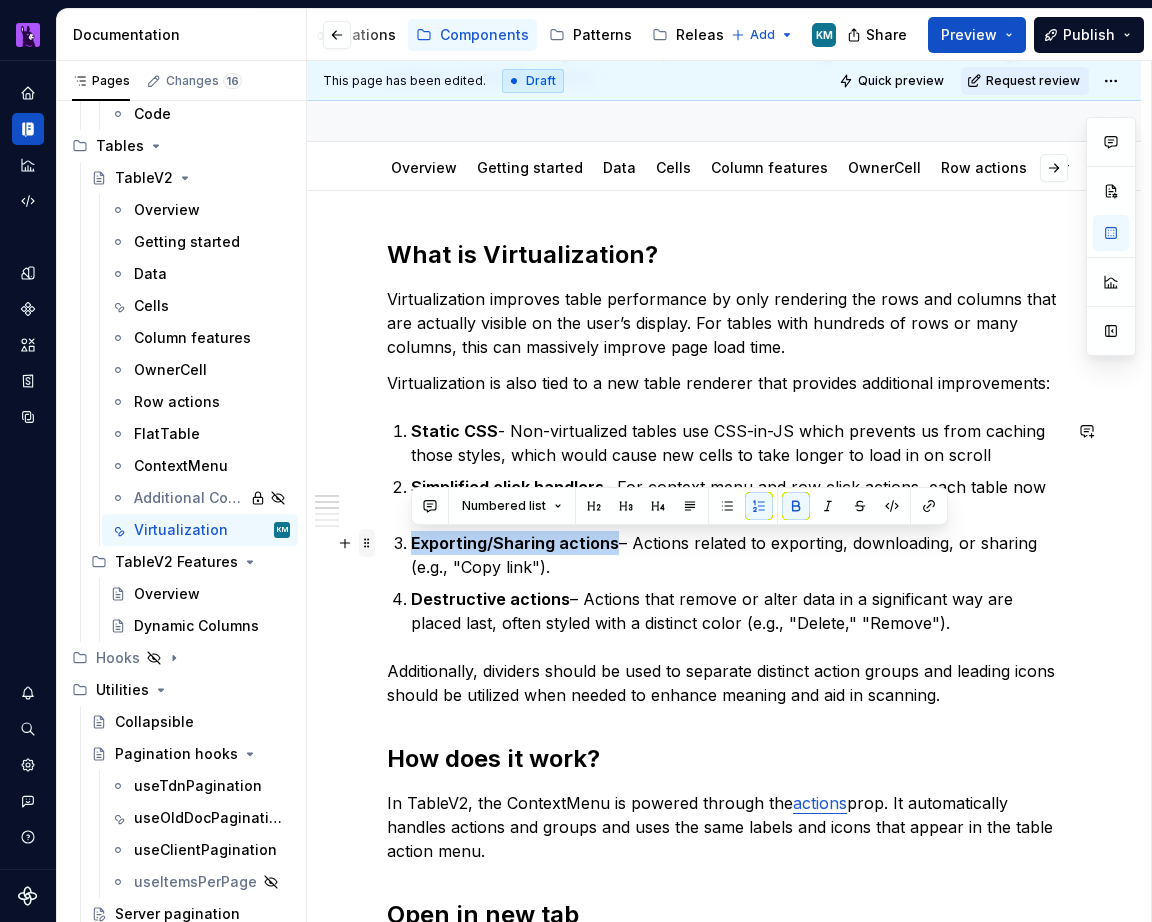 drag, startPoint x: 614, startPoint y: 547, endPoint x: 374, endPoint y: 547, distance: 240 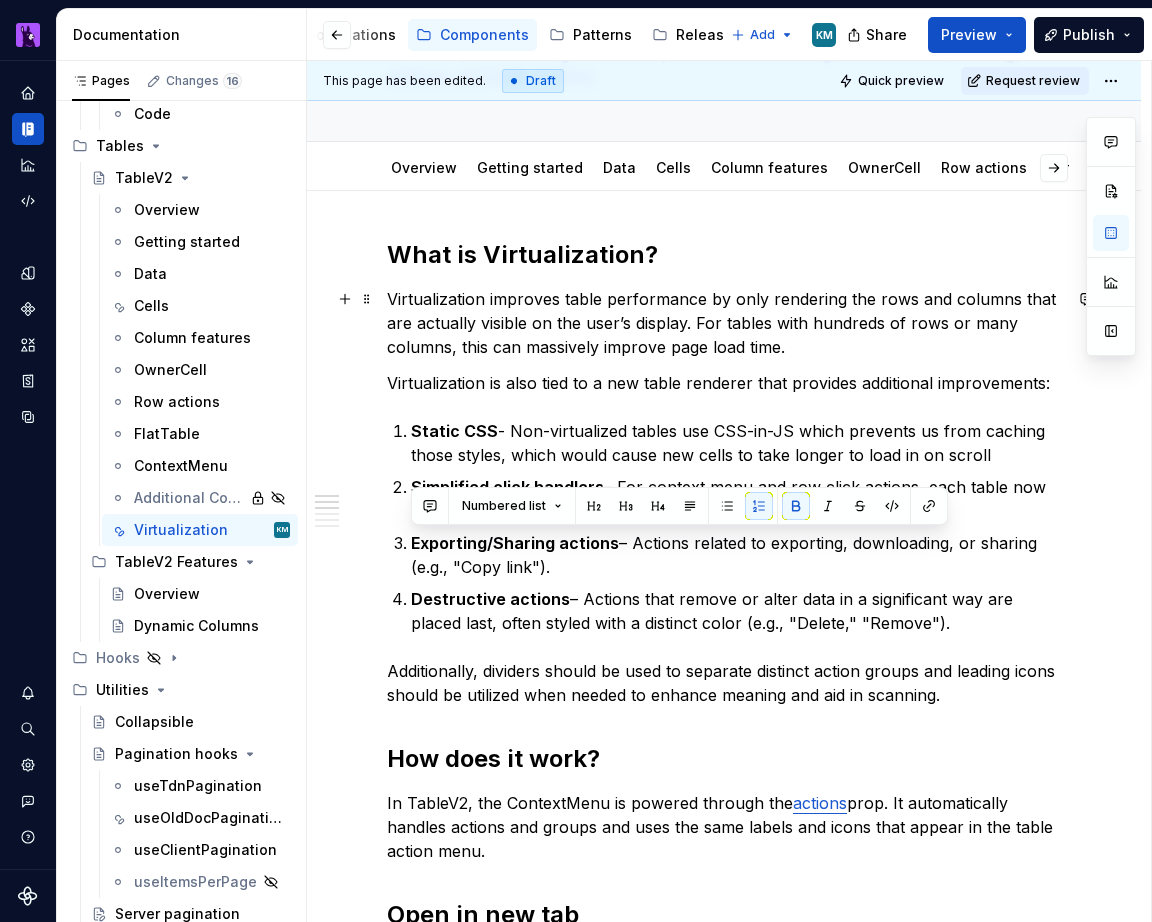 click on "Virtualization improves table performance by only rendering the rows and columns that are actually visible on the user’s display. For tables with hundreds of rows or many columns, this can massively improve page load time." at bounding box center (724, 323) 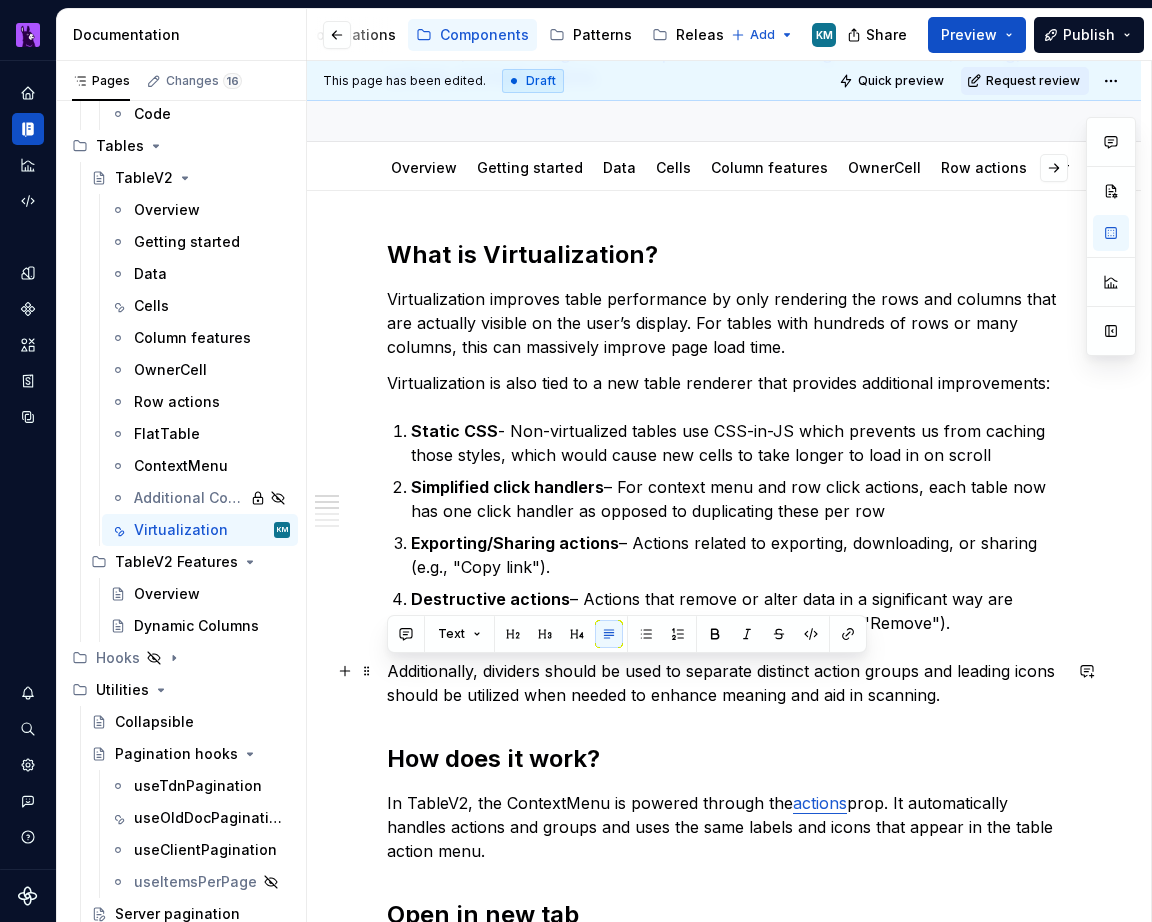 drag, startPoint x: 1002, startPoint y: 696, endPoint x: 318, endPoint y: 657, distance: 685.11096 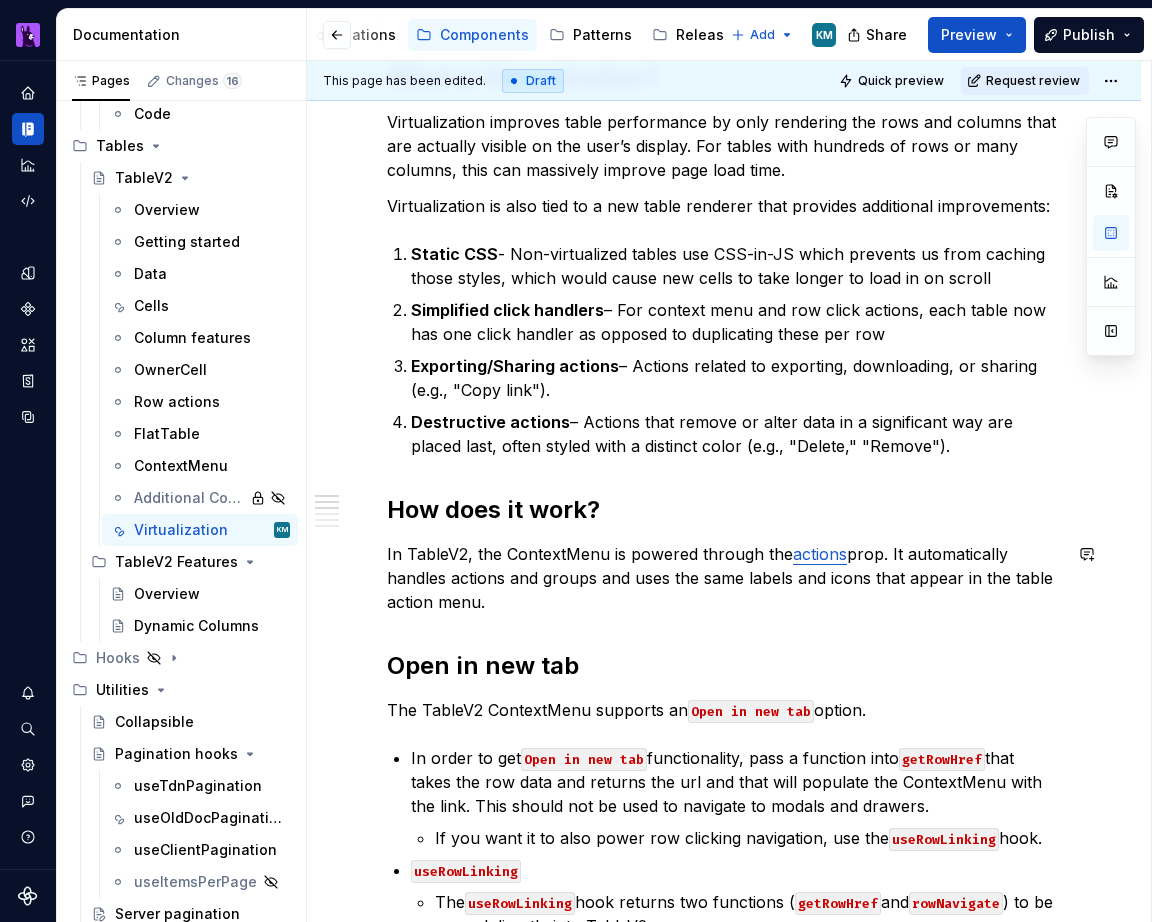scroll, scrollTop: 401, scrollLeft: 0, axis: vertical 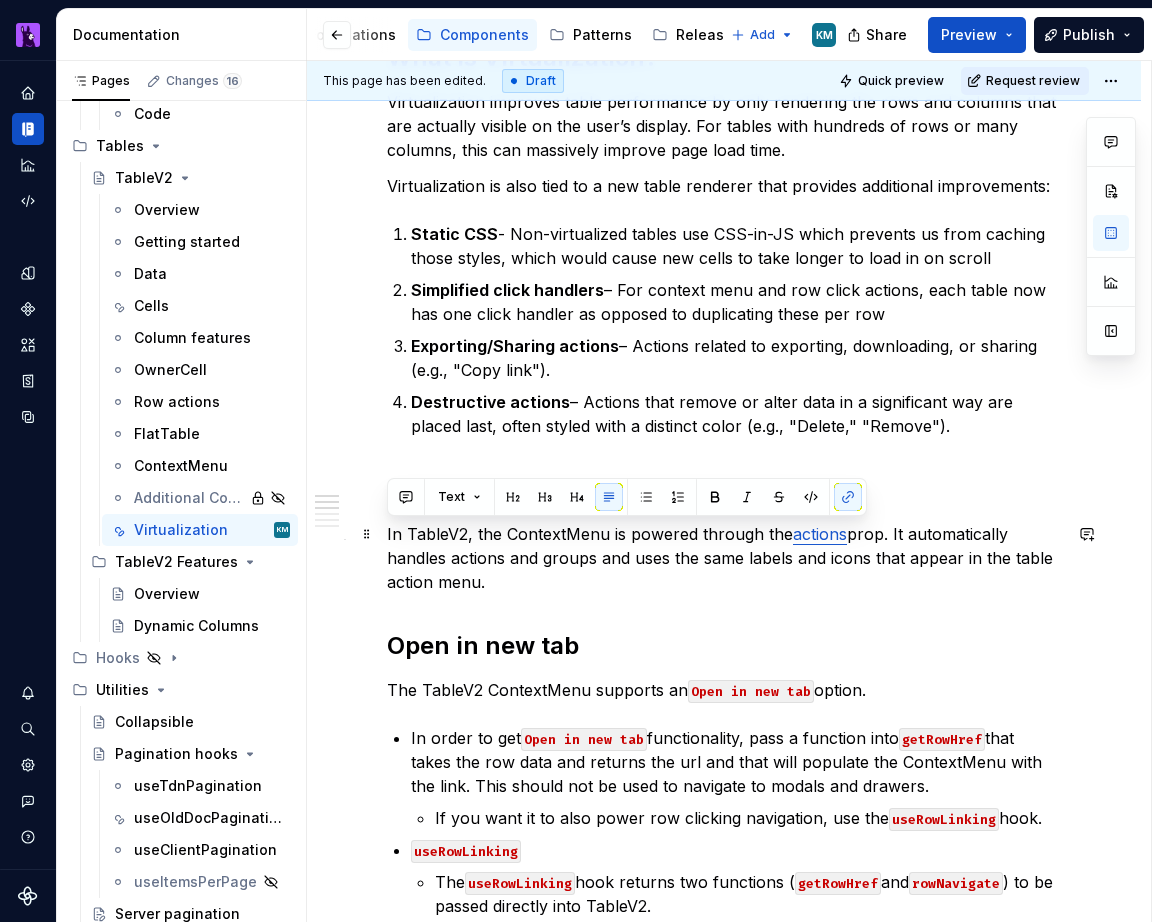 drag, startPoint x: 557, startPoint y: 577, endPoint x: 377, endPoint y: 537, distance: 184.39088 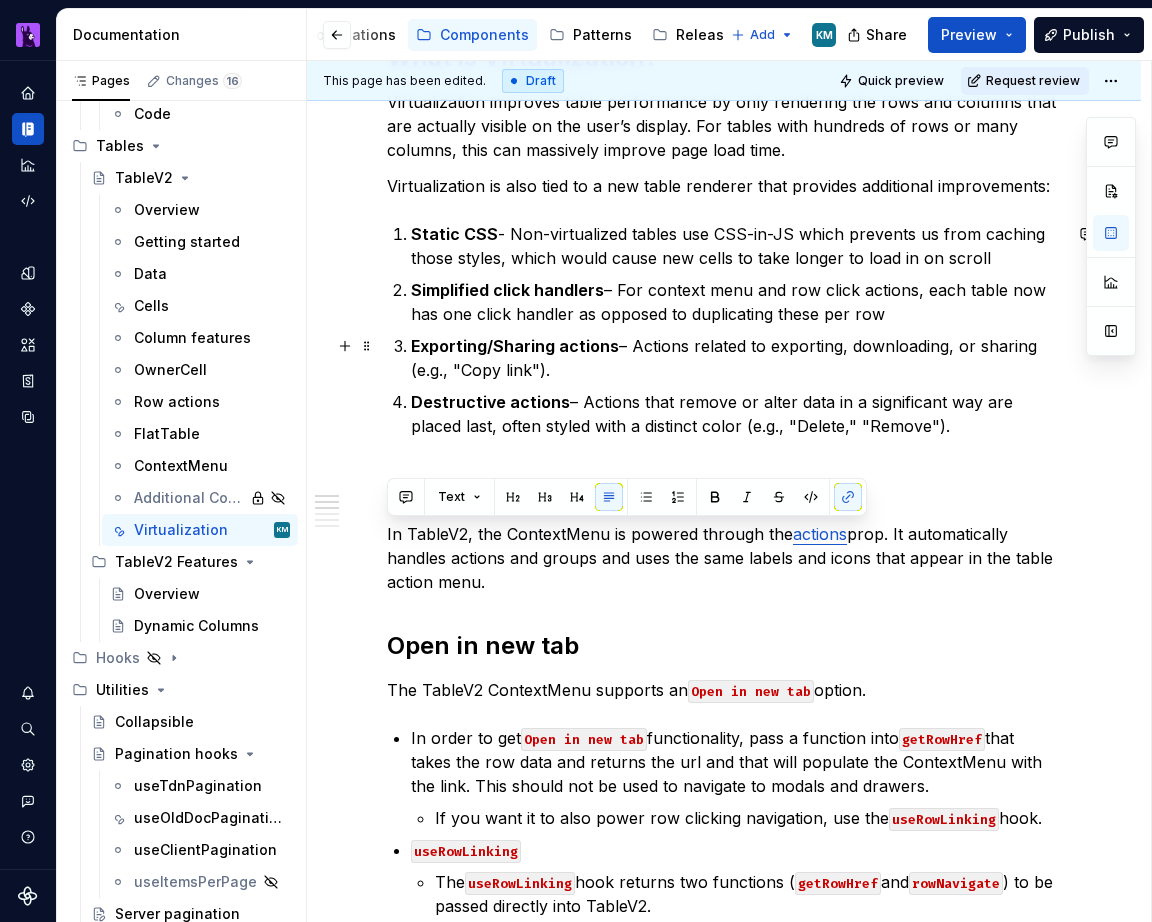 click on "Exporting/Sharing actions  – Actions related to exporting, downloading, or sharing (e.g., "Copy link")." at bounding box center [736, 358] 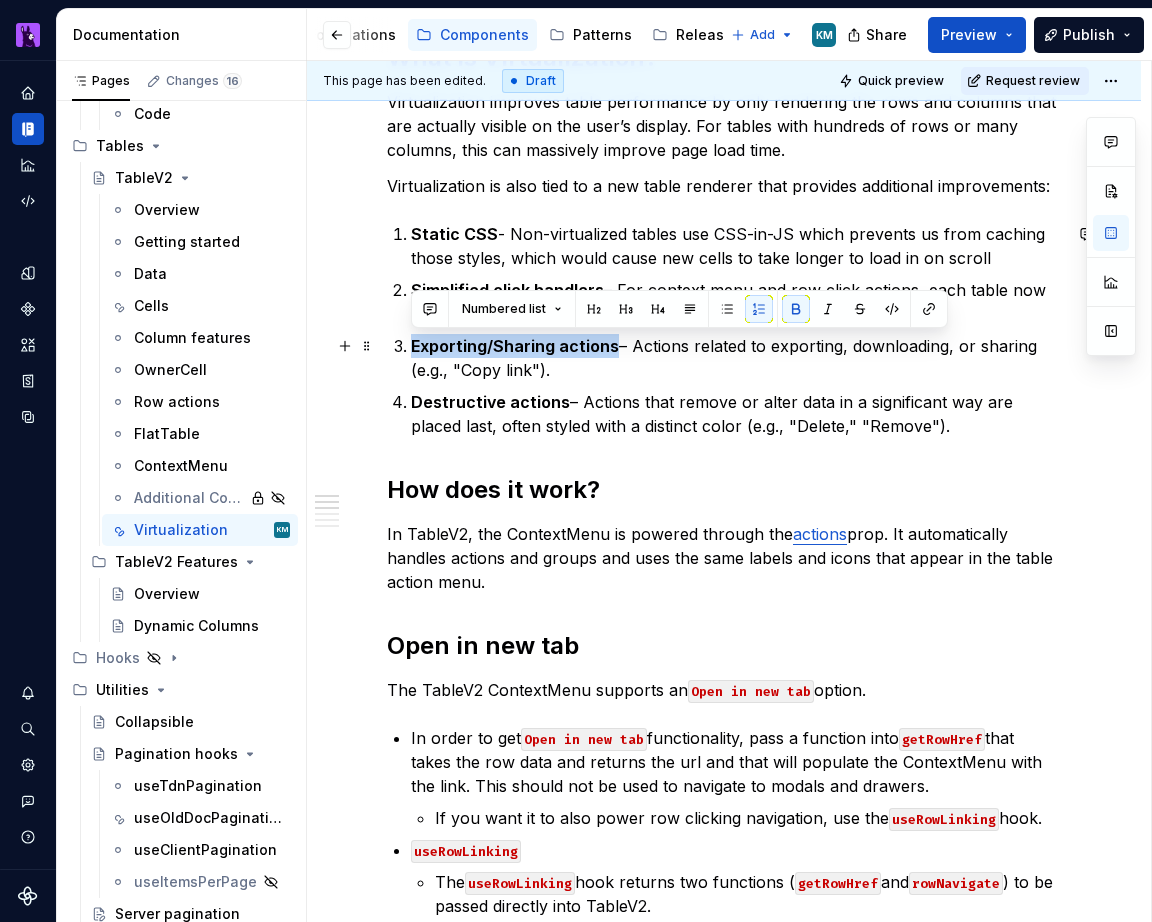 drag, startPoint x: 614, startPoint y: 347, endPoint x: 393, endPoint y: 350, distance: 221.02036 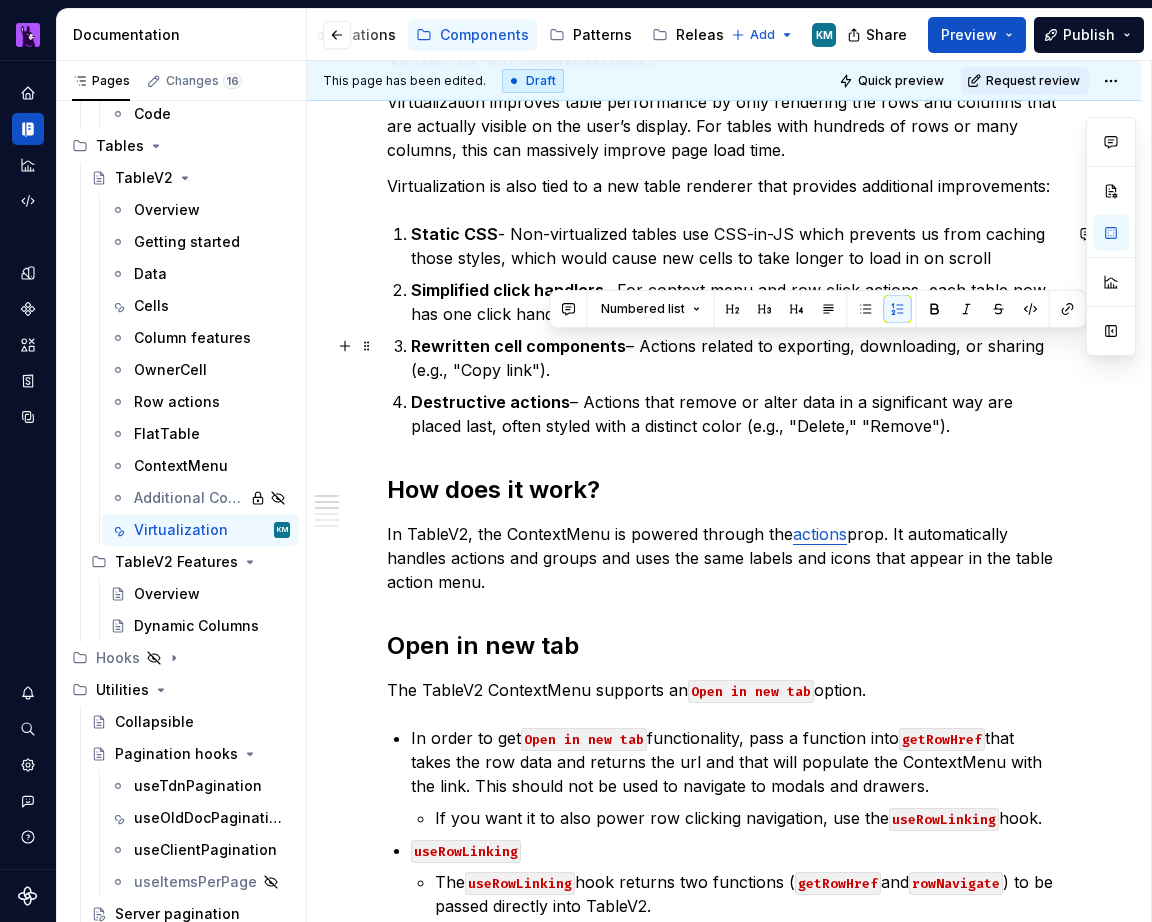 drag, startPoint x: 746, startPoint y: 374, endPoint x: 638, endPoint y: 348, distance: 111.085556 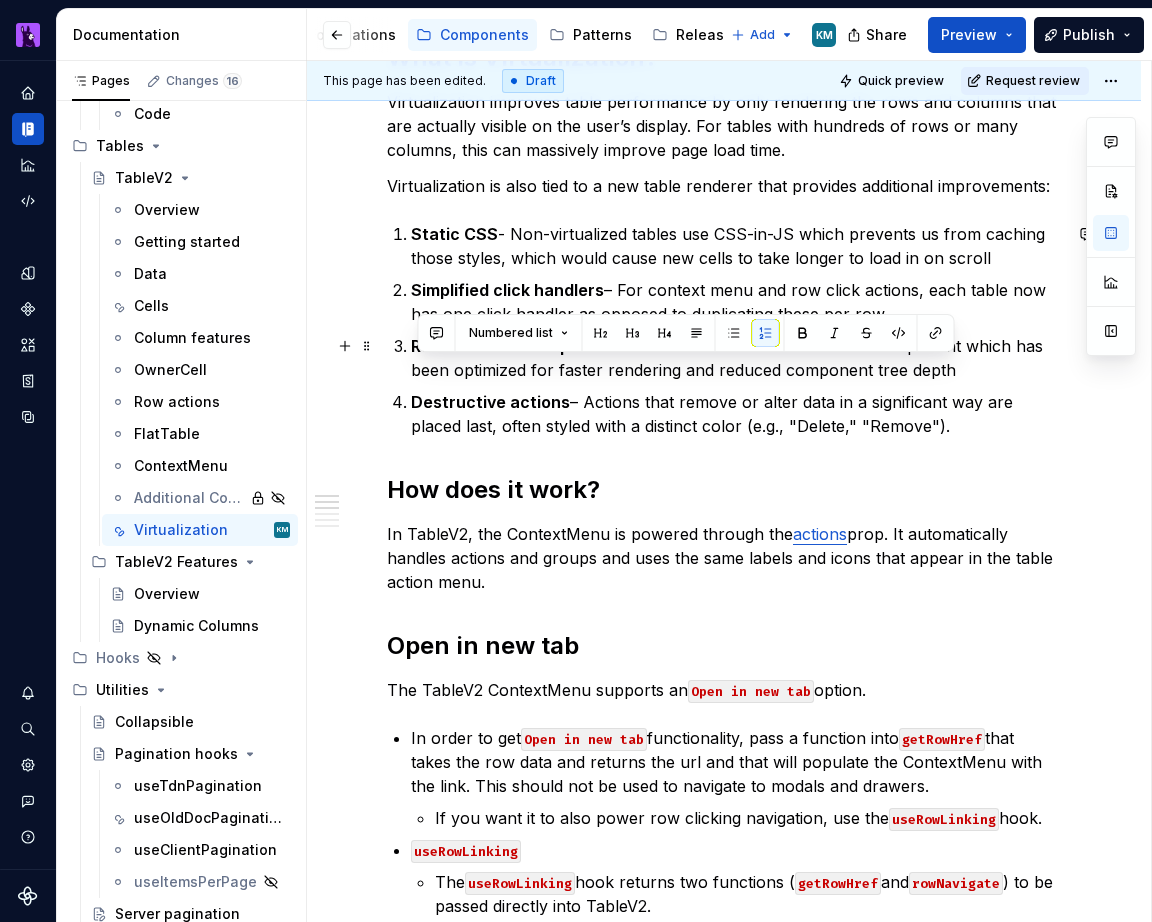 drag, startPoint x: 973, startPoint y: 426, endPoint x: 991, endPoint y: 365, distance: 63.600315 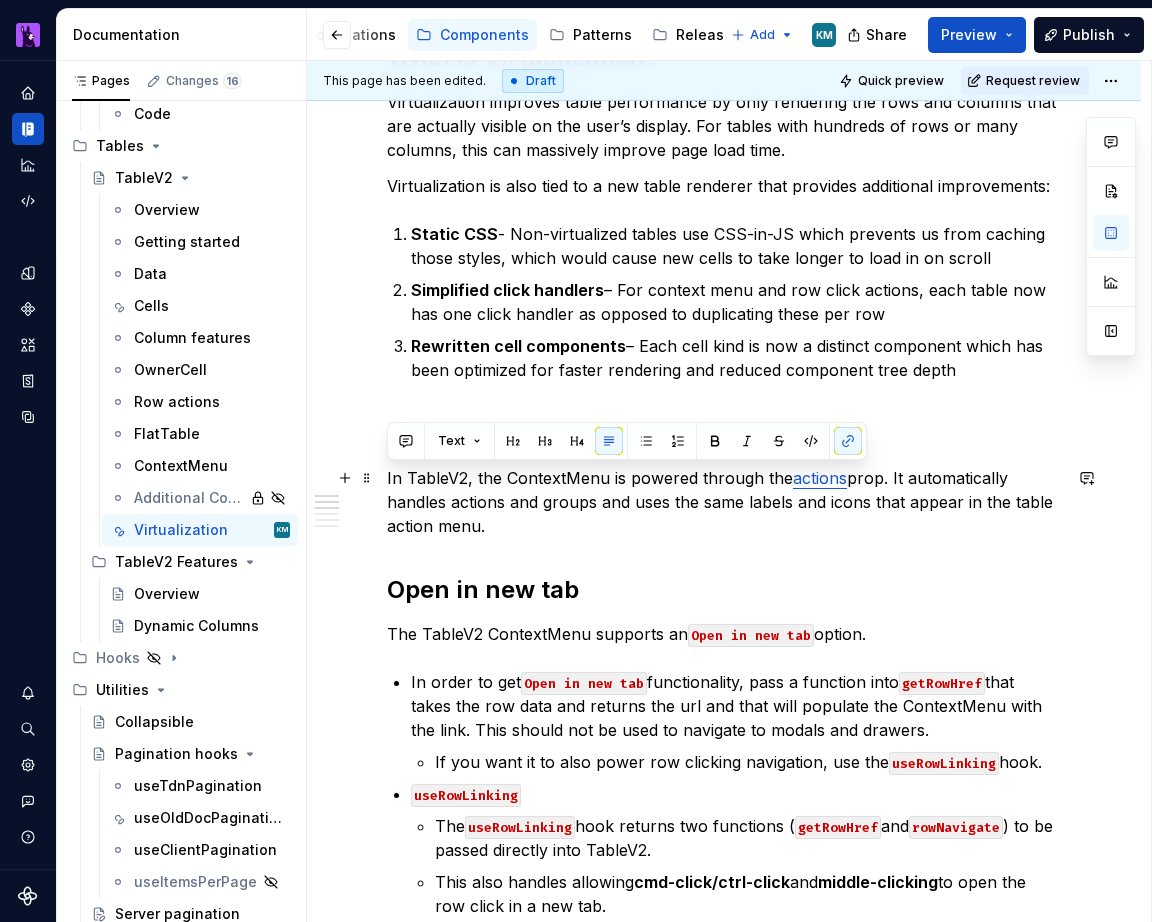 drag, startPoint x: 624, startPoint y: 520, endPoint x: 382, endPoint y: 479, distance: 245.44856 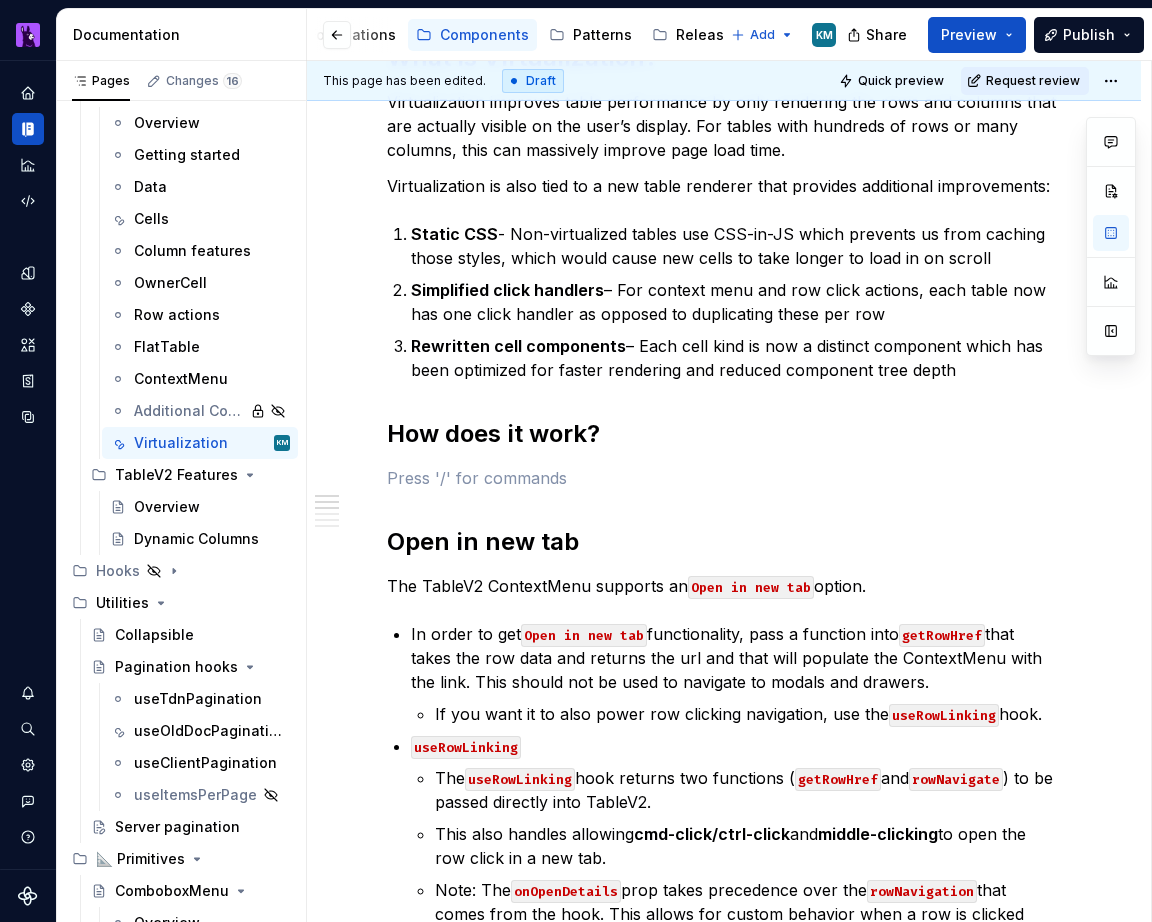 scroll, scrollTop: 6631, scrollLeft: 0, axis: vertical 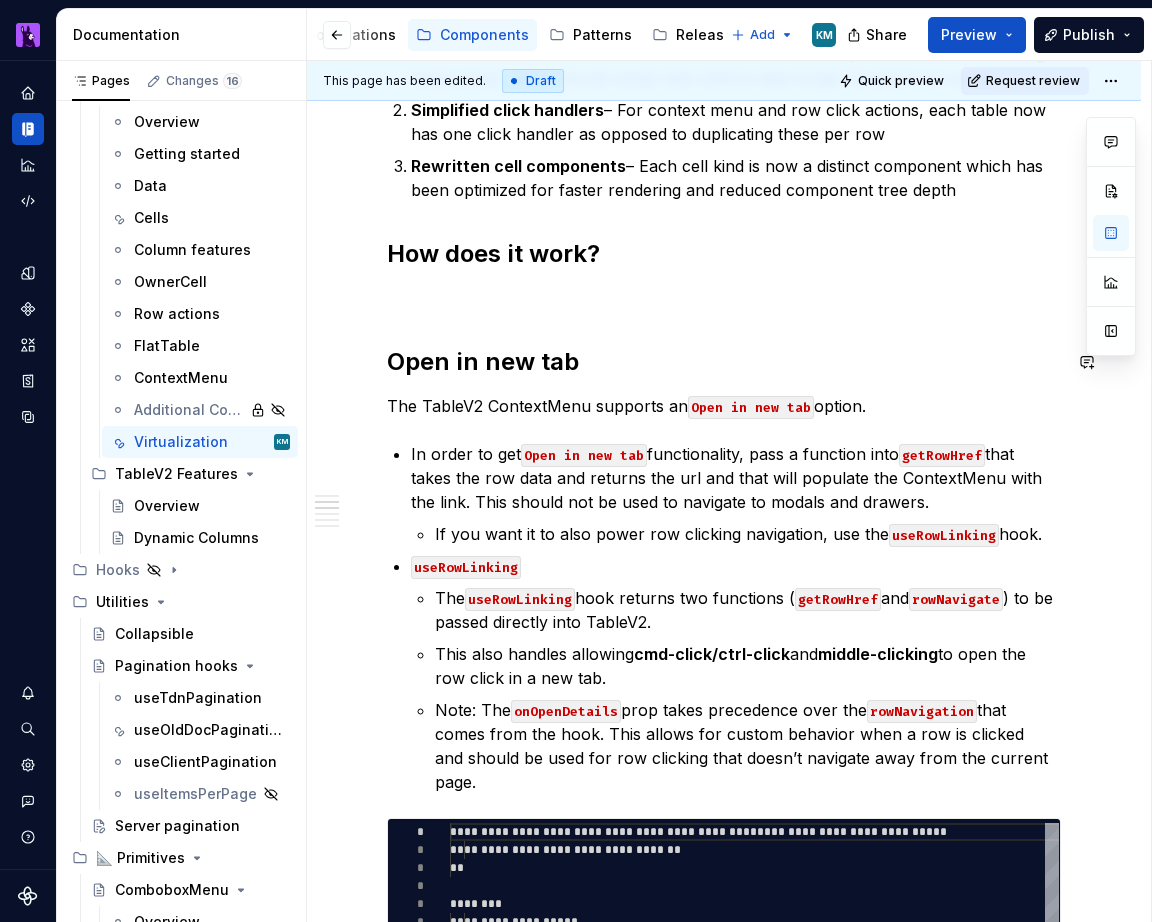 click on "What is Virtualization? Virtualization improves table performance by only rendering the rows and columns that are actually visible on the user’s display. For tables with hundreds of rows or many columns, this can massively improve page load time. Virtualization is also tied to a new table renderer that provides additional improvements: Static CSS  - Non-virtualized tables use CSS-in-JS which prevents us from caching those styles, which would cause new cells to take longer to load in on scroll Simplified click handlers  – For context menu and row click actions, each table now has one click handler as opposed to duplicating these per row Rewritten cell components  – Each cell kind is now a distinct component which has been optimized for faster rendering and reduced component tree depth How does it work? Open in new tab The TableV2 ContextMenu supports an  Open in new tab  option. In order to get  Open in new tab  functionality, pass a function into  getRowHref useRowLinking  hook. useRowLinking   The  * *" at bounding box center [724, 736] 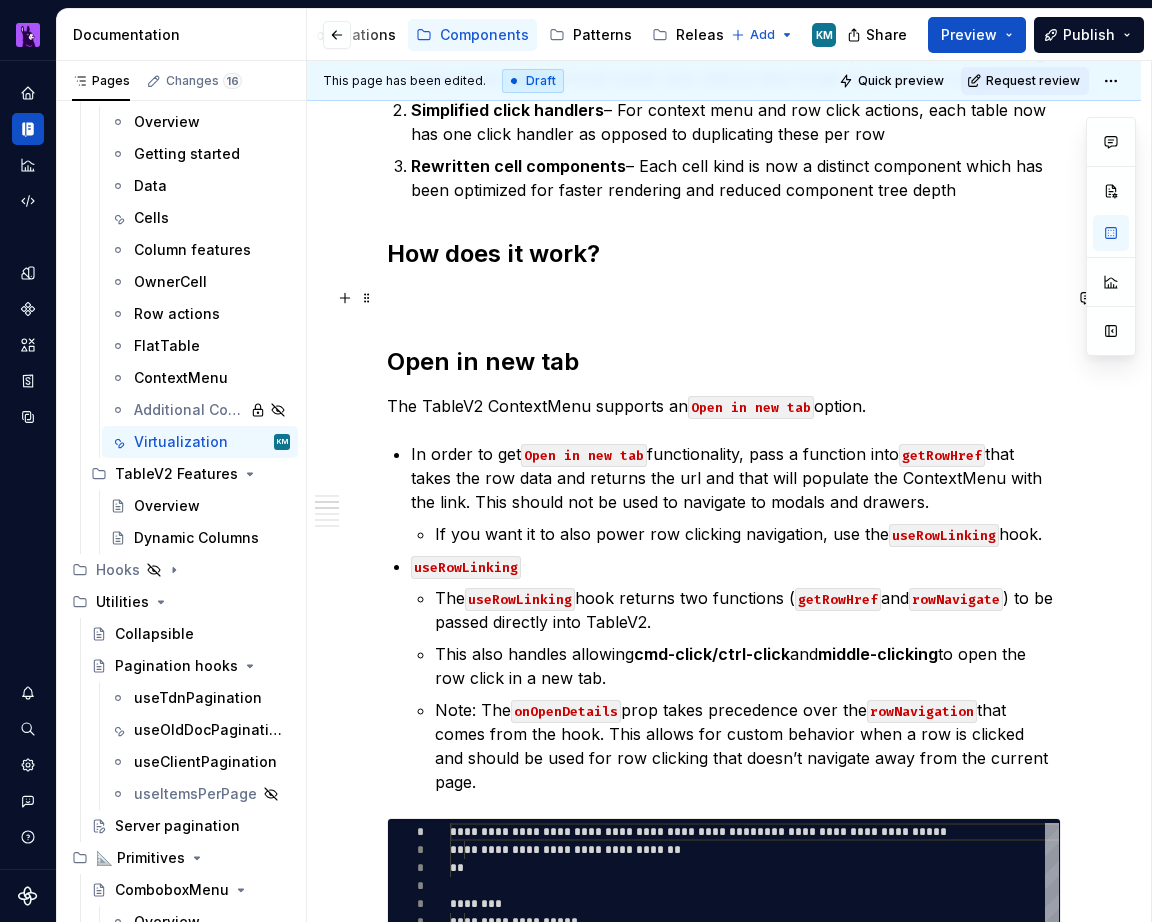 click at bounding box center [724, 298] 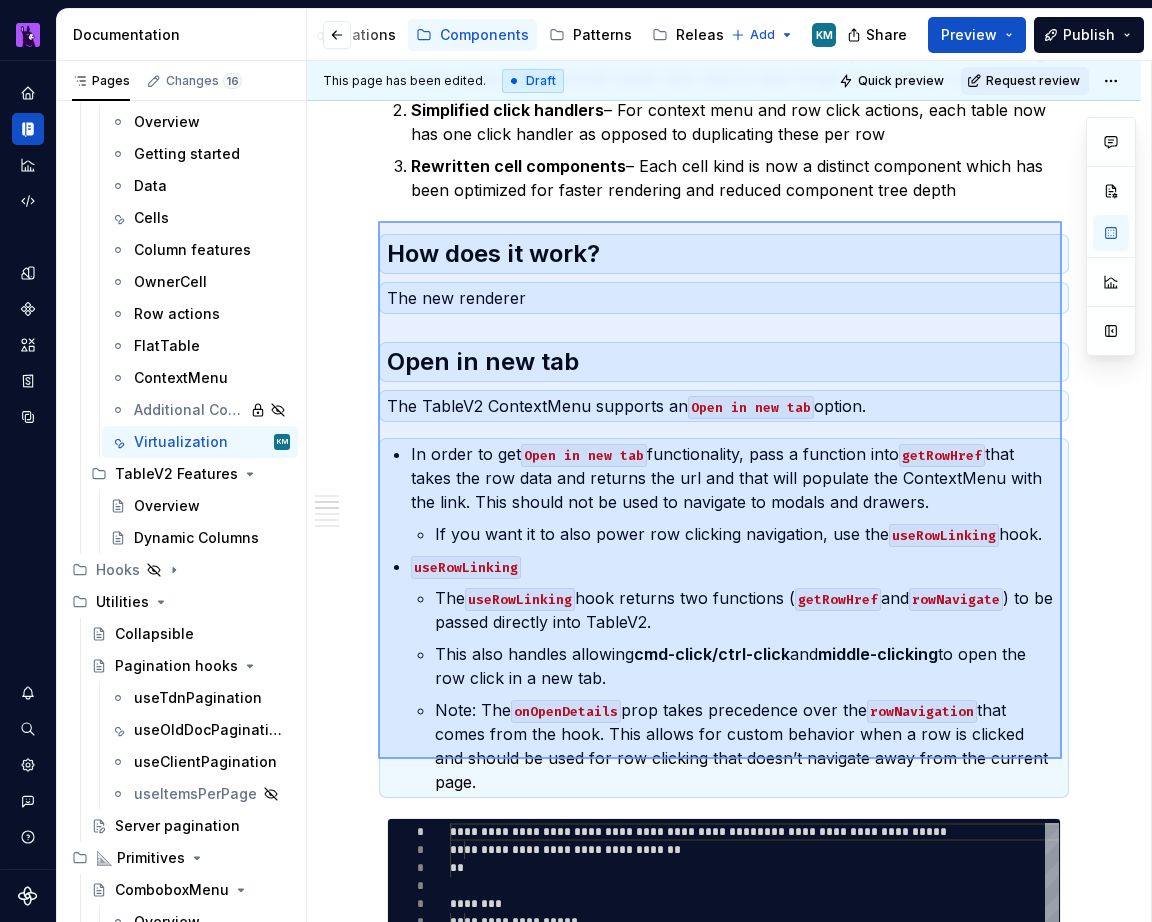 drag, startPoint x: 1062, startPoint y: 759, endPoint x: 379, endPoint y: 223, distance: 868.20795 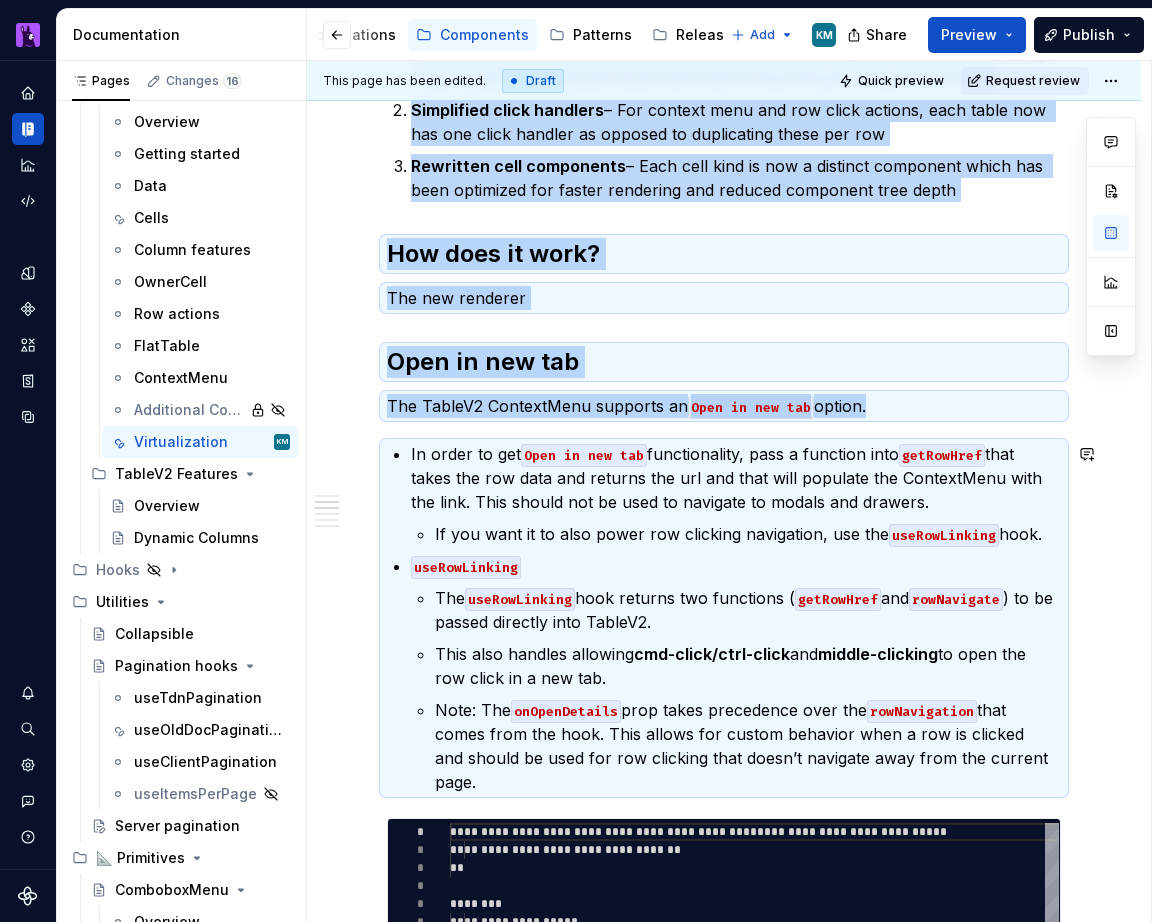 type on "*" 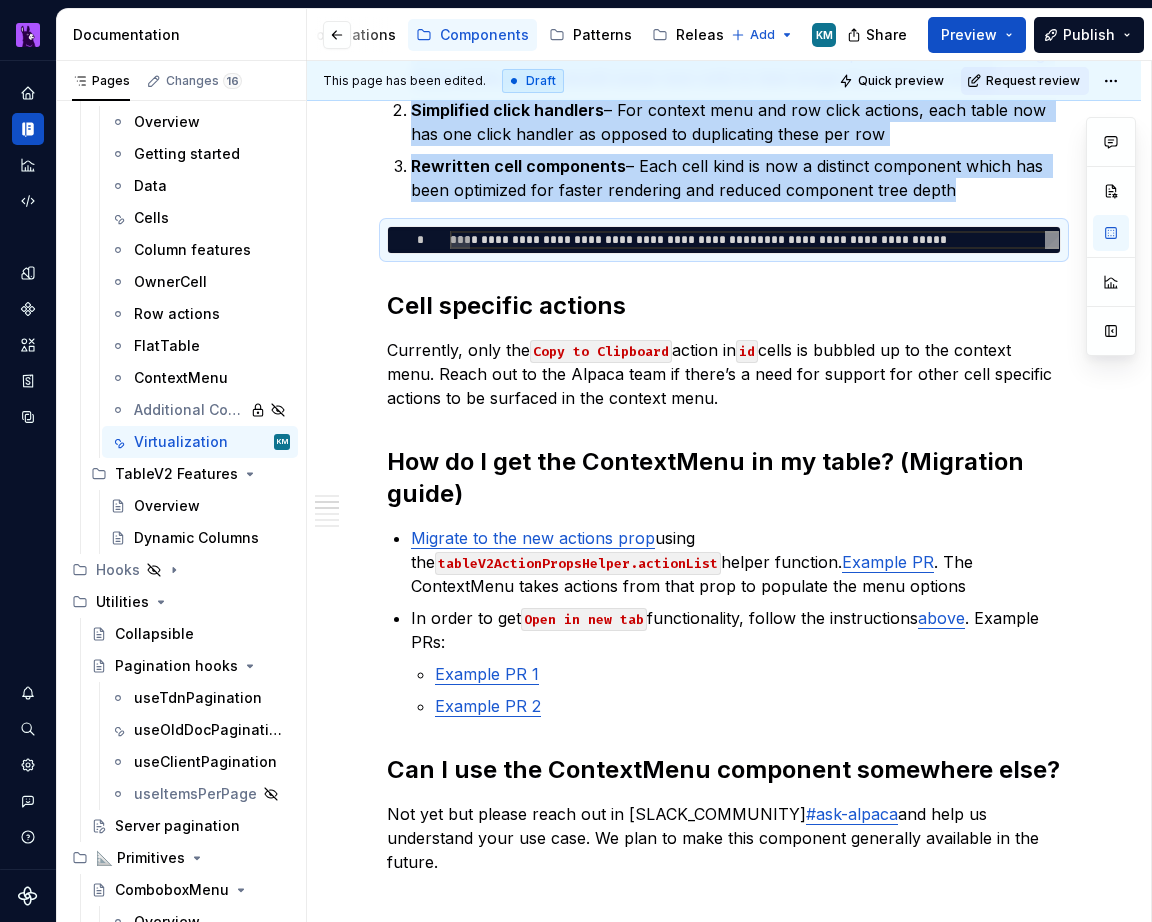 type on "**********" 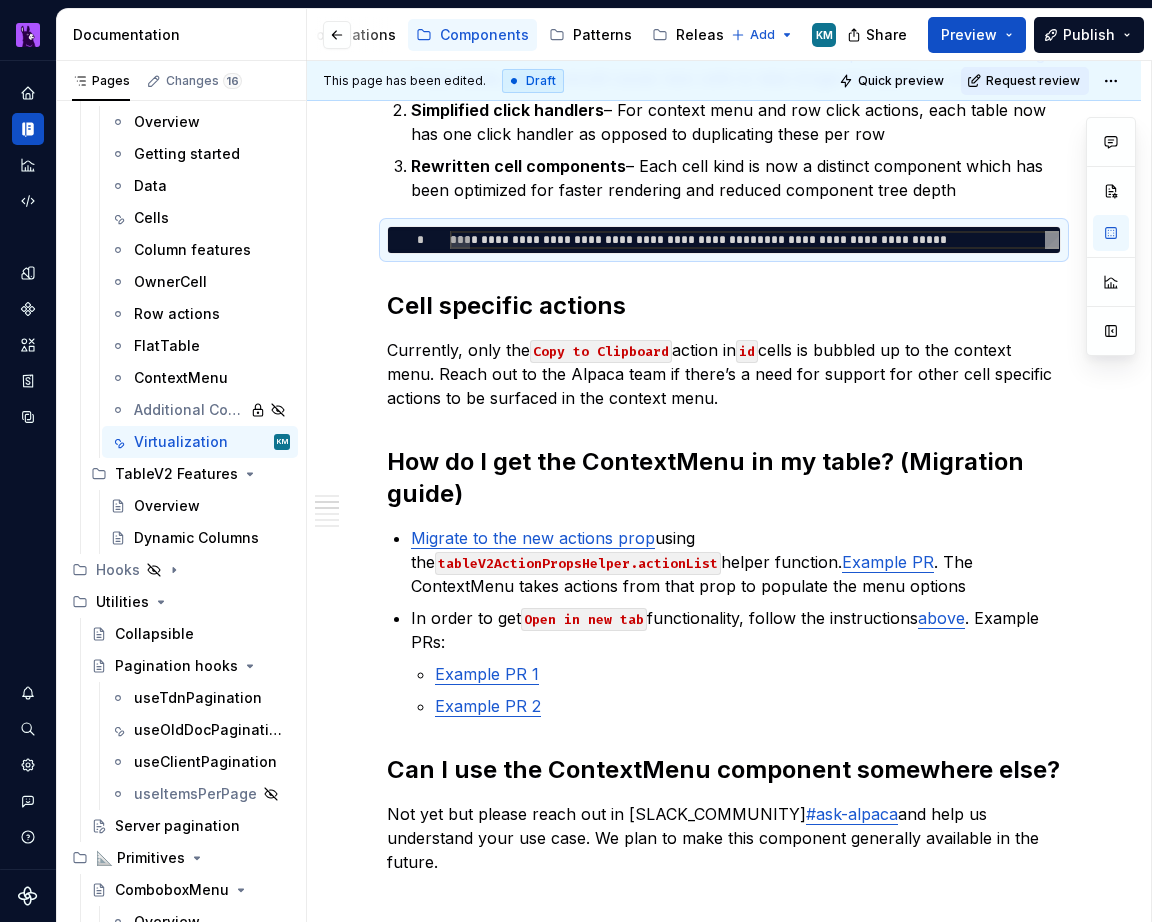 scroll, scrollTop: 0, scrollLeft: 0, axis: both 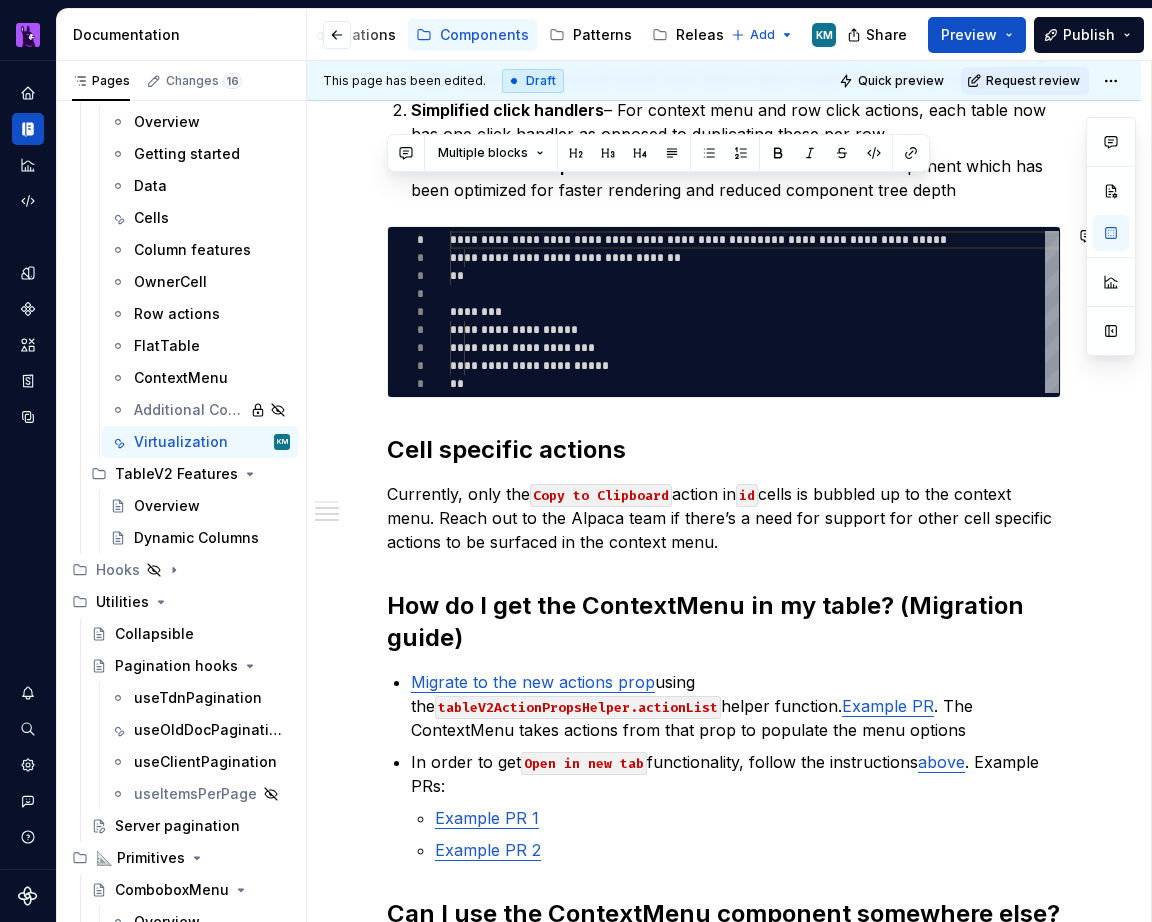 drag, startPoint x: 792, startPoint y: 556, endPoint x: 363, endPoint y: 212, distance: 549.8882 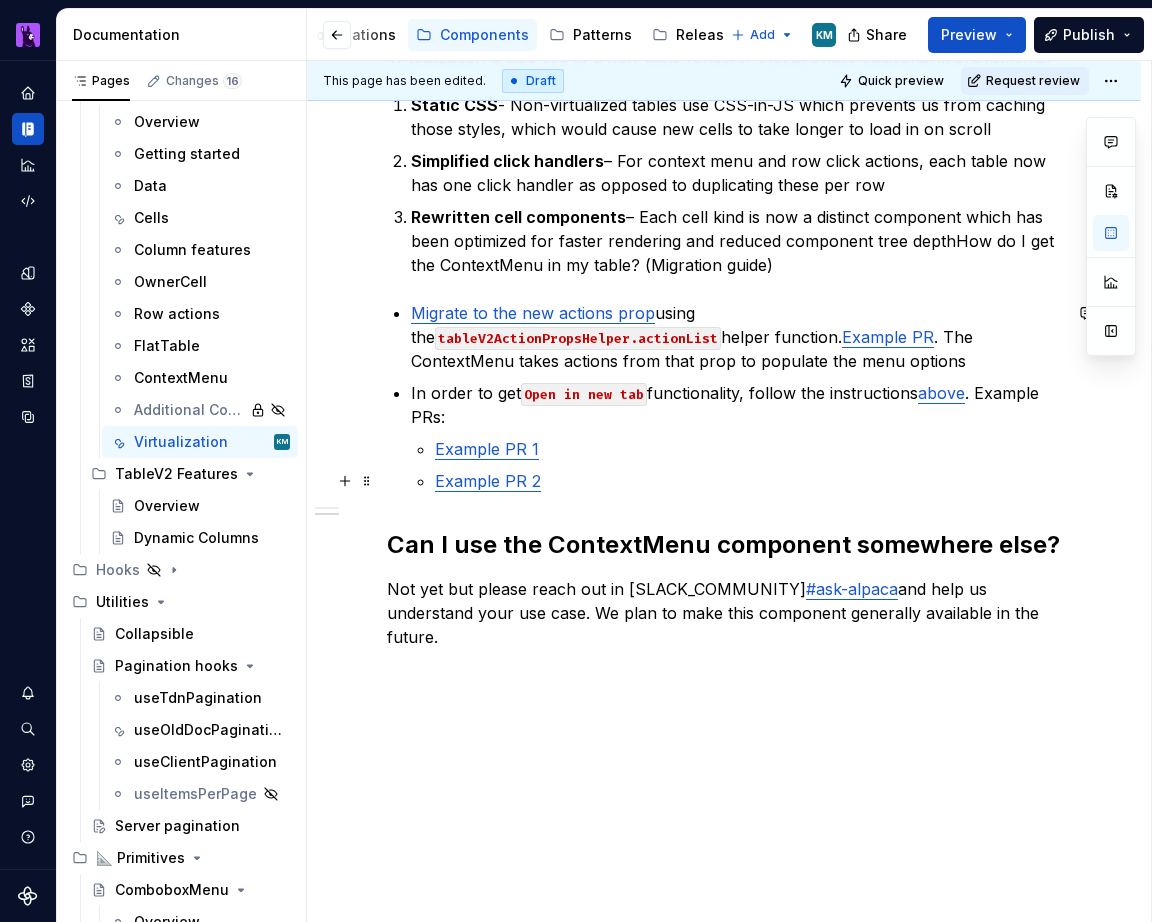 scroll, scrollTop: 527, scrollLeft: 0, axis: vertical 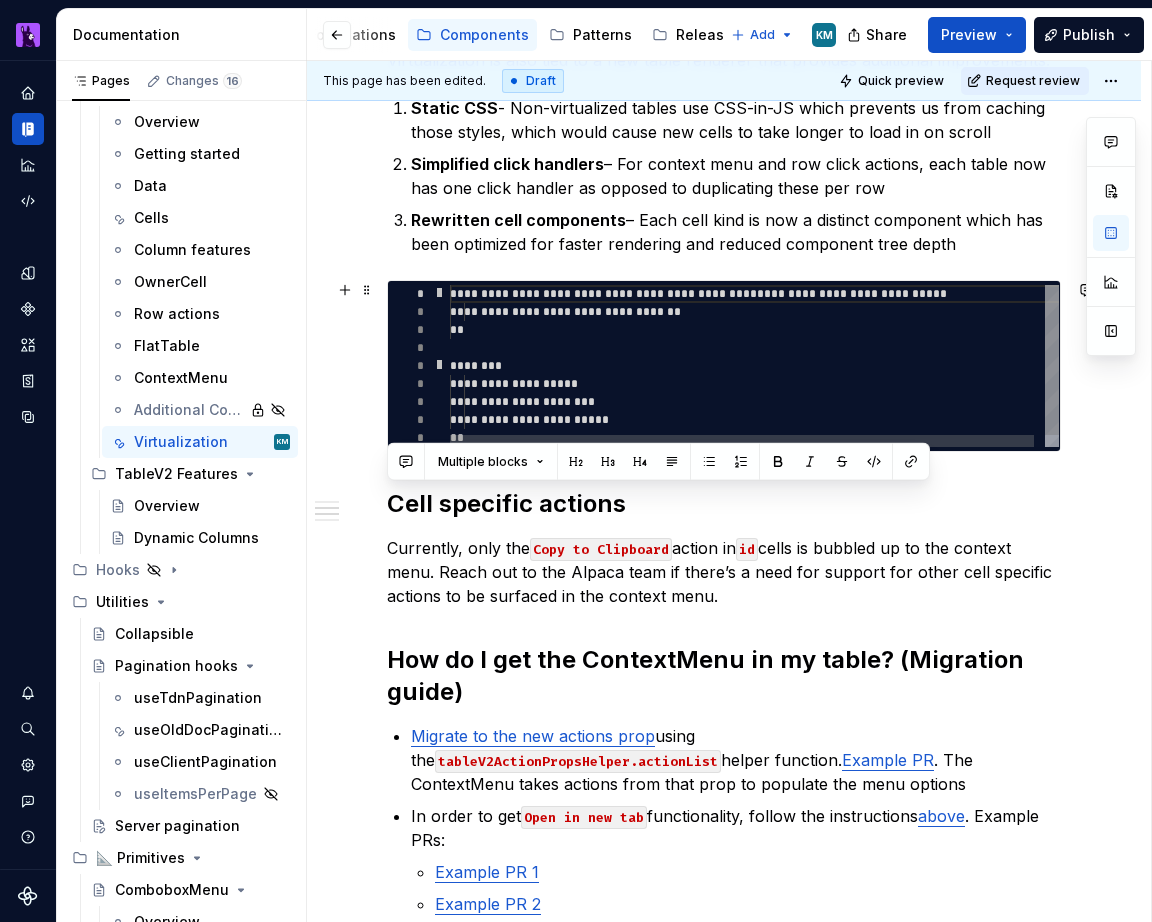 drag, startPoint x: 762, startPoint y: 591, endPoint x: 393, endPoint y: 291, distance: 475.56387 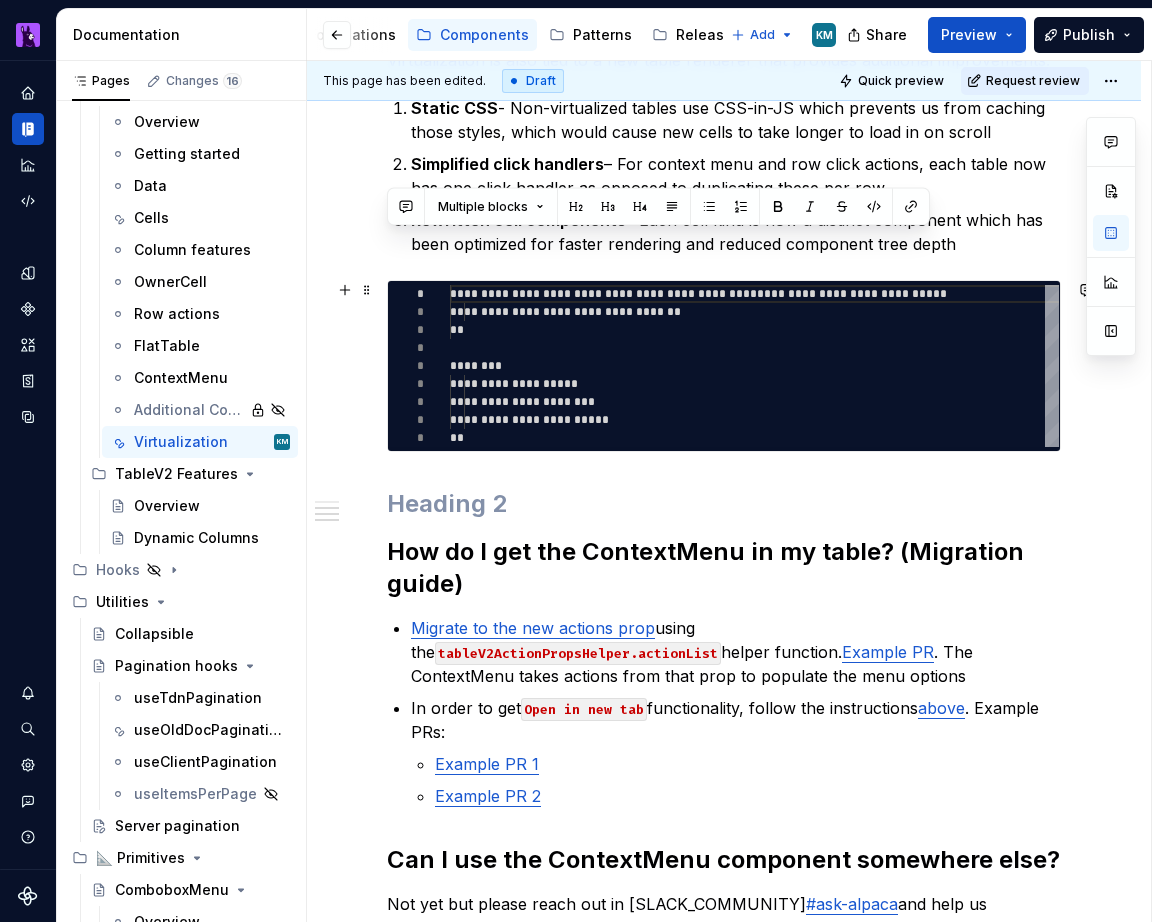 drag, startPoint x: 442, startPoint y: 507, endPoint x: 374, endPoint y: 274, distance: 242.72 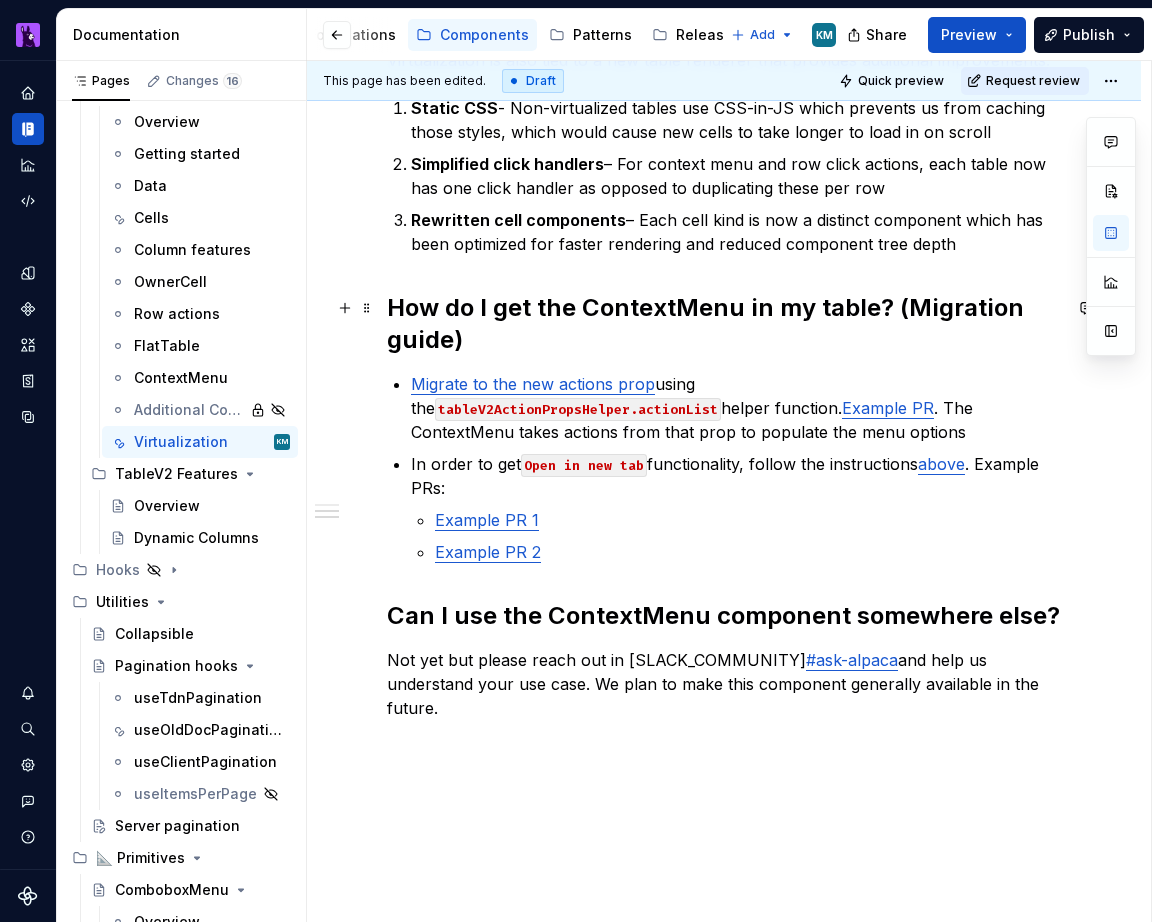 click on "How do I get the ContextMenu in my table? (Migration guide)" at bounding box center [724, 324] 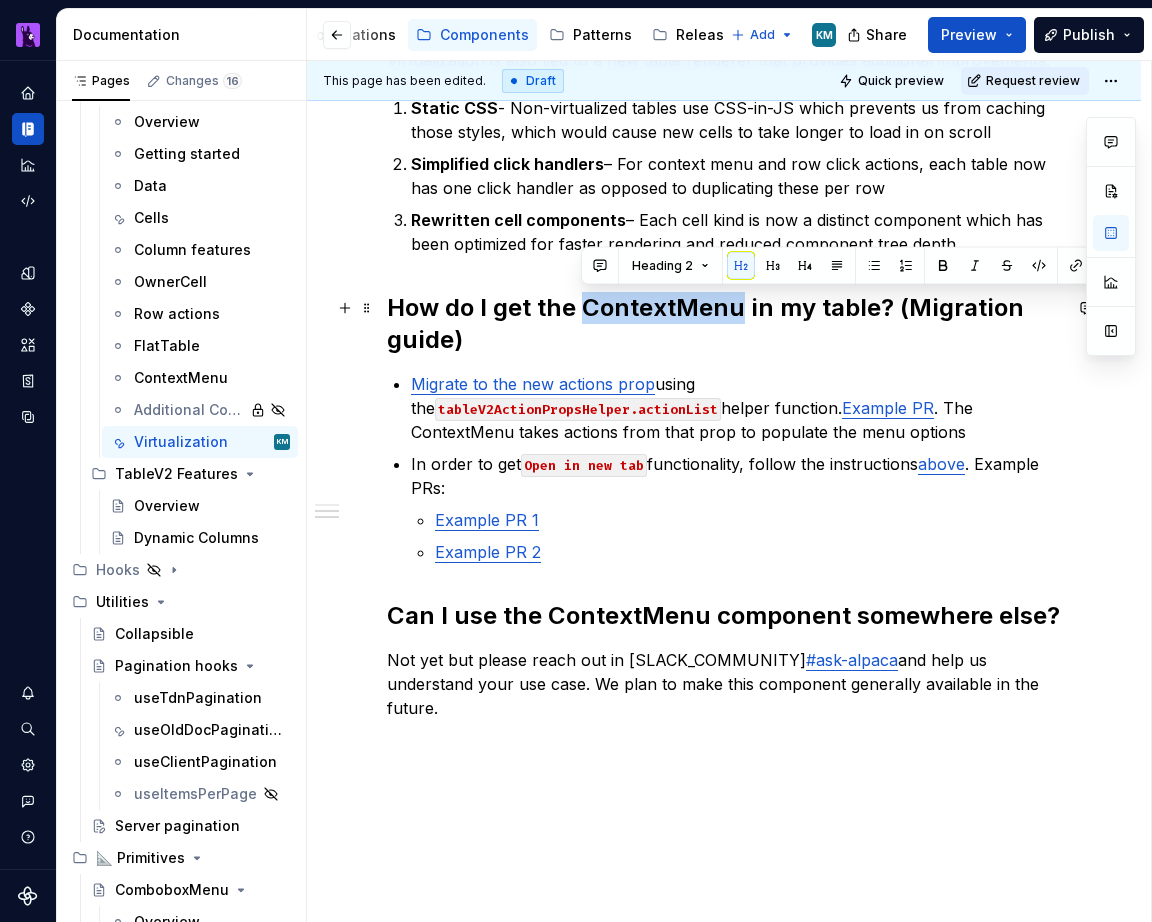 click on "How do I get the ContextMenu in my table? (Migration guide)" at bounding box center [724, 324] 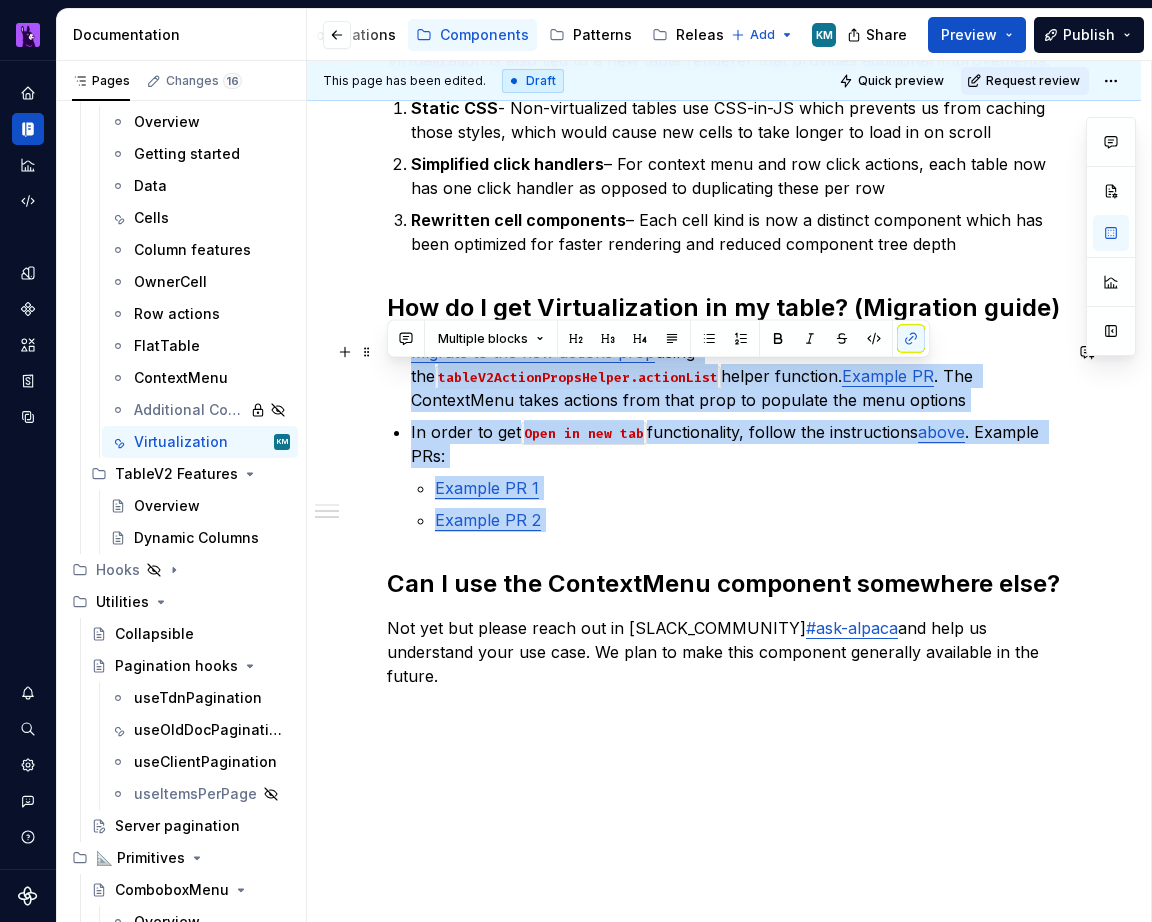 drag, startPoint x: 577, startPoint y: 536, endPoint x: 403, endPoint y: 359, distance: 248.20355 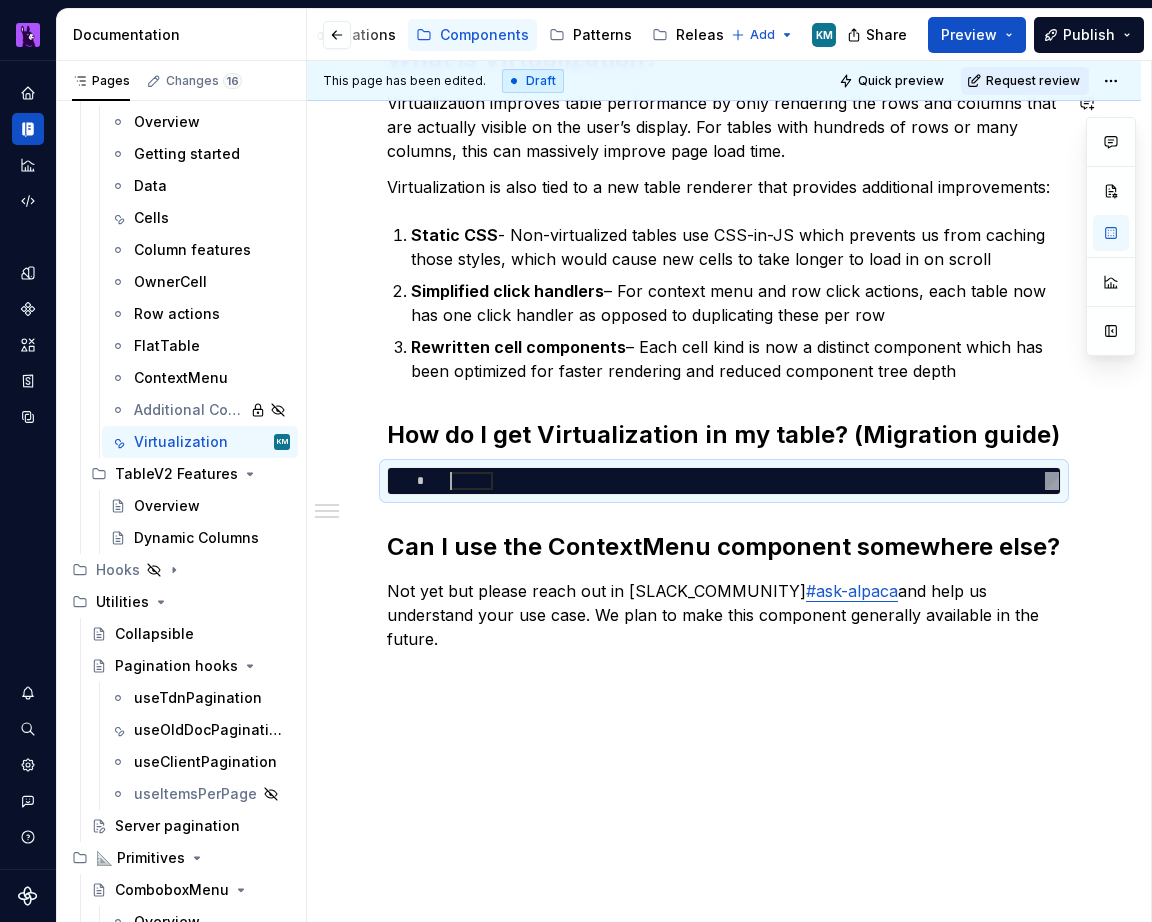 scroll, scrollTop: 404, scrollLeft: 0, axis: vertical 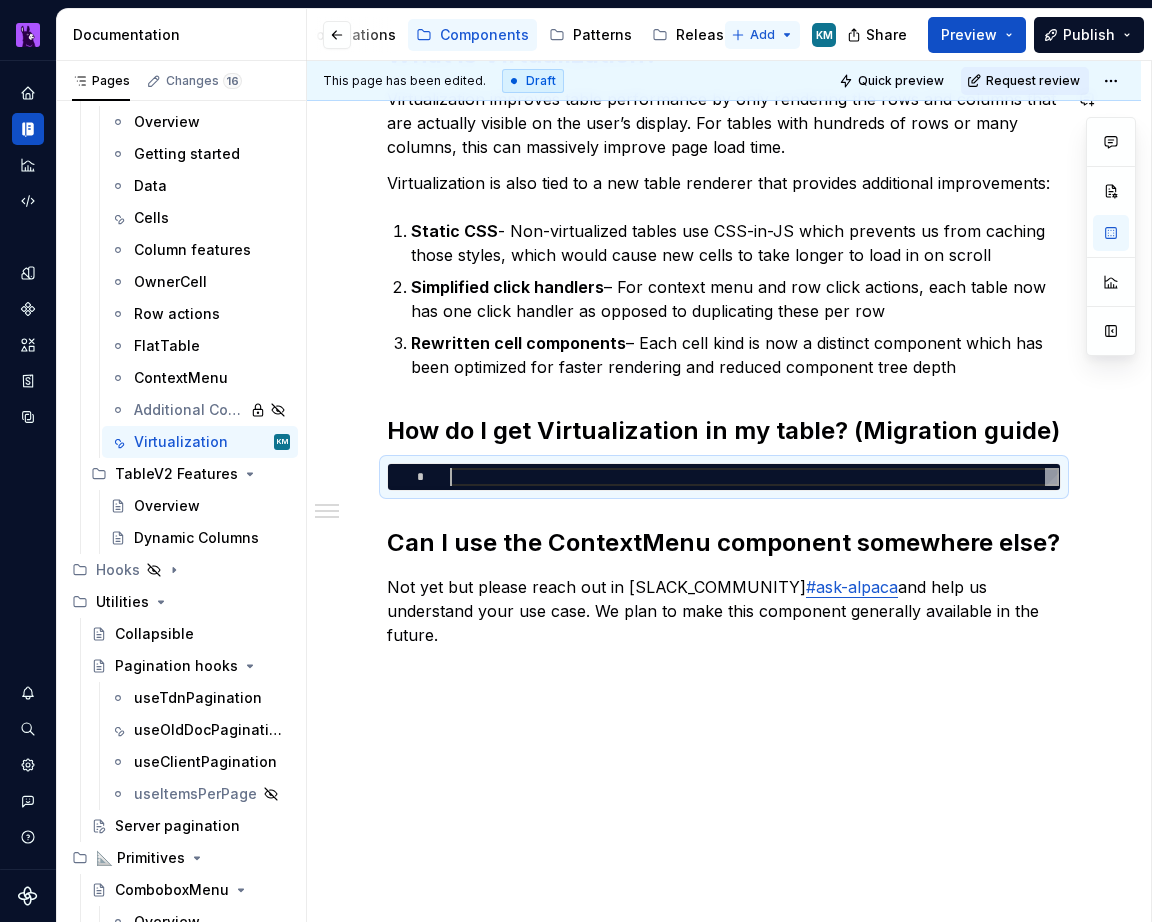 type on "*" 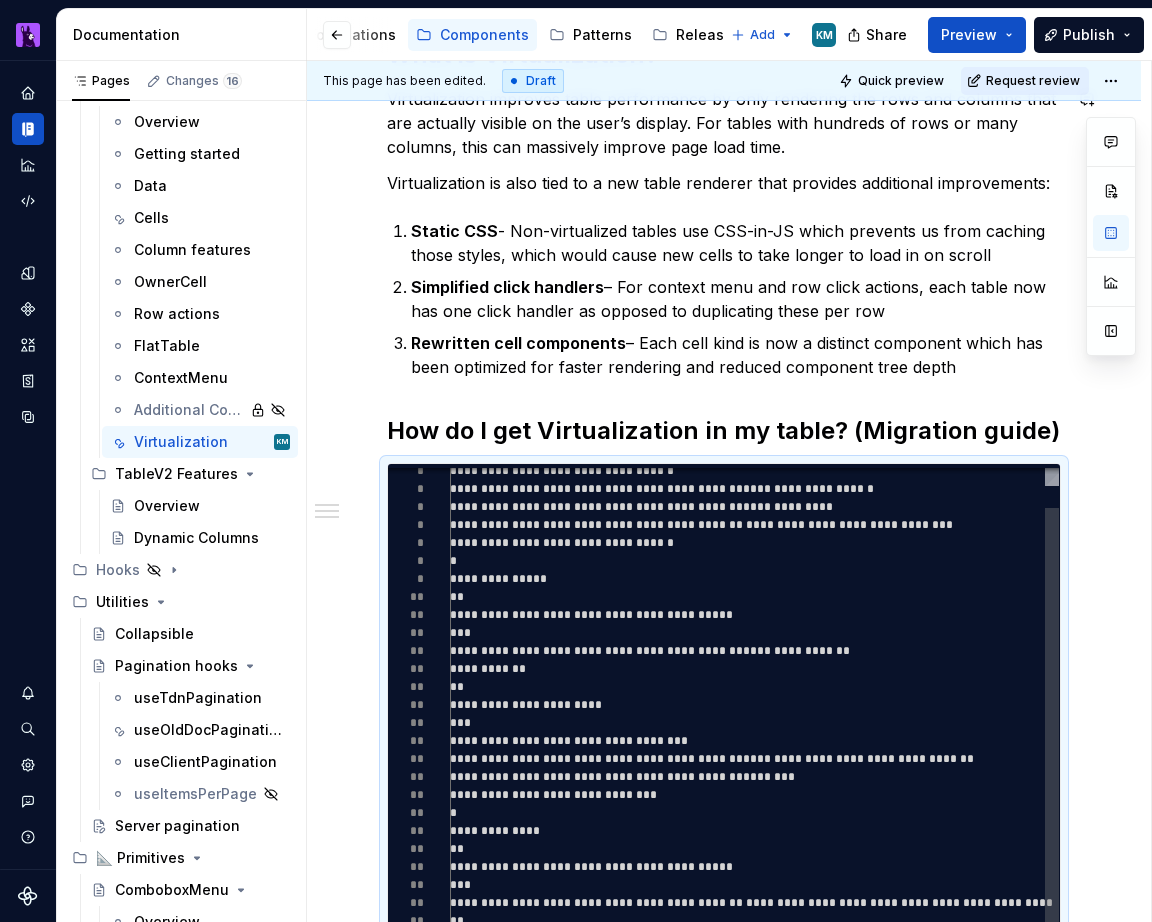 scroll, scrollTop: 72, scrollLeft: 0, axis: vertical 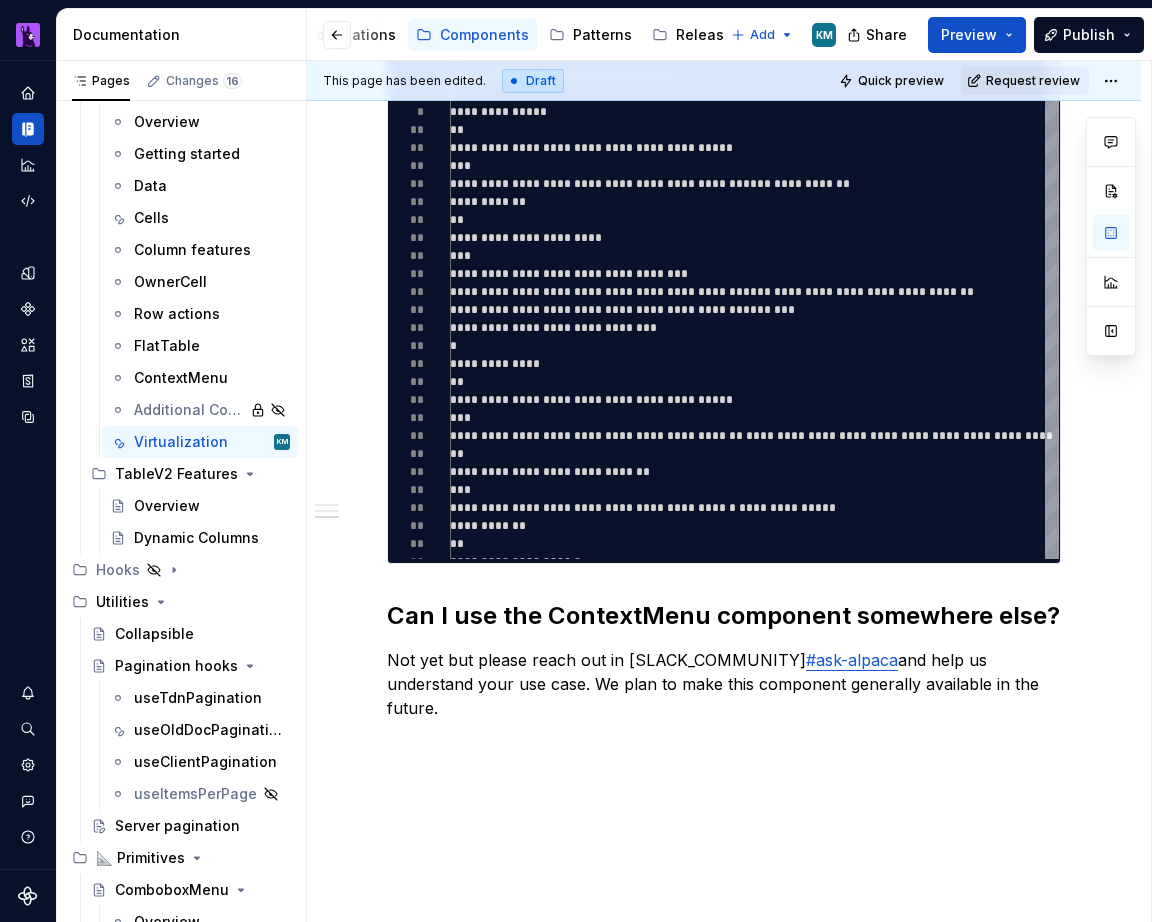 click on "**********" at bounding box center [724, 125] 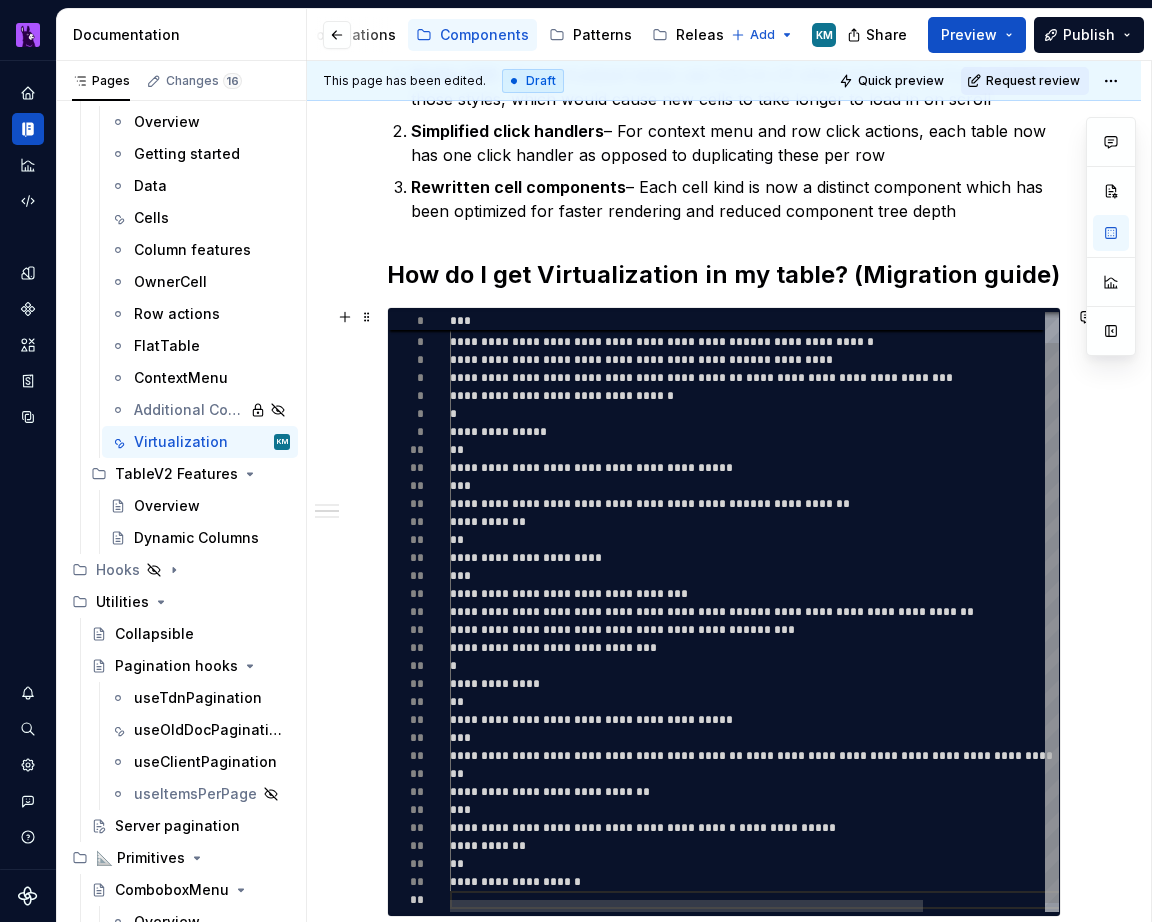 scroll, scrollTop: 537, scrollLeft: 0, axis: vertical 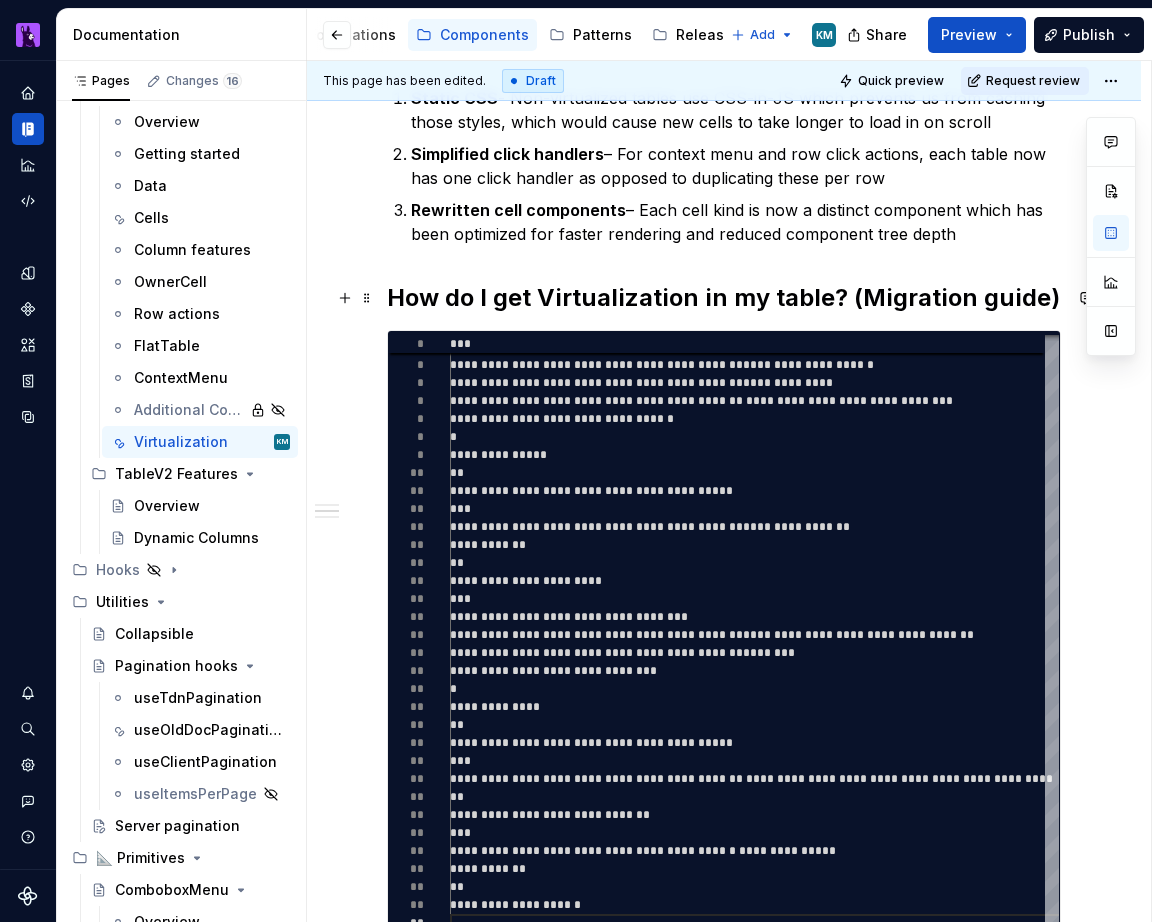 click on "How do I get Virtualization in my table? (Migration guide)" at bounding box center [724, 298] 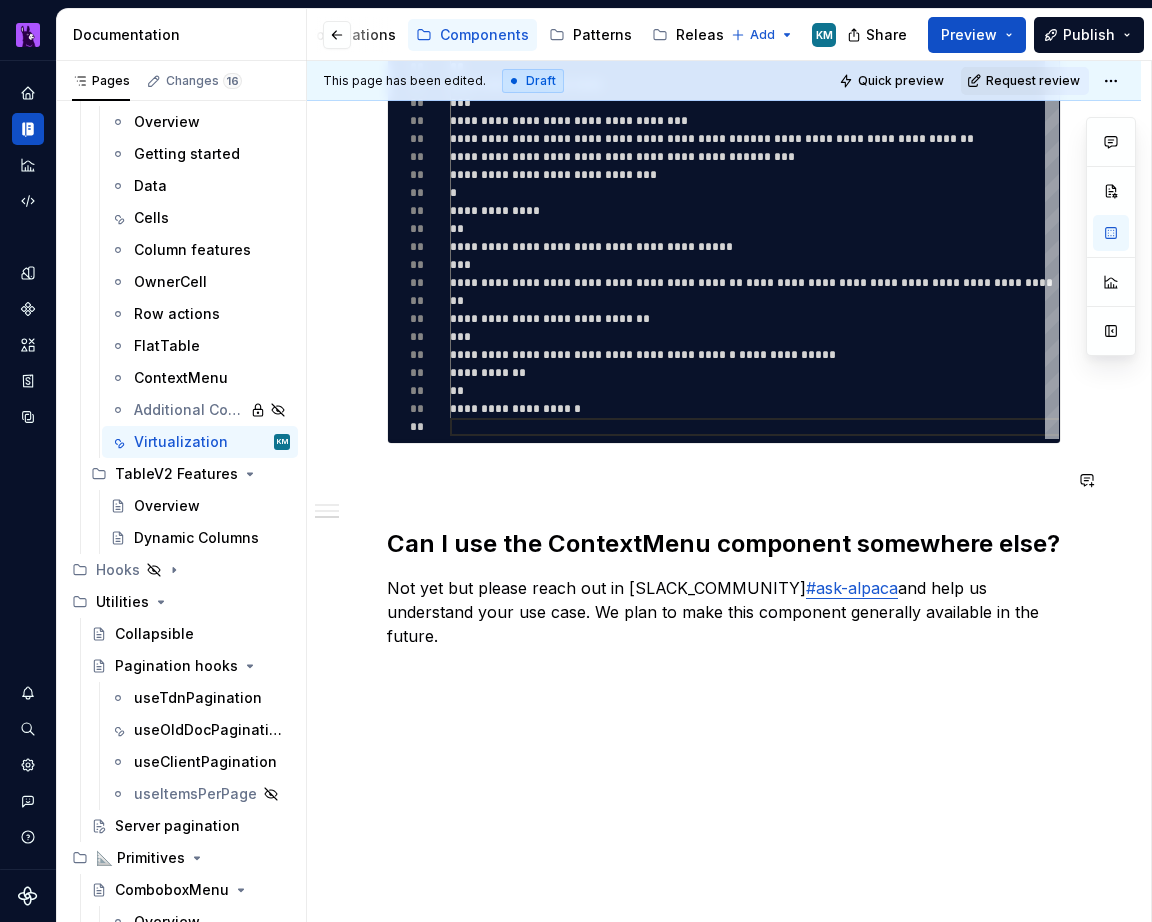 scroll, scrollTop: 1082, scrollLeft: 0, axis: vertical 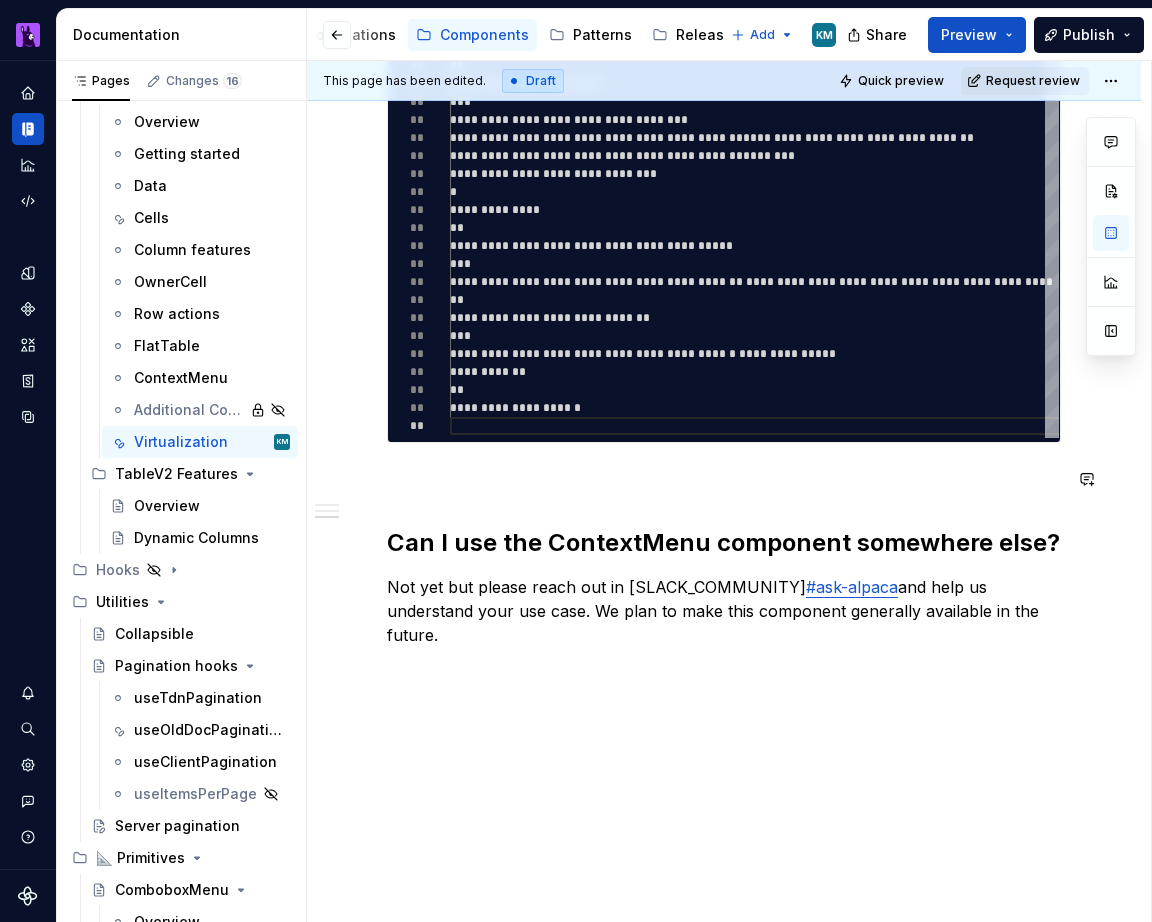click on "**********" at bounding box center (724, 4) 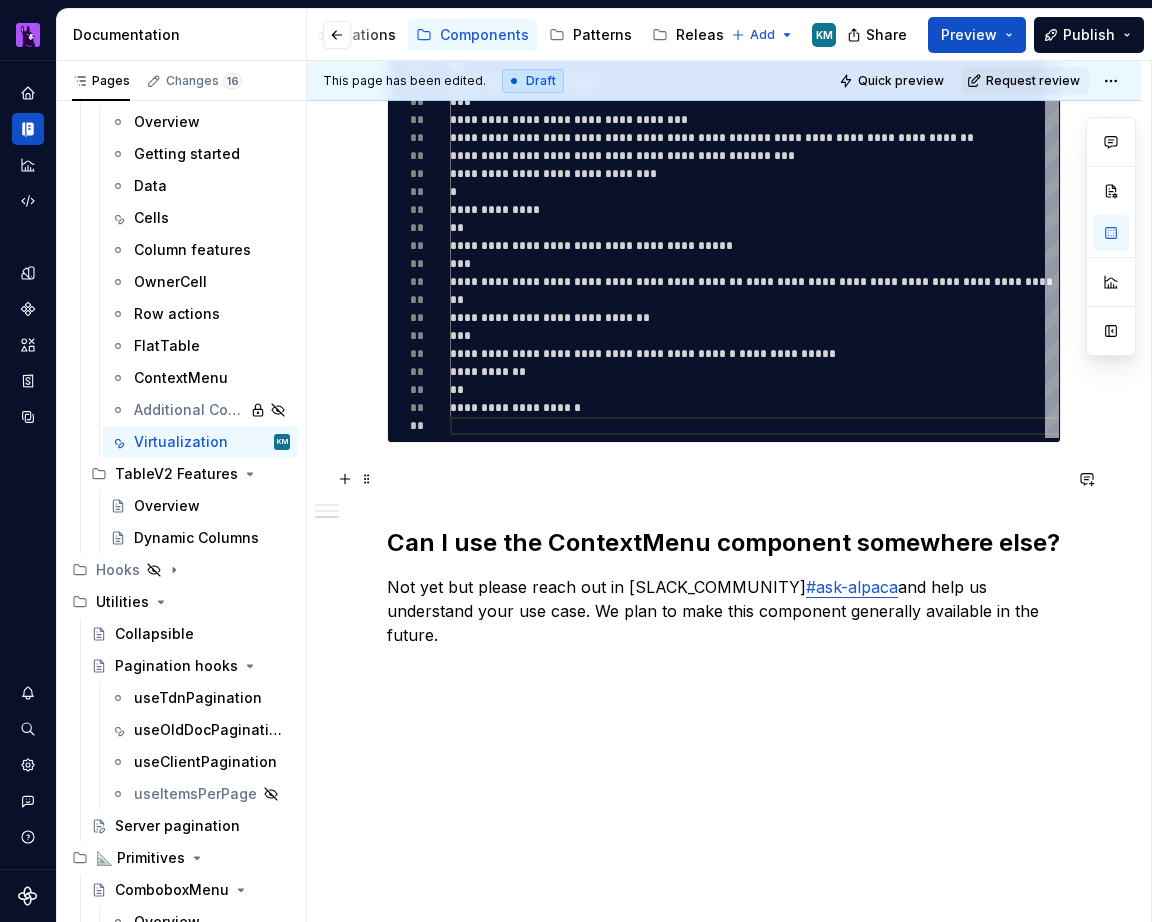 click at bounding box center (724, 479) 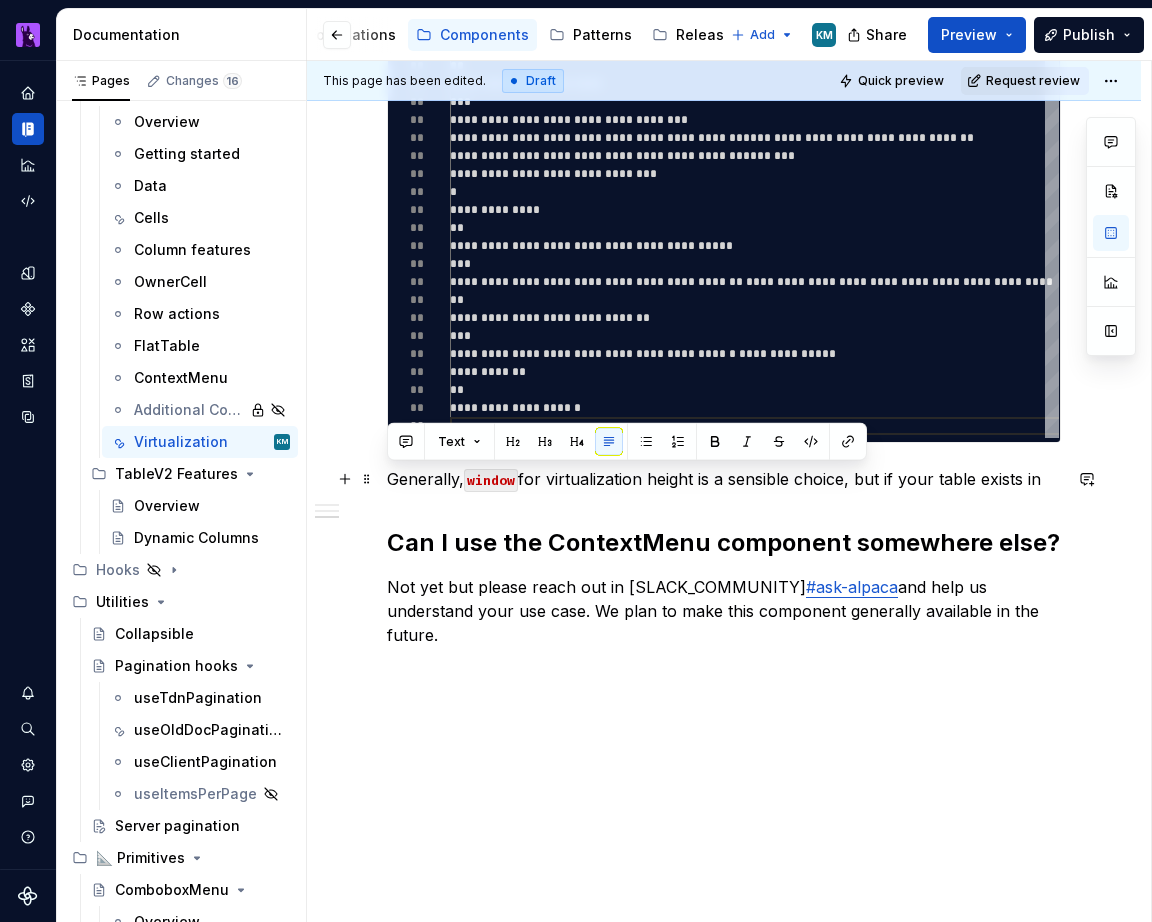 drag, startPoint x: 1051, startPoint y: 474, endPoint x: 384, endPoint y: 484, distance: 667.07495 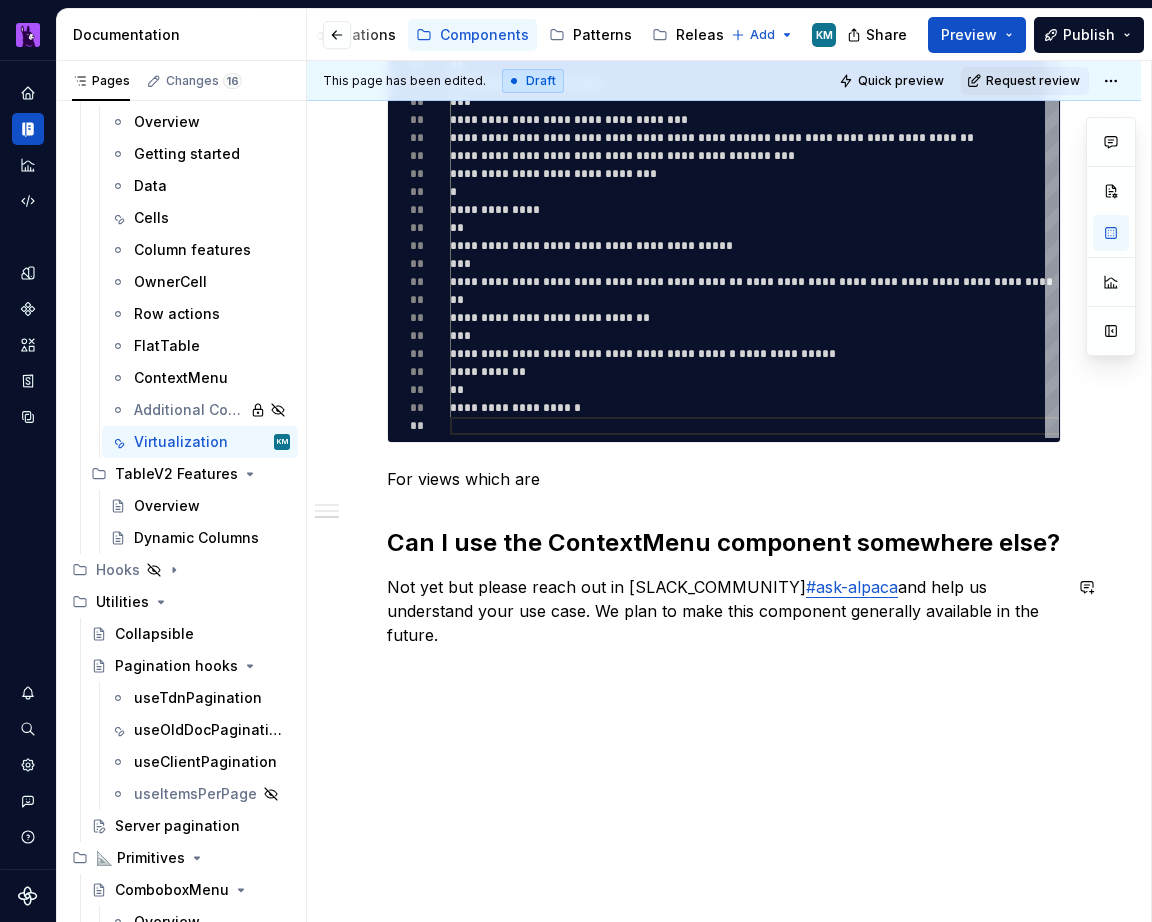 click on "**********" at bounding box center [724, 130] 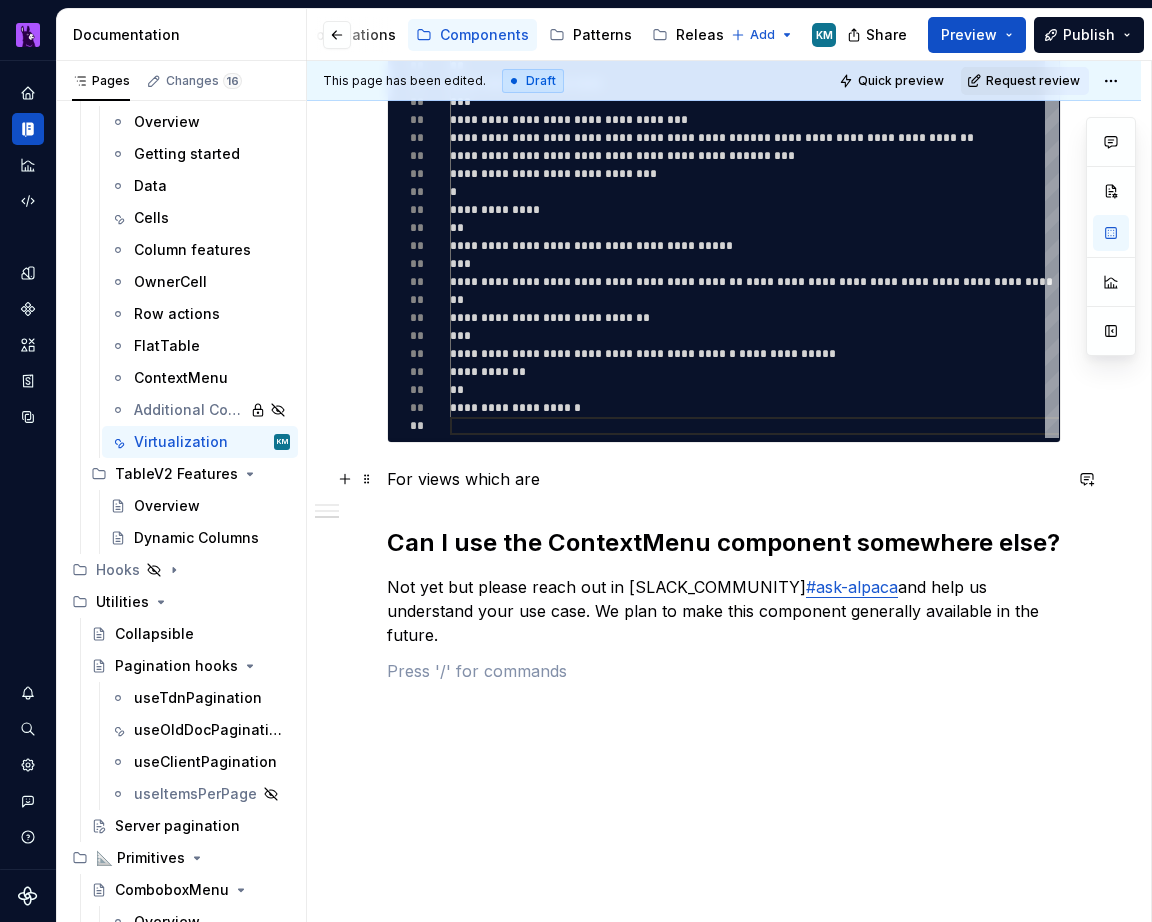 click on "For views which are" at bounding box center [724, 479] 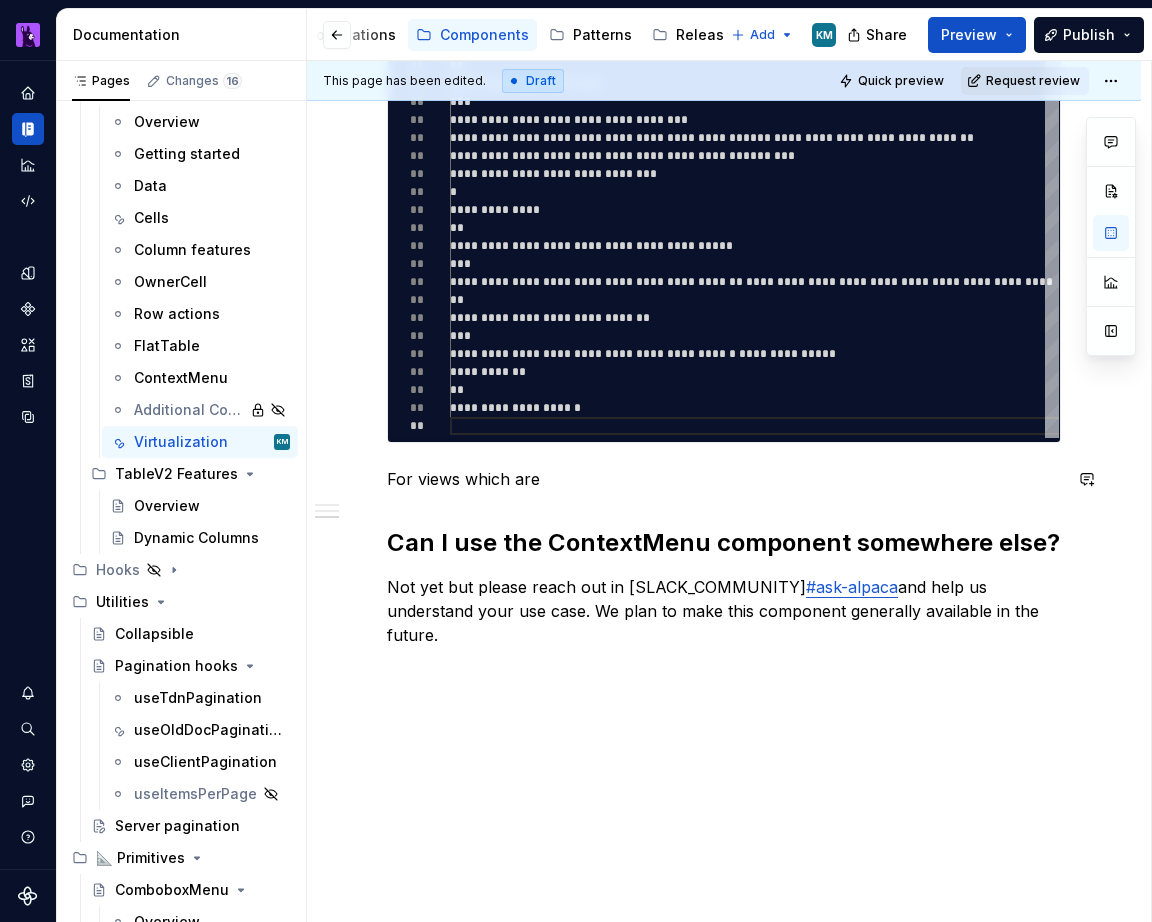 click on "**********" at bounding box center (724, 22) 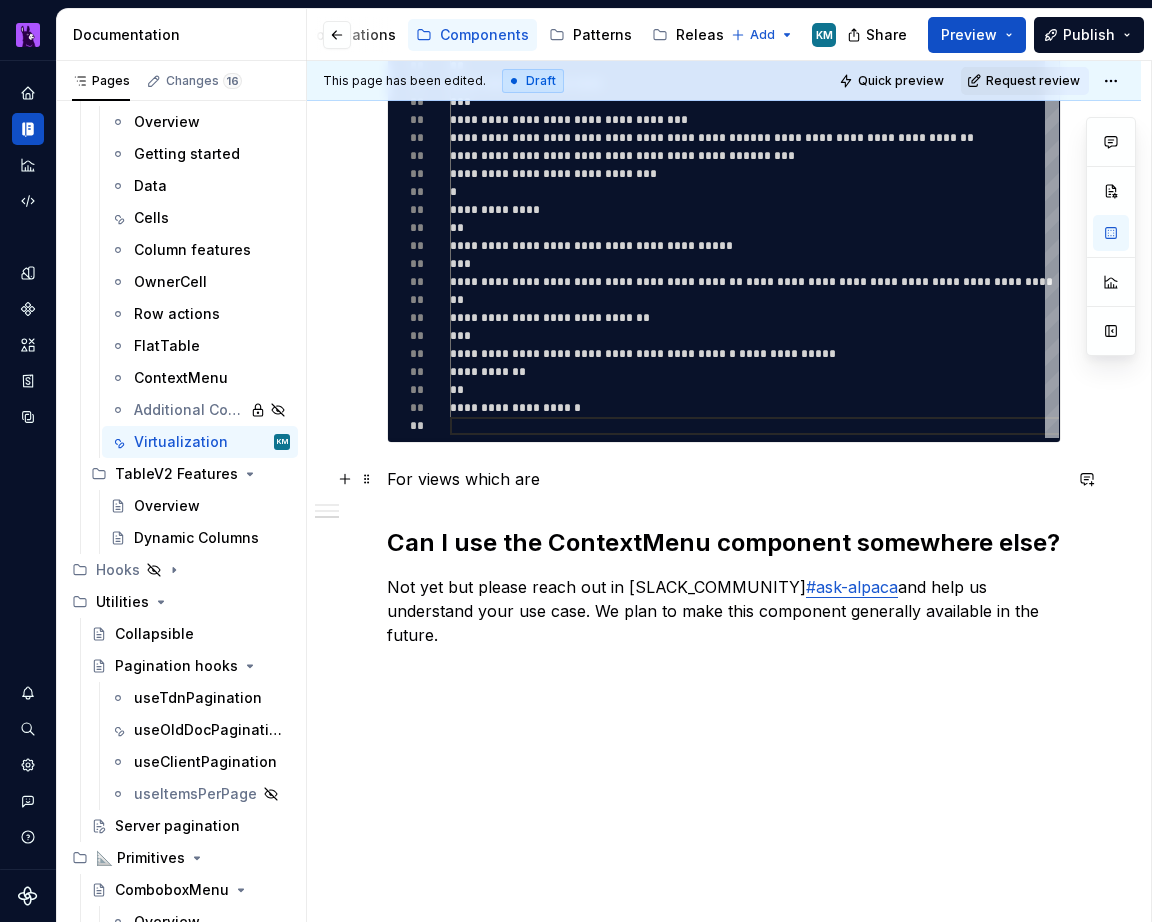 click on "For views which are" at bounding box center (724, 479) 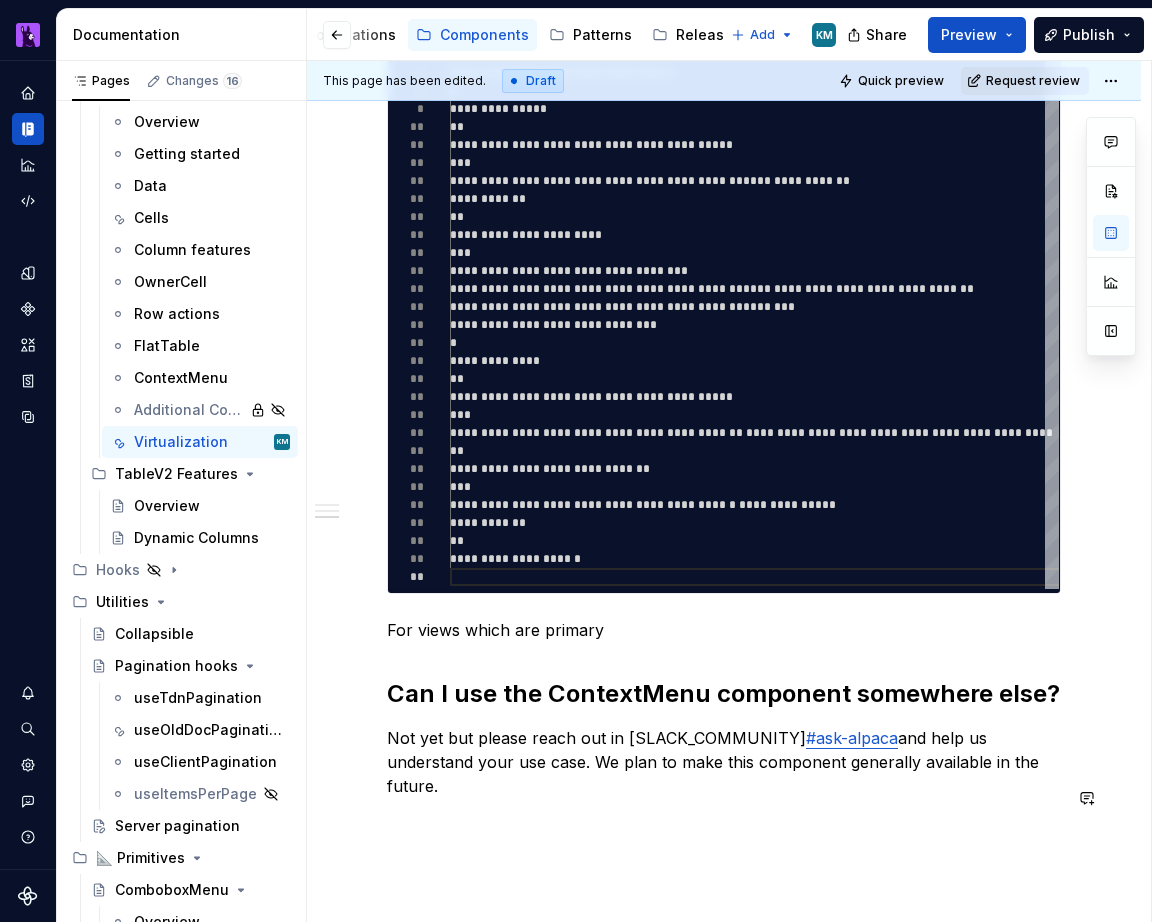 scroll, scrollTop: 924, scrollLeft: 0, axis: vertical 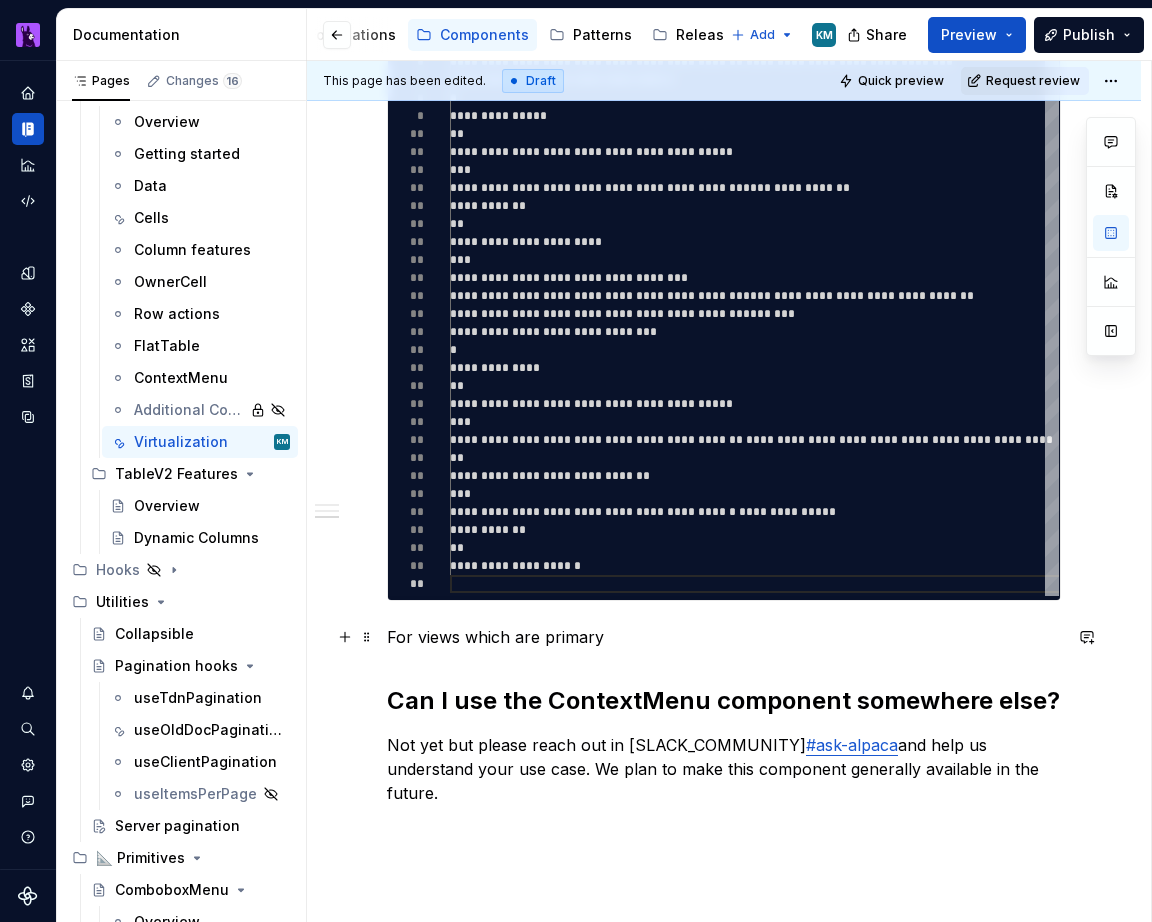 click on "For views which are primary" at bounding box center (724, 637) 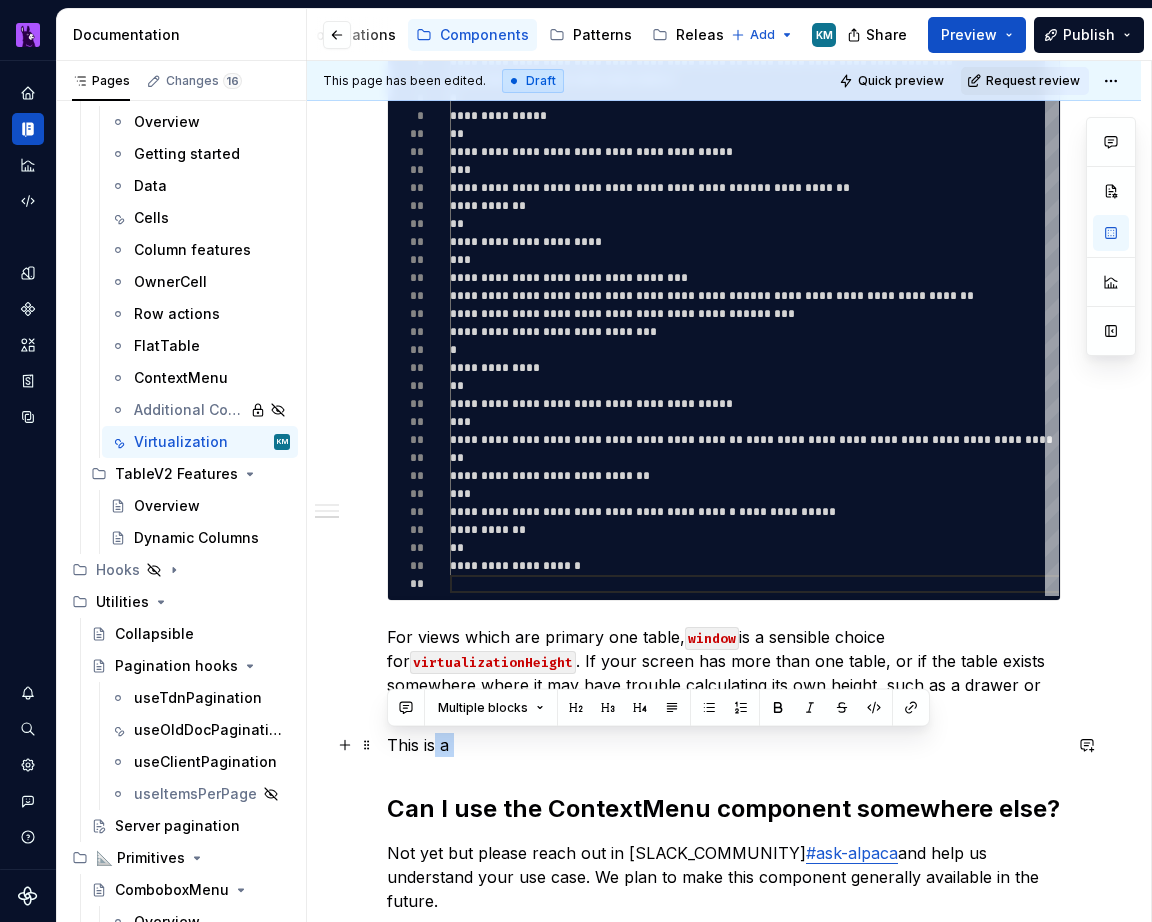 drag, startPoint x: 546, startPoint y: 760, endPoint x: 434, endPoint y: 748, distance: 112.64102 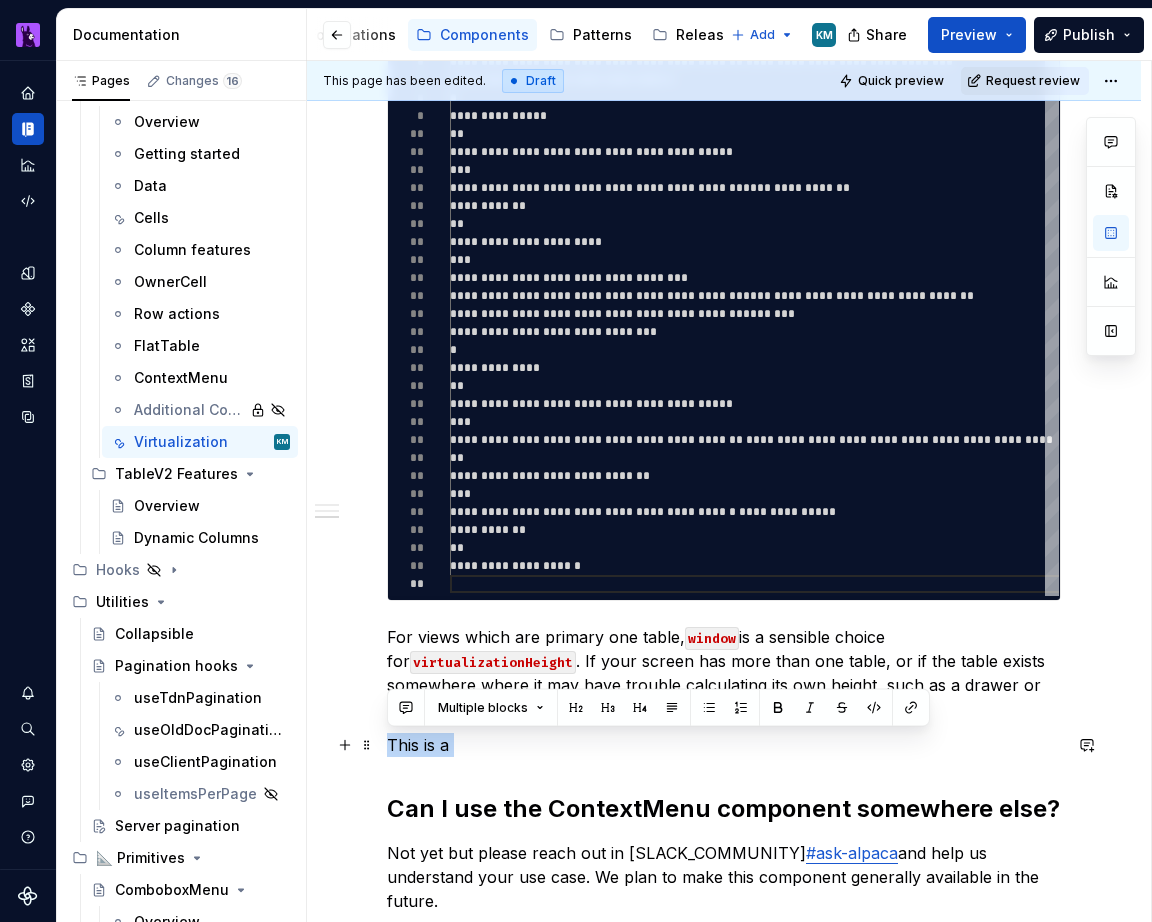 drag, startPoint x: 525, startPoint y: 738, endPoint x: 379, endPoint y: 737, distance: 146.00342 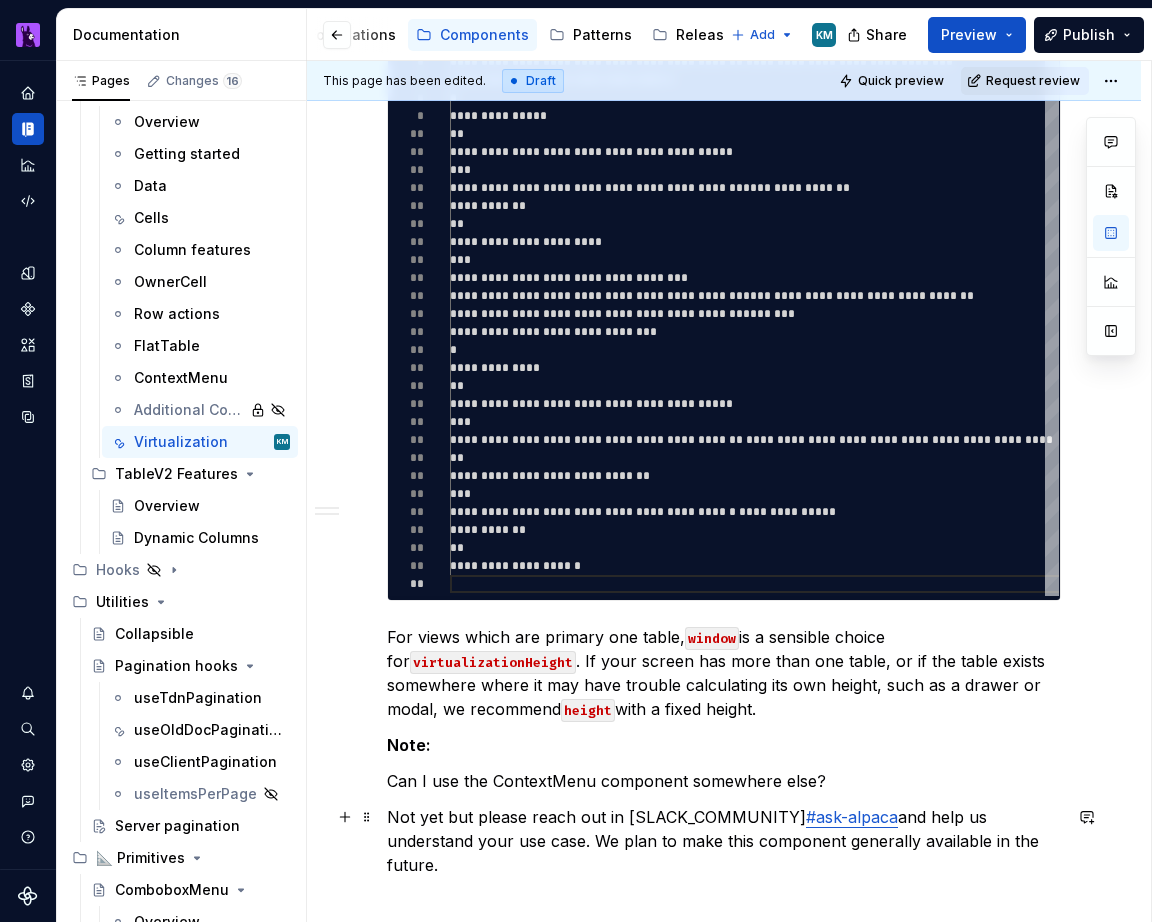 scroll, scrollTop: 957, scrollLeft: 0, axis: vertical 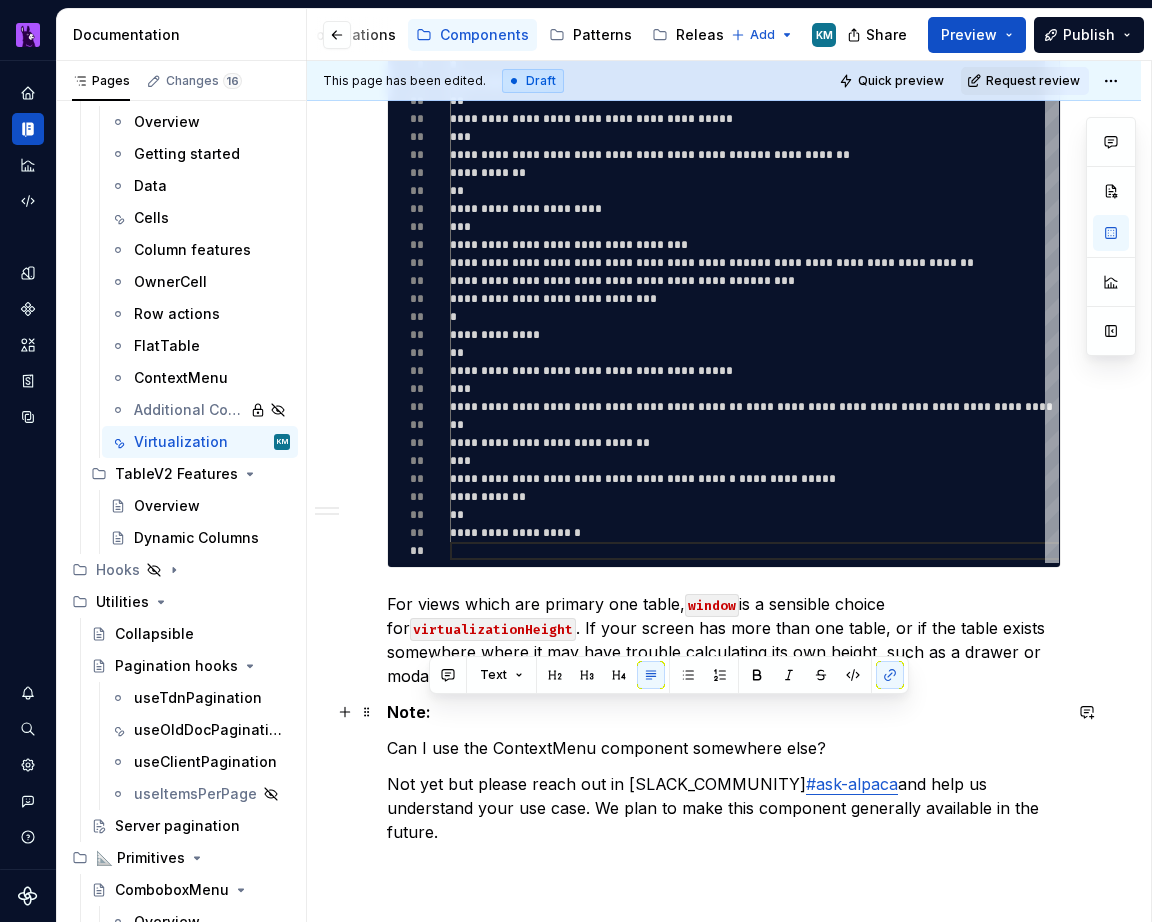 drag, startPoint x: 892, startPoint y: 843, endPoint x: 647, endPoint y: 718, distance: 275.04544 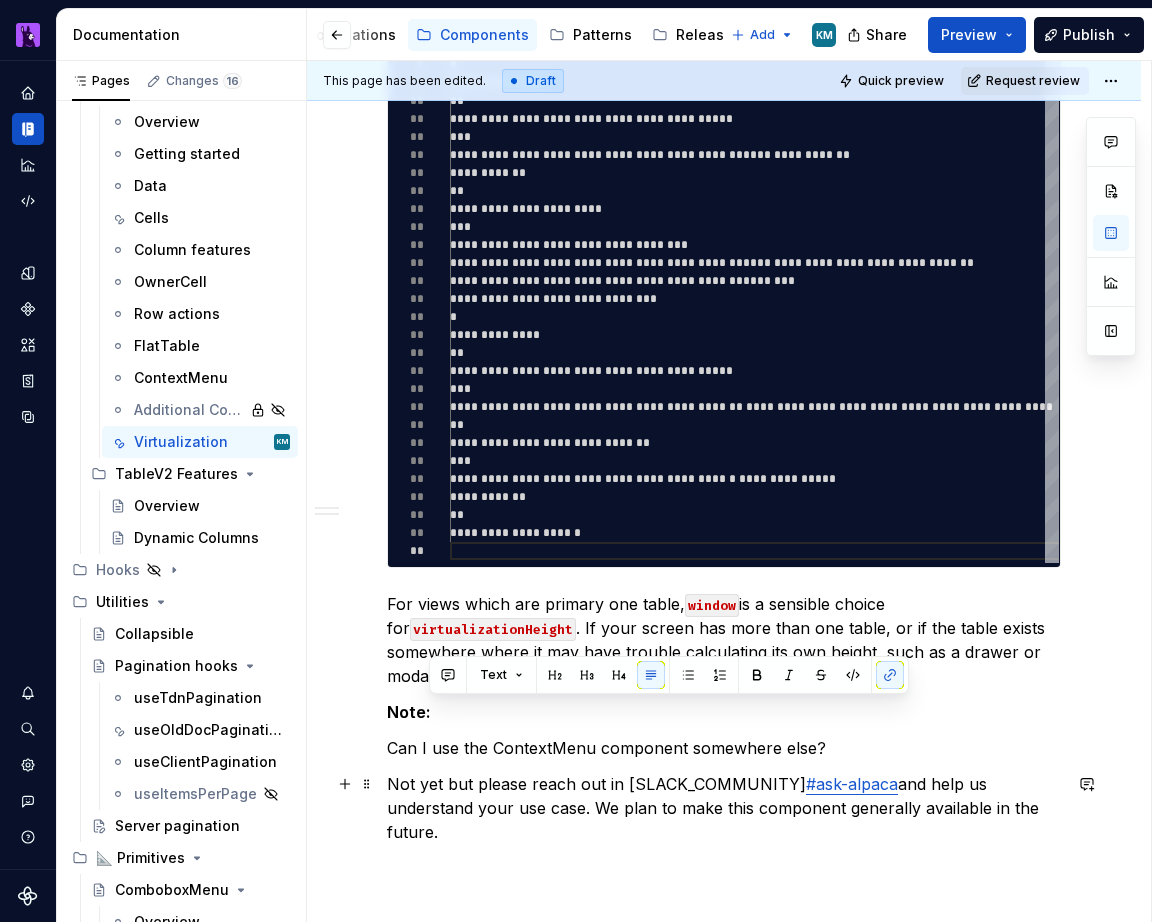 click on "**********" at bounding box center [724, 183] 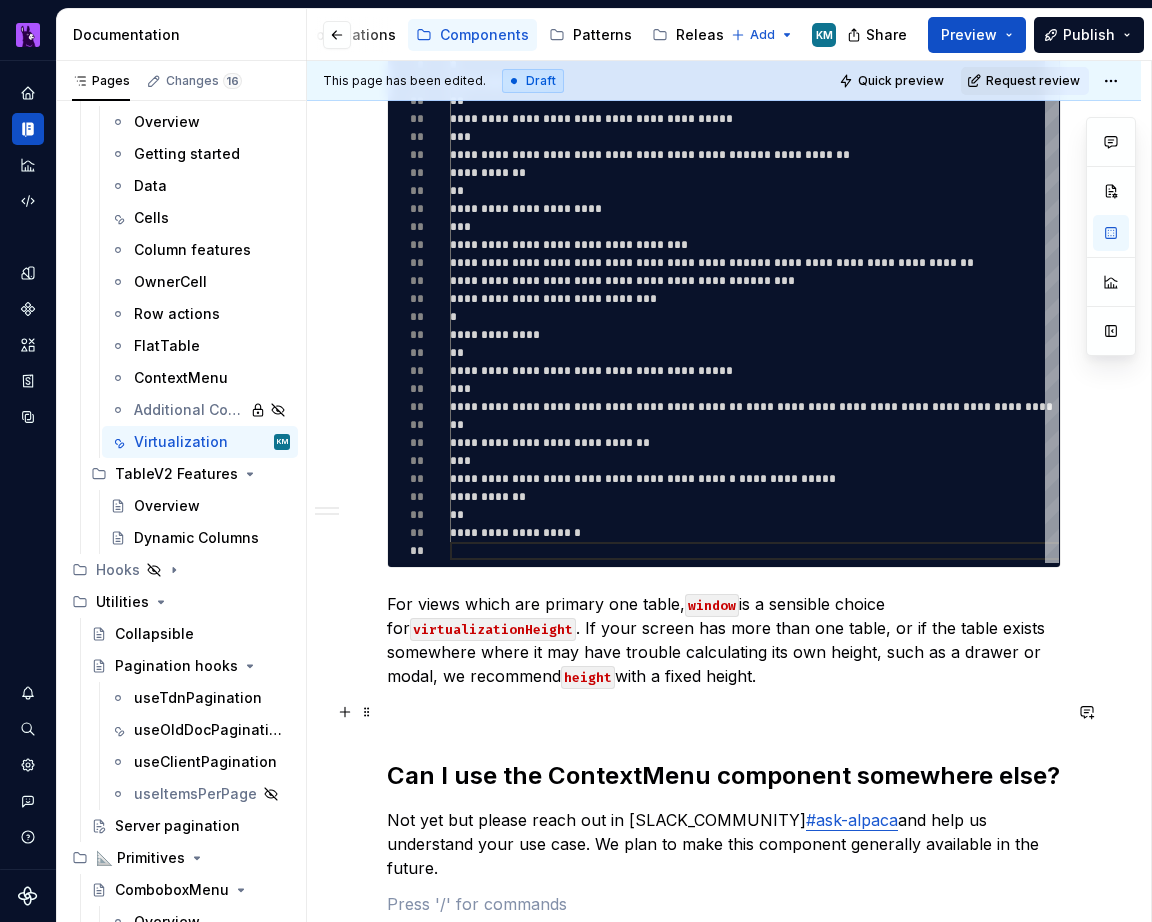 click at bounding box center [724, 712] 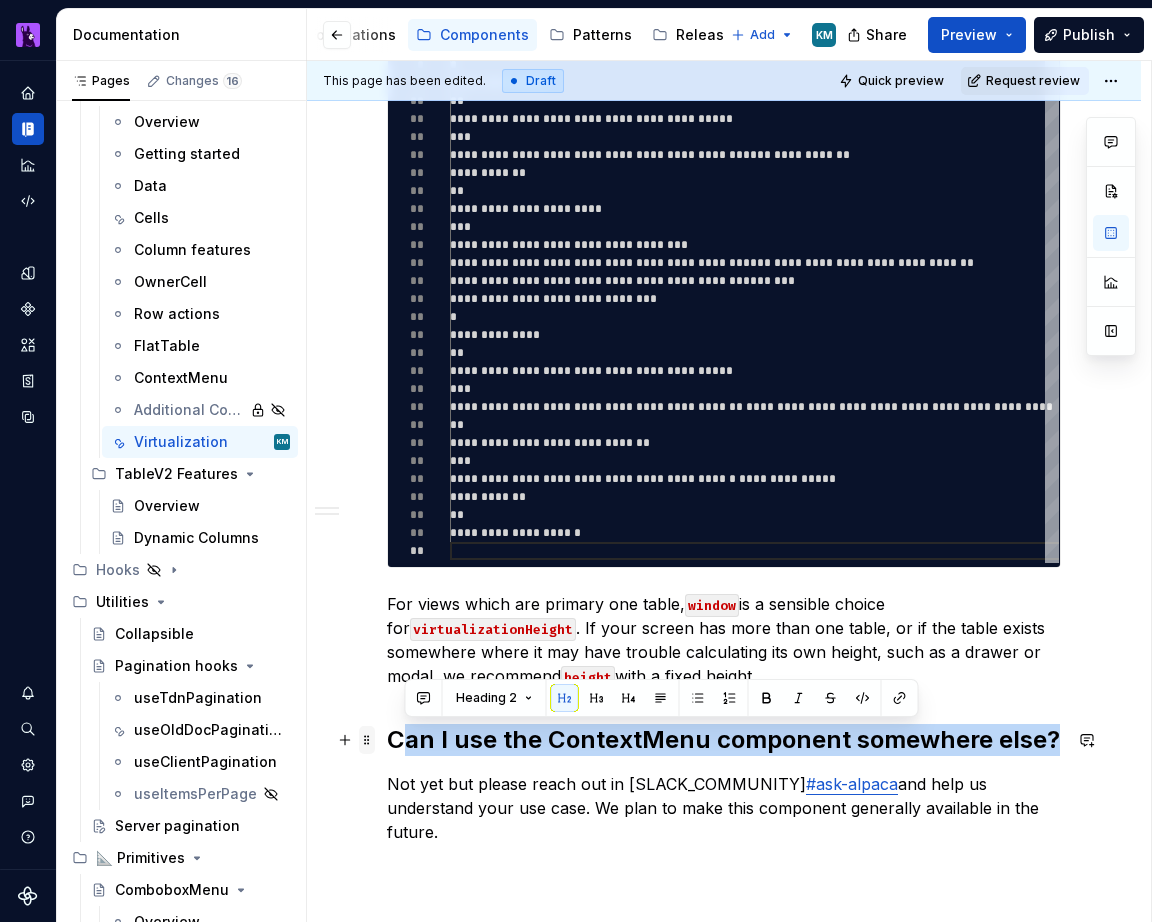 drag, startPoint x: 1044, startPoint y: 740, endPoint x: 360, endPoint y: 751, distance: 684.08844 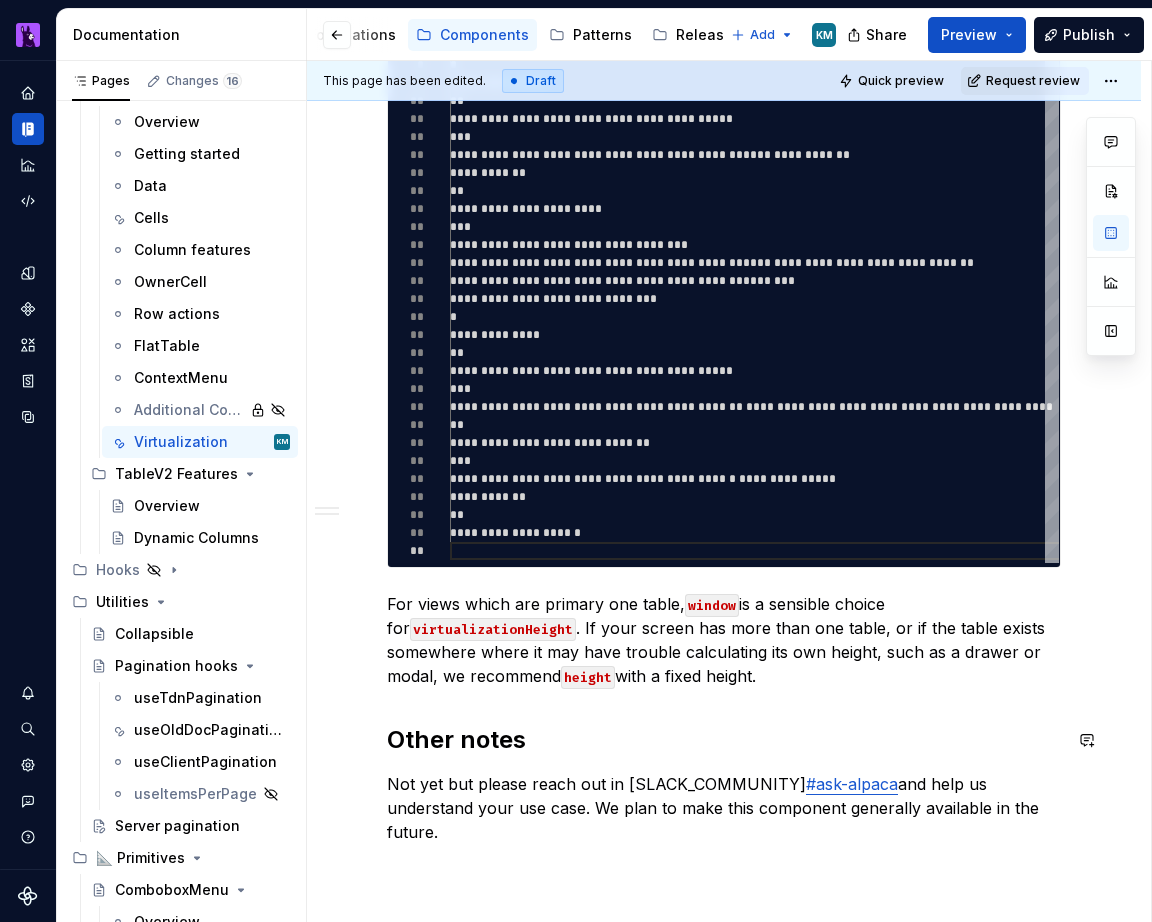 click on "**********" at bounding box center (724, 183) 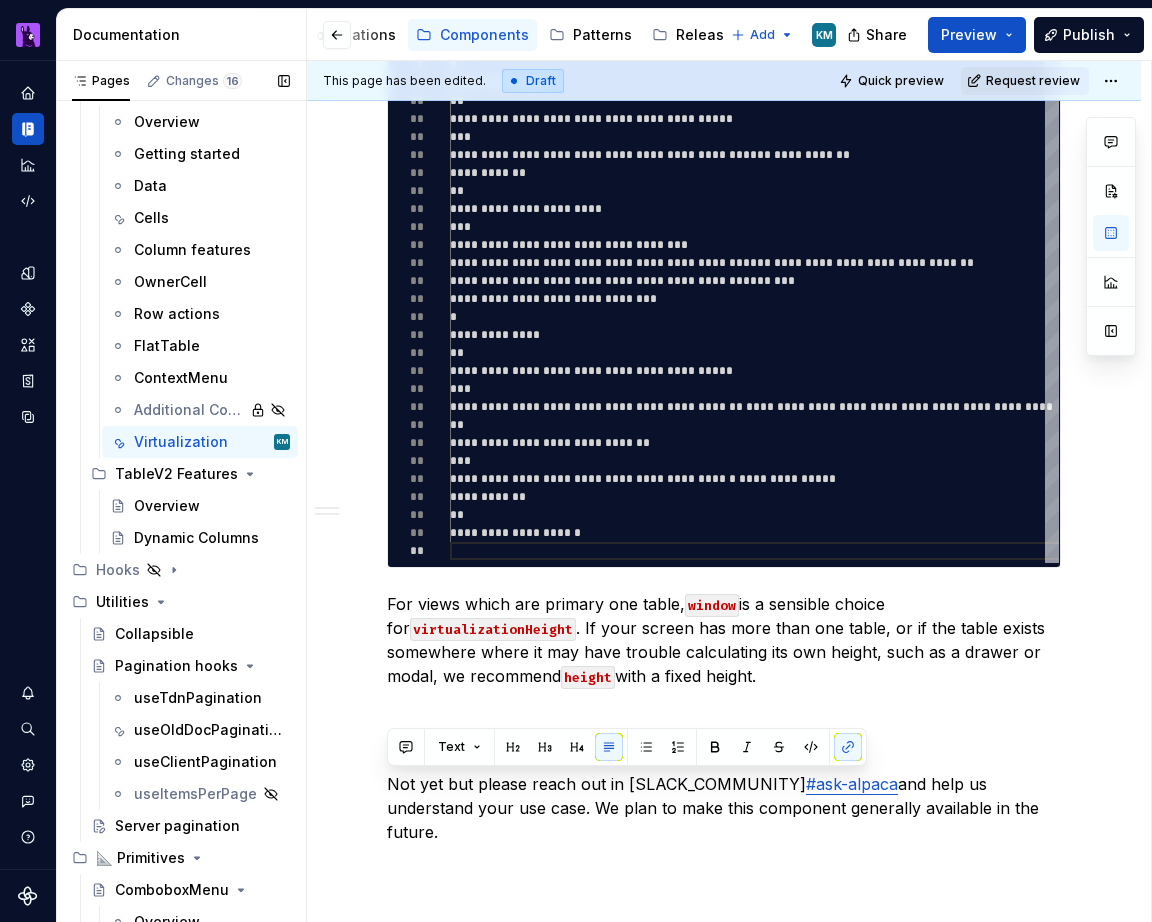 drag, startPoint x: 902, startPoint y: 813, endPoint x: 291, endPoint y: 768, distance: 612.6549 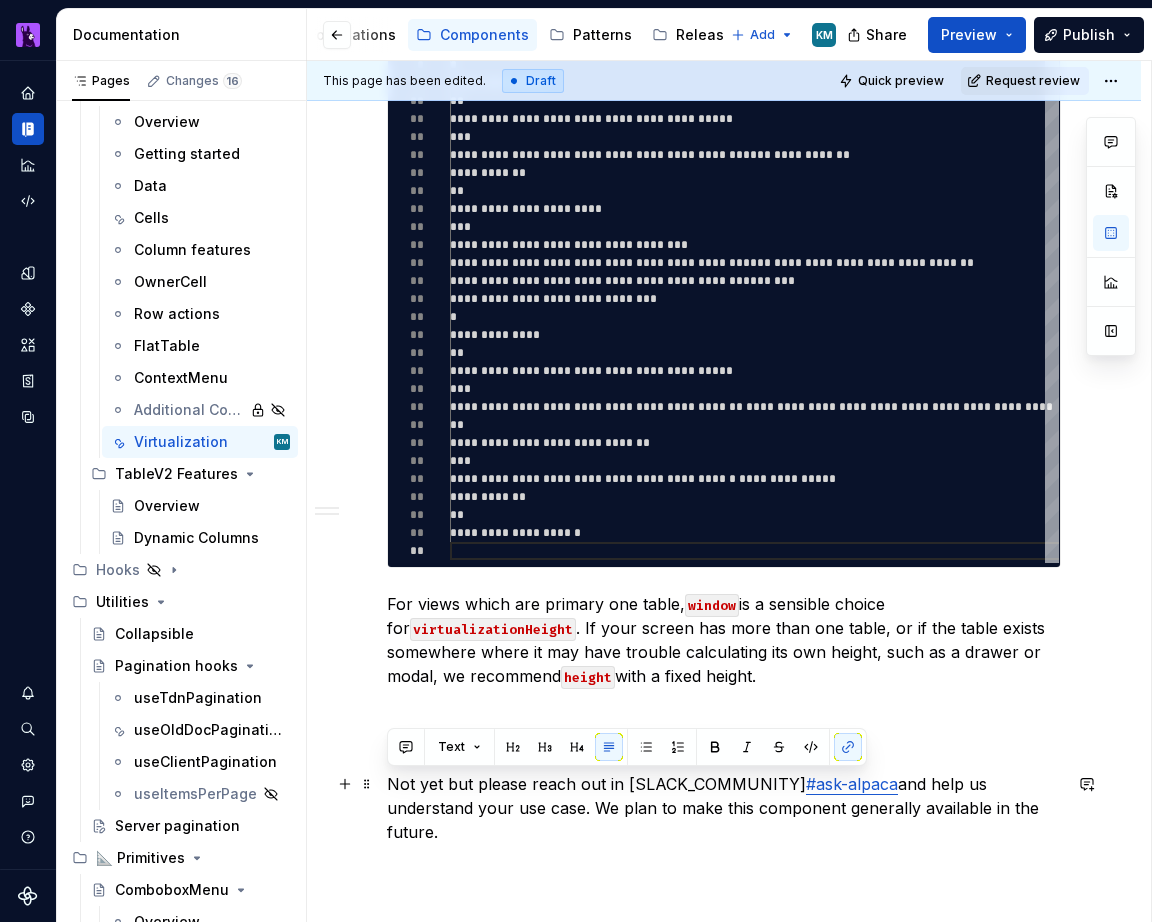 click on "Not yet but please reach out in  #ask-alpaca  and help us understand your use case. We plan to make this component generally available in the future." at bounding box center [724, 808] 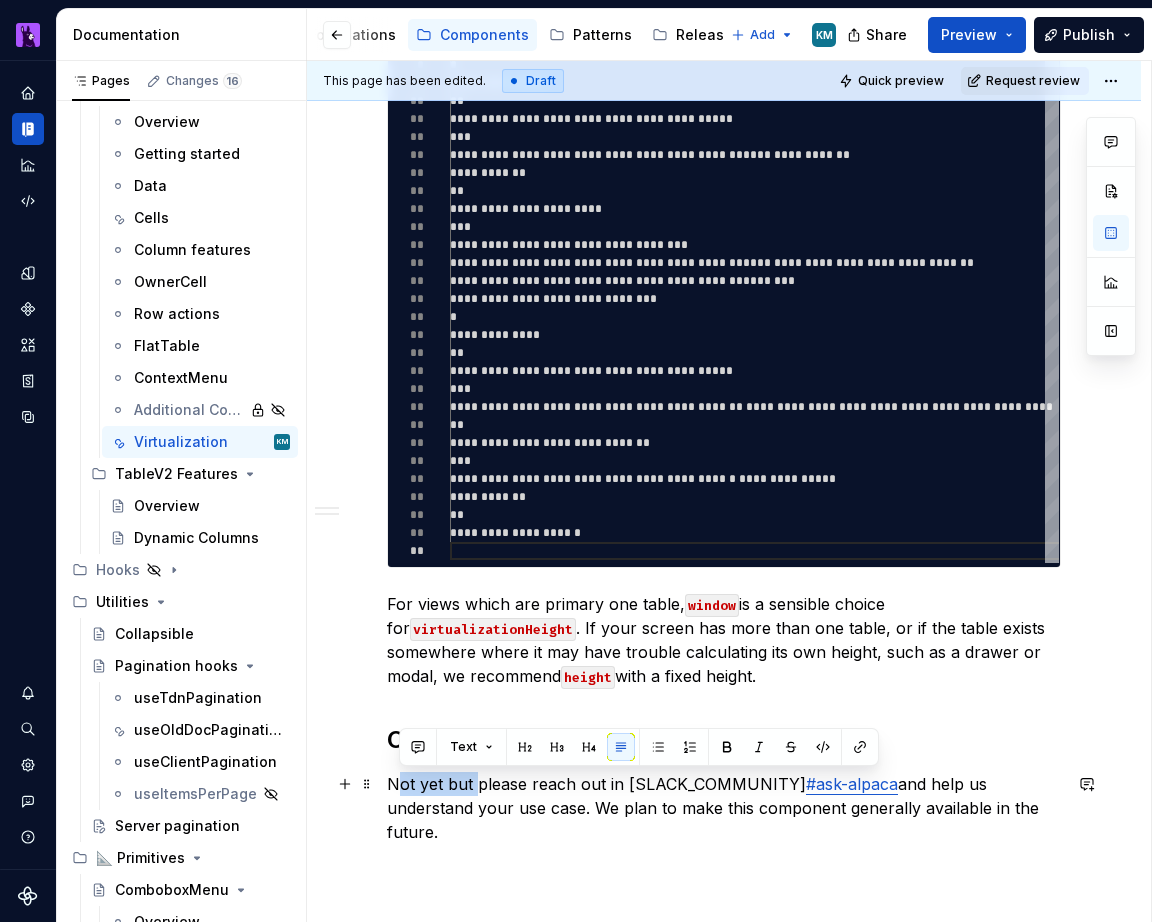 drag, startPoint x: 479, startPoint y: 786, endPoint x: 397, endPoint y: 781, distance: 82.1523 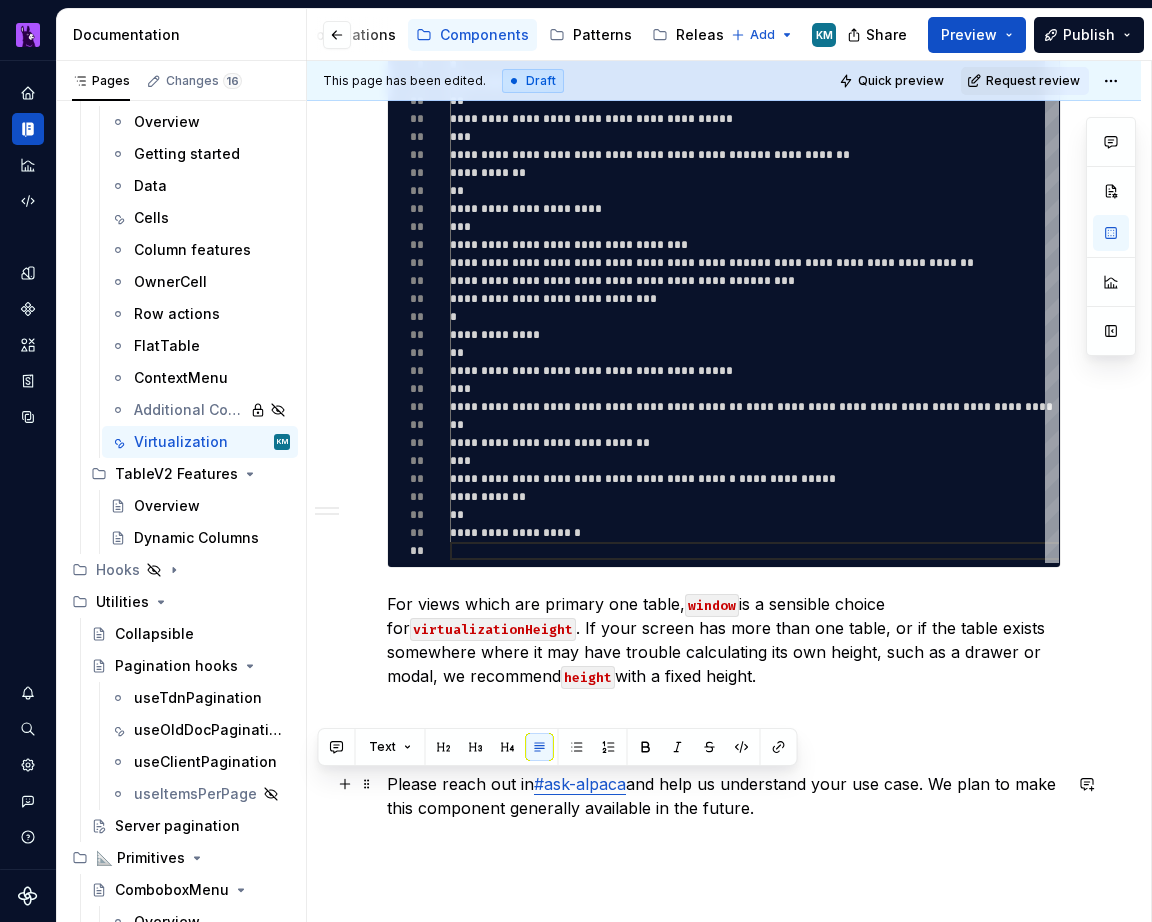 drag, startPoint x: 855, startPoint y: 800, endPoint x: 635, endPoint y: 784, distance: 220.58105 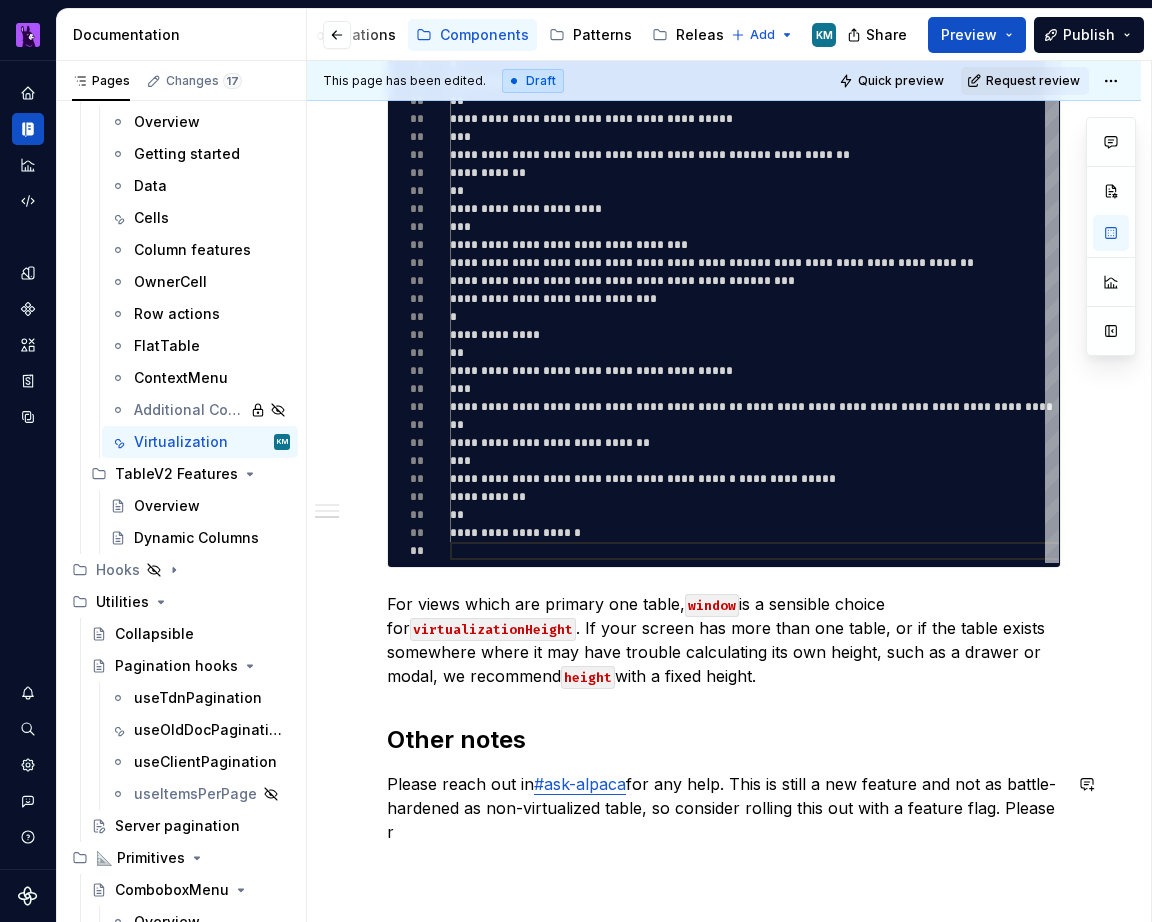 scroll, scrollTop: 975, scrollLeft: 0, axis: vertical 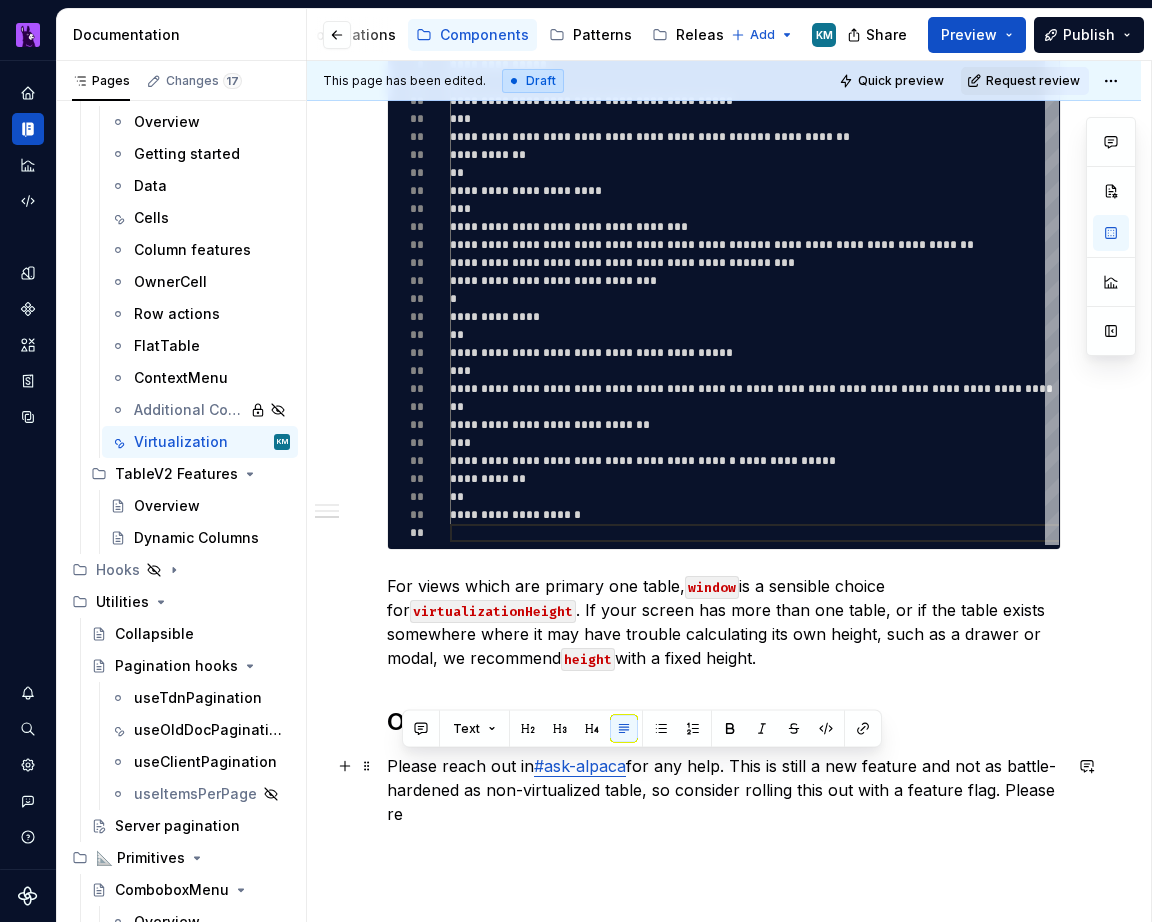 drag, startPoint x: 793, startPoint y: 812, endPoint x: 734, endPoint y: 766, distance: 74.8131 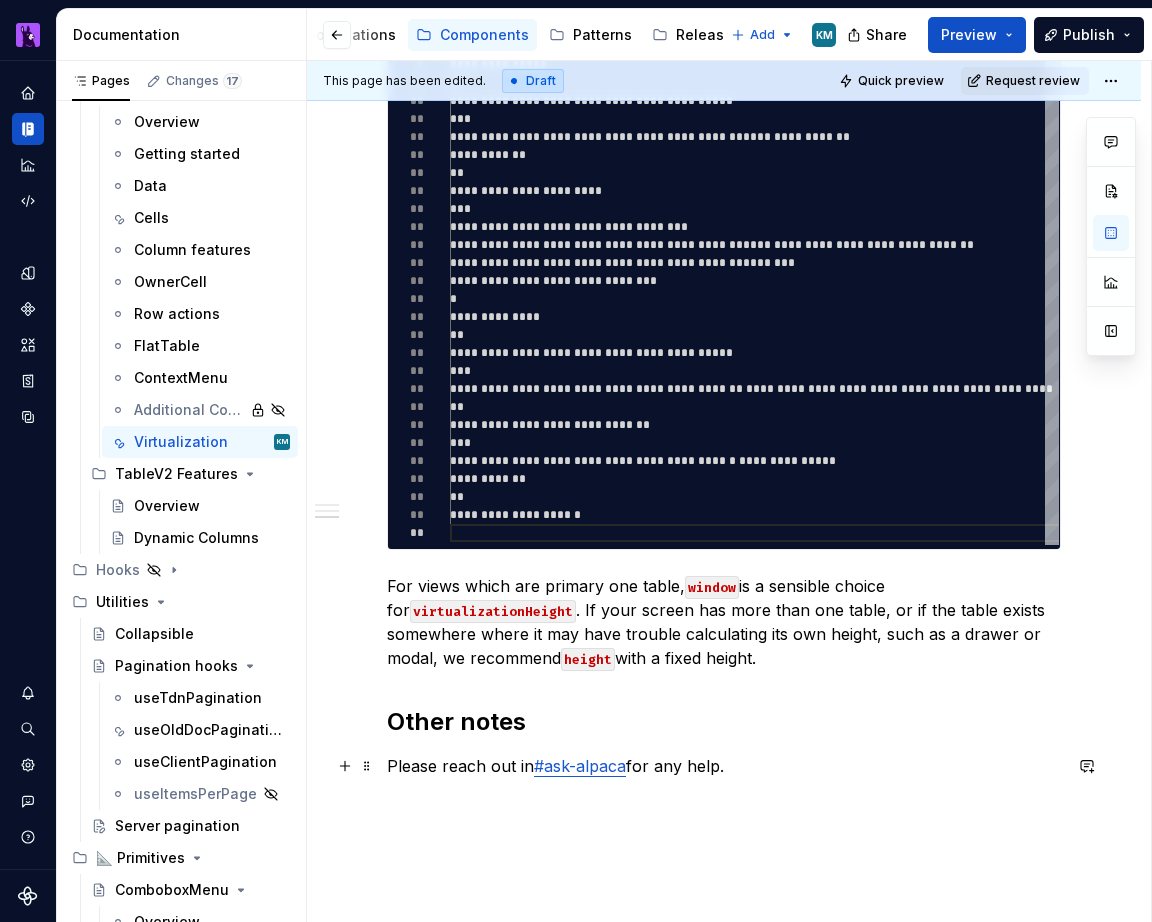 click on "Please reach out in  #ask-alpaca  for any help." at bounding box center [724, 766] 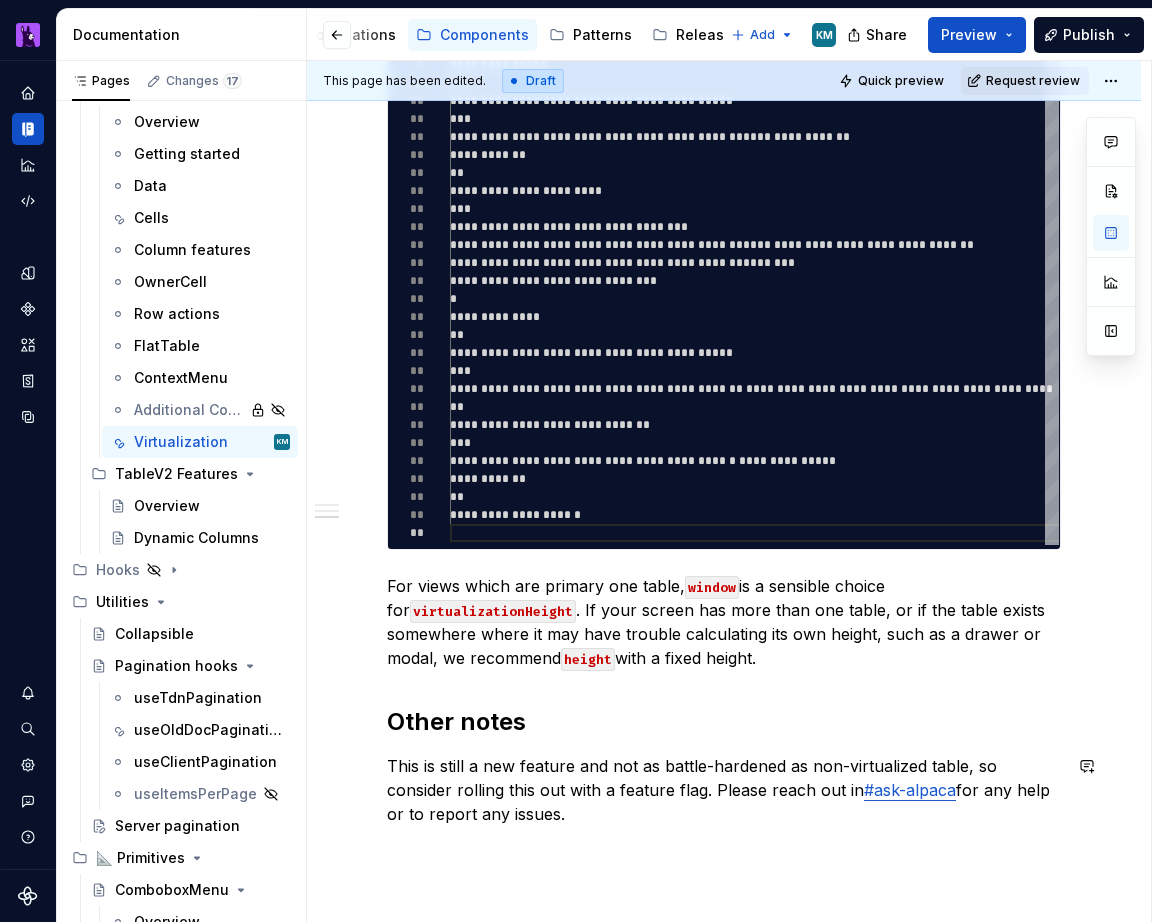 scroll, scrollTop: 0, scrollLeft: 0, axis: both 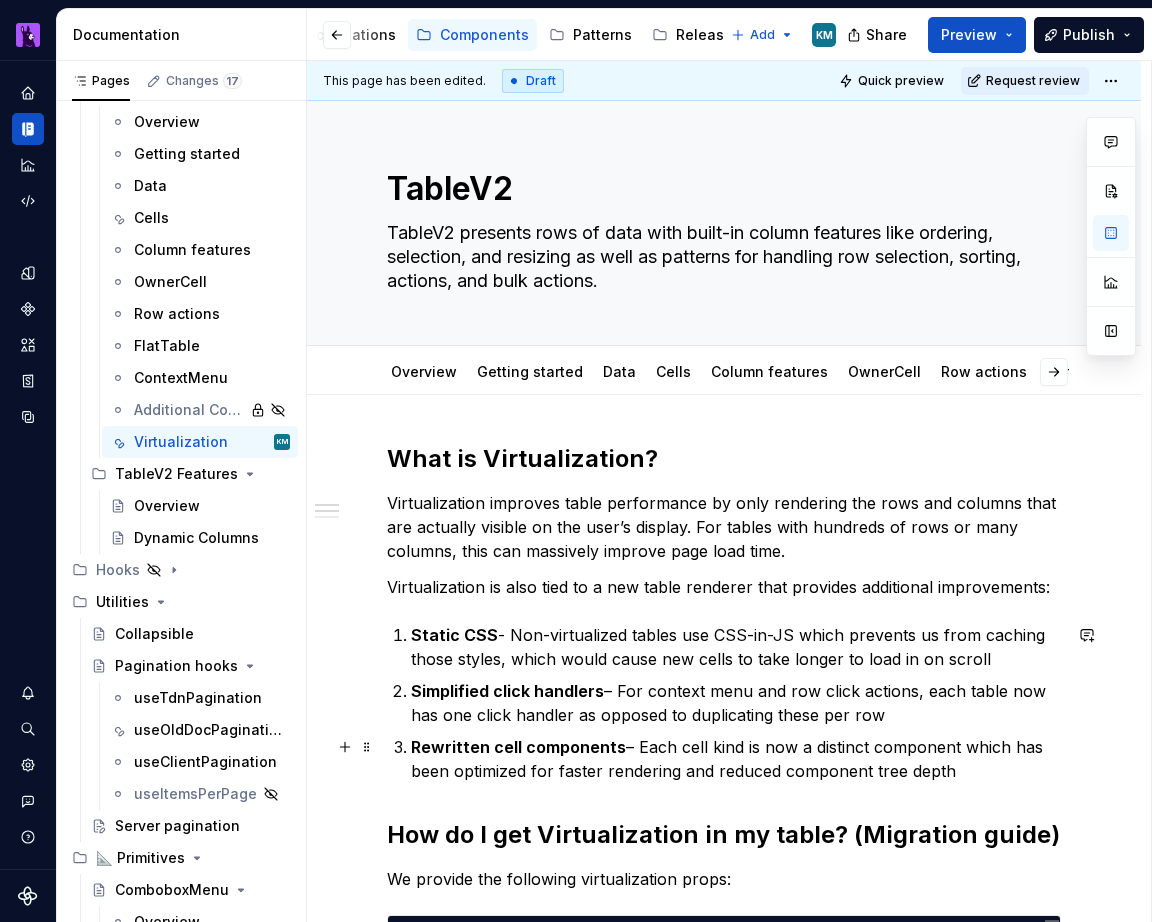 click on "Rewritten cell components  – Each cell kind is now a distinct component which has been optimized for faster rendering and reduced component tree depth" at bounding box center [736, 759] 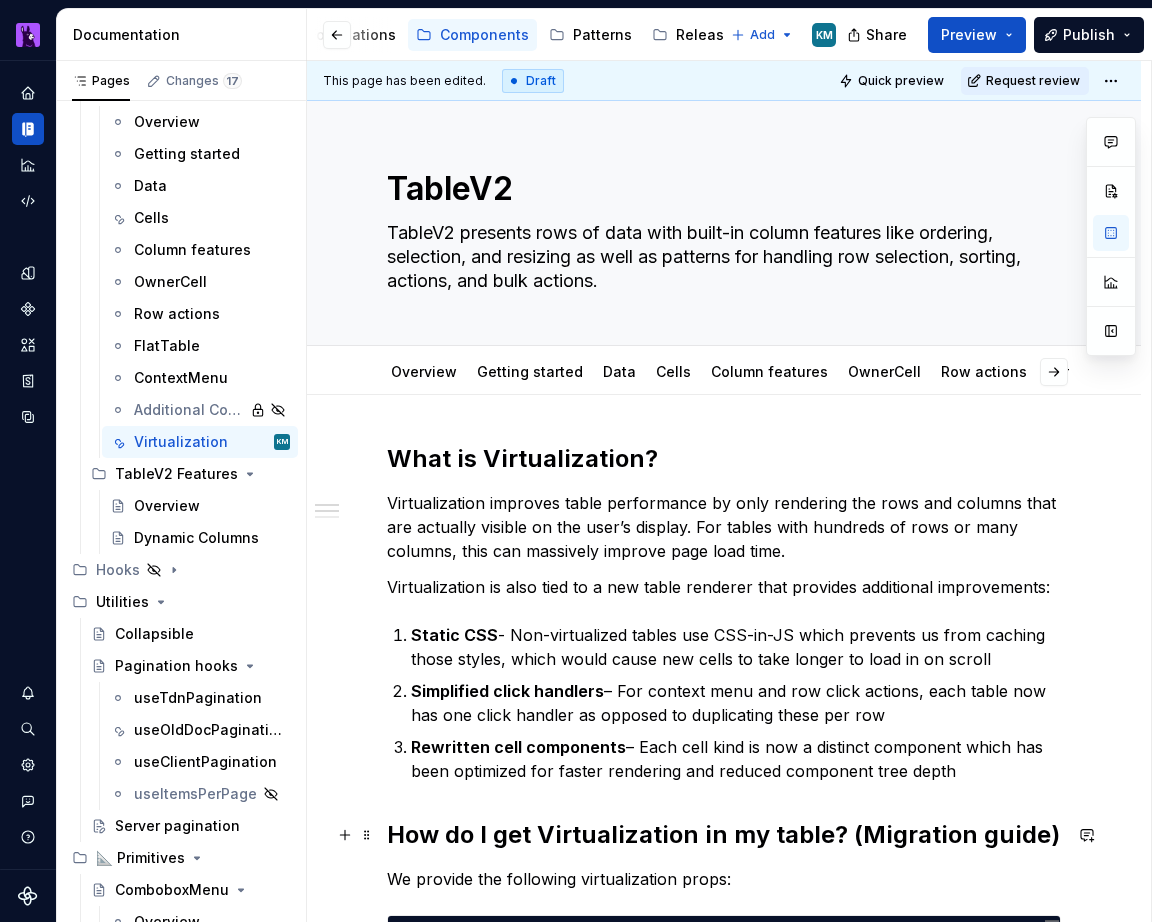 click on "How do I get Virtualization in my table? (Migration guide)" at bounding box center (724, 835) 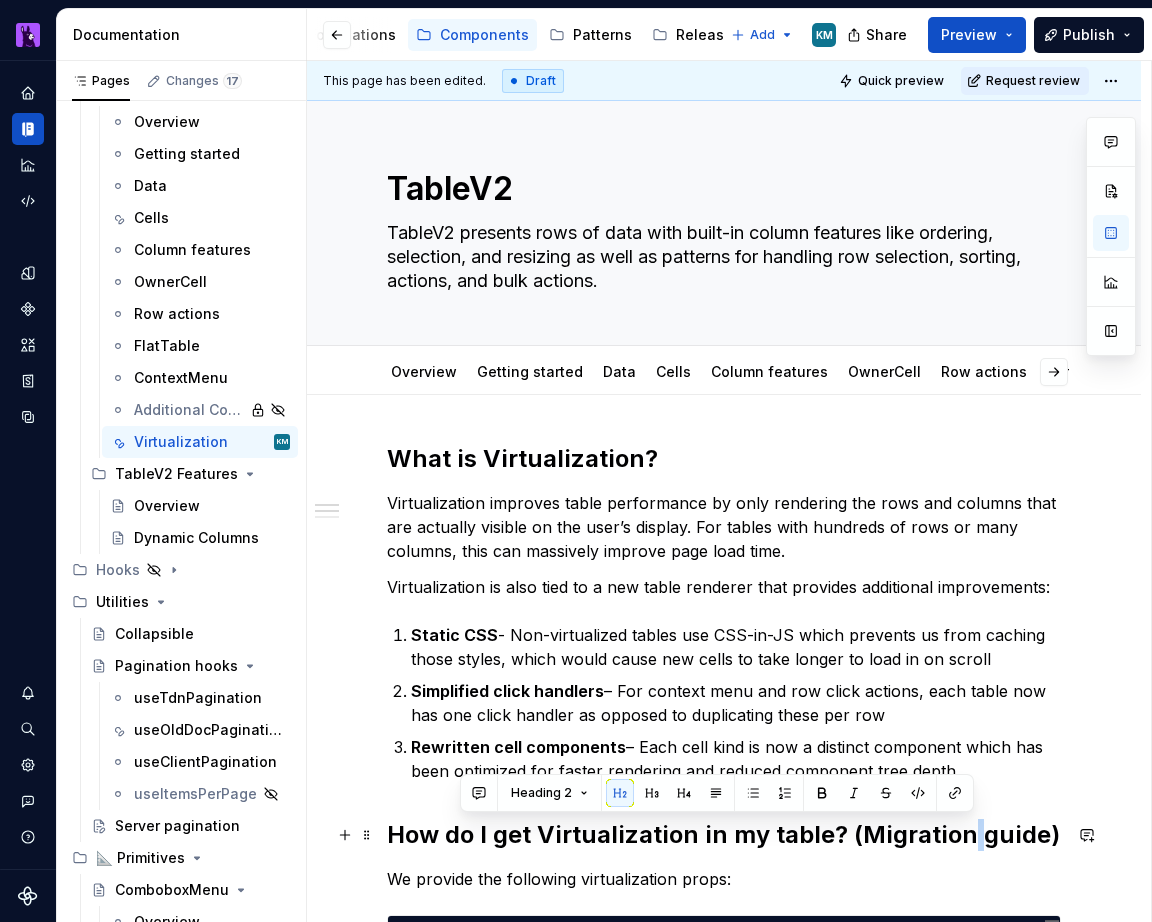 click on "How do I get Virtualization in my table? (Migration guide)" at bounding box center (724, 835) 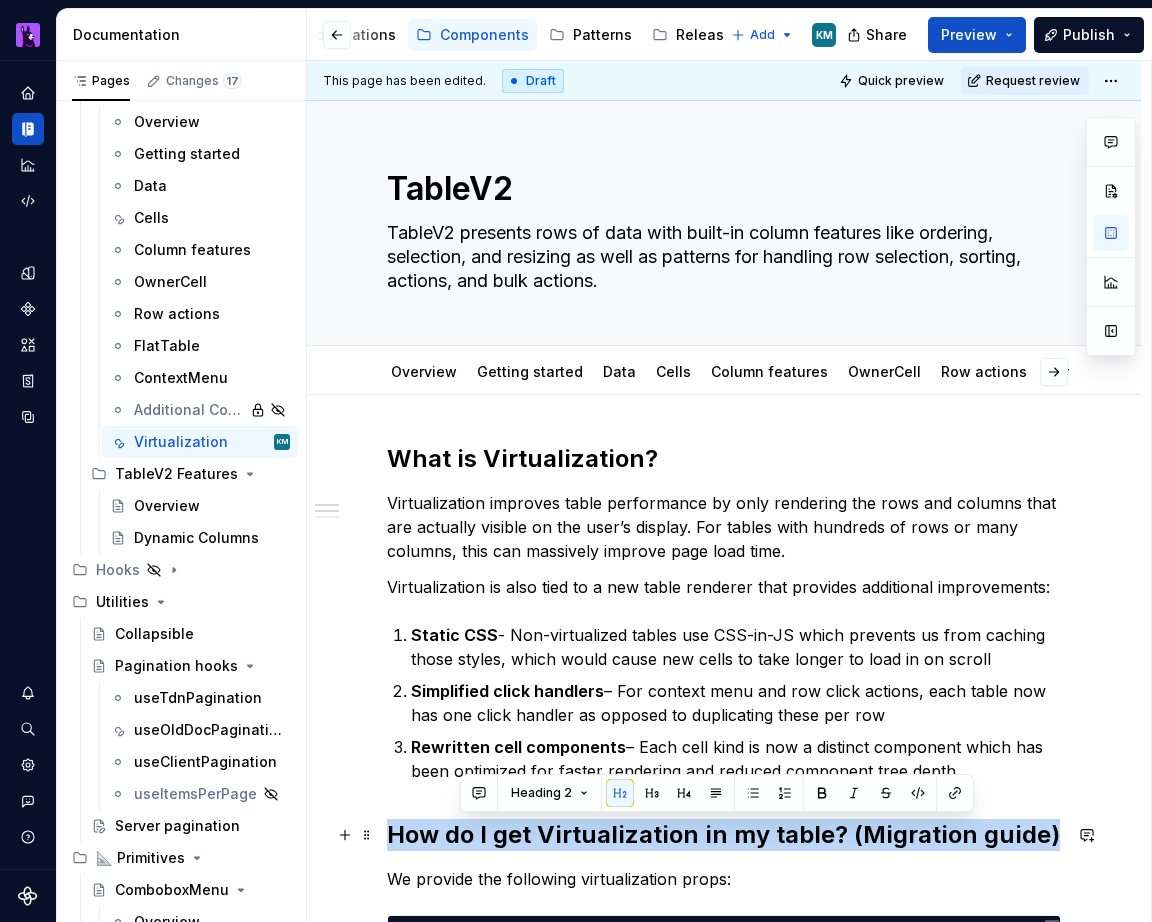 click on "How do I get Virtualization in my table? (Migration guide)" at bounding box center [724, 835] 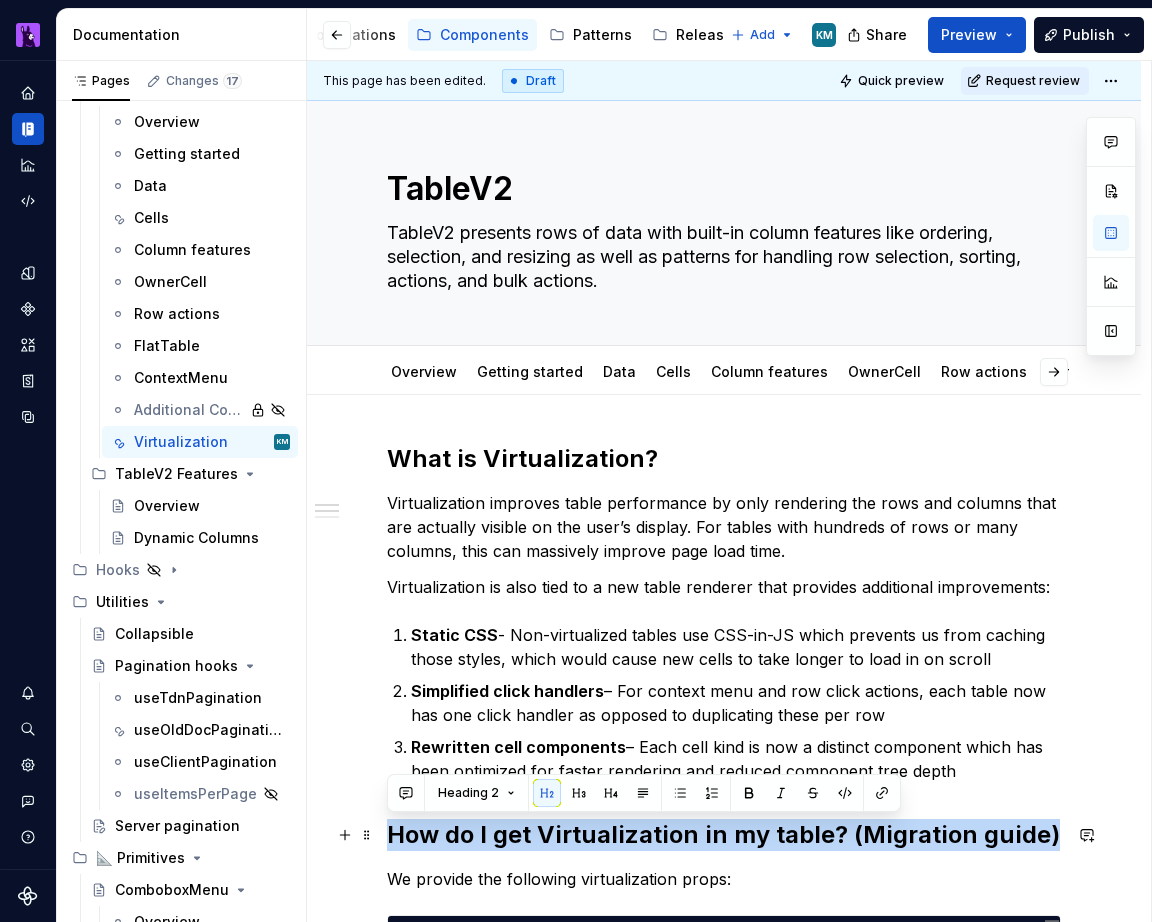 copy on "How do I get Virtualization in my table? (Migration guide)" 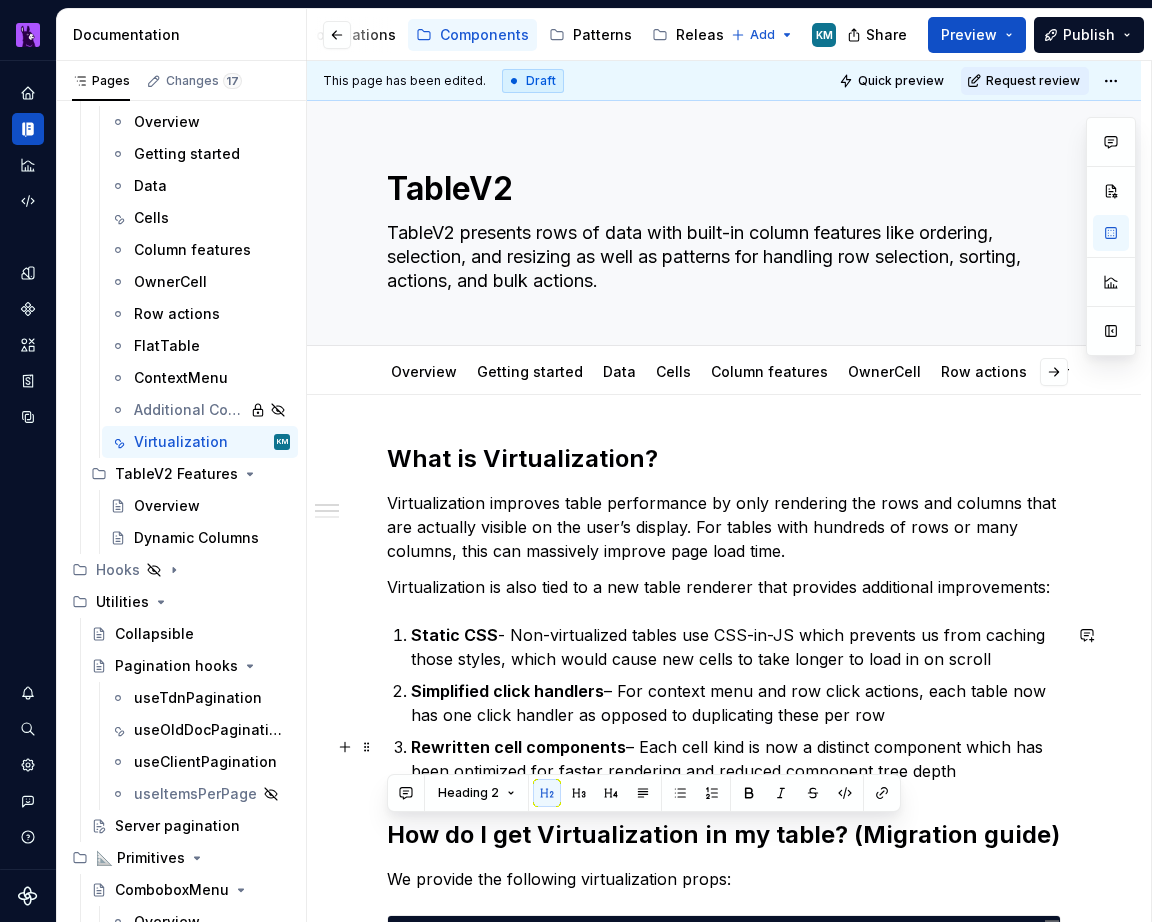 click on "Rewritten cell components  – Each cell kind is now a distinct component which has been optimized for faster rendering and reduced component tree depth" at bounding box center [736, 759] 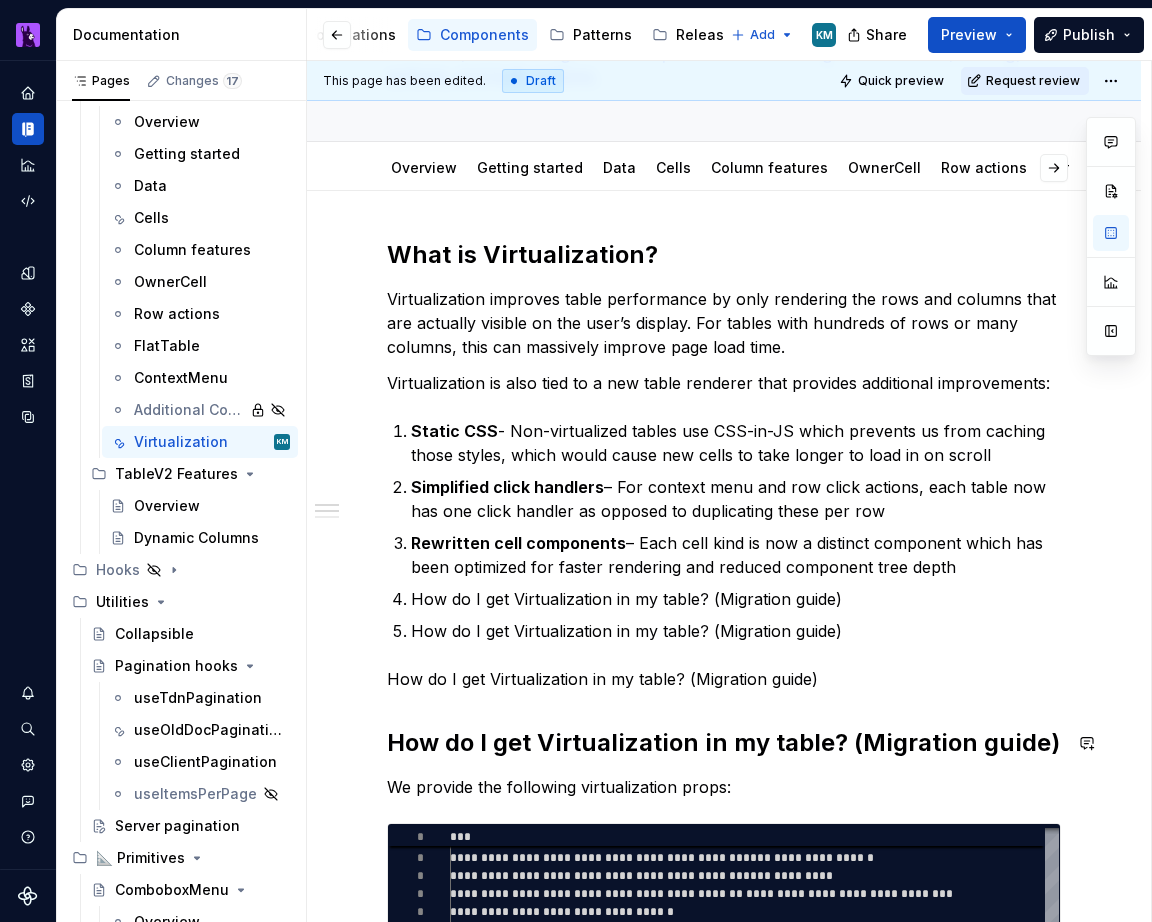 scroll, scrollTop: 208, scrollLeft: 0, axis: vertical 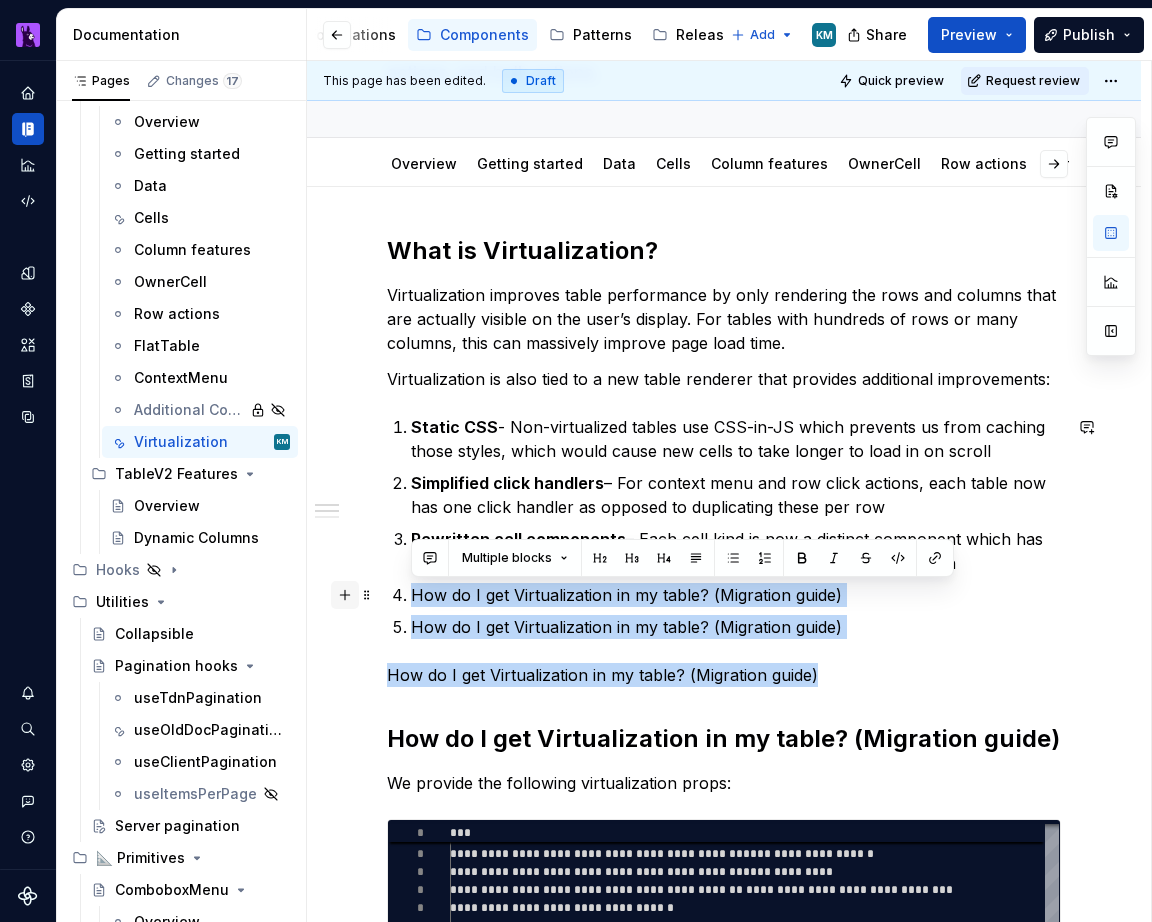 drag, startPoint x: 859, startPoint y: 675, endPoint x: 352, endPoint y: 597, distance: 512.9649 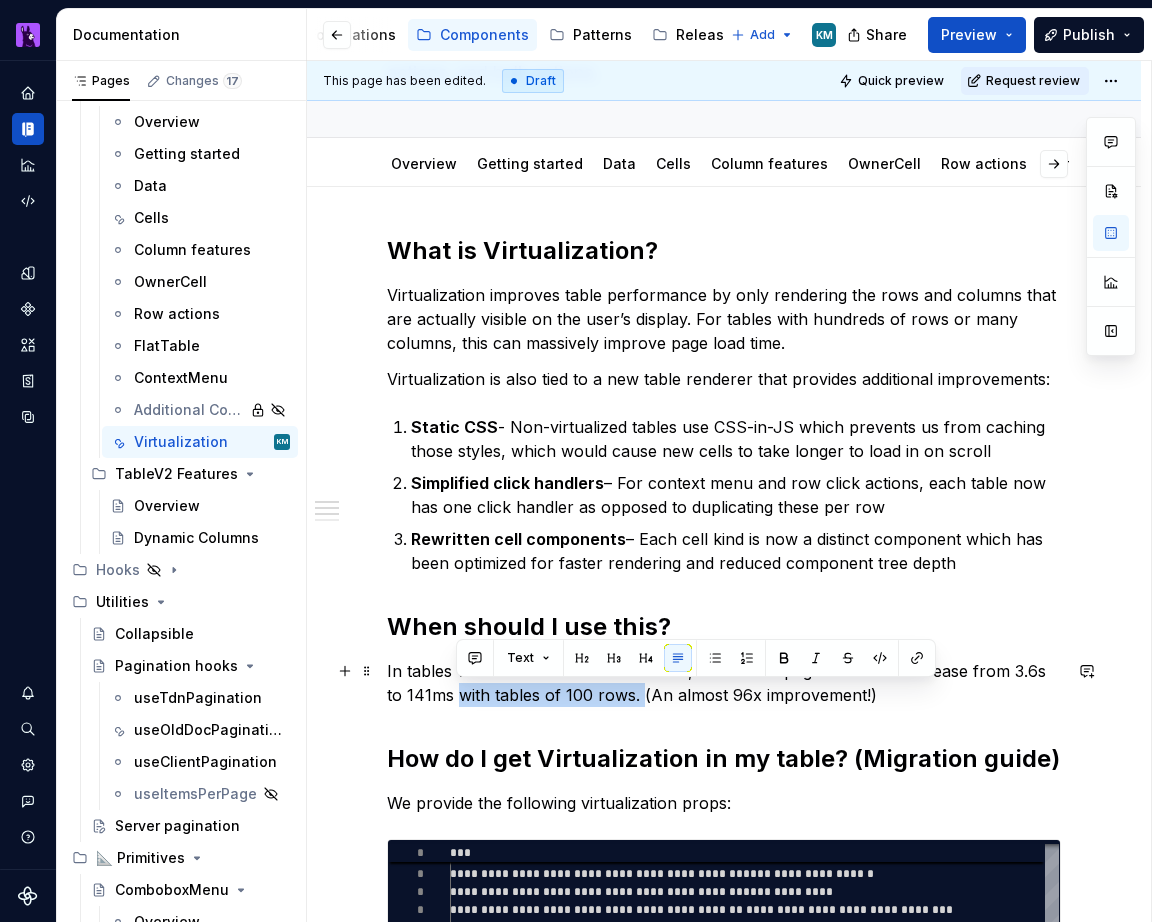 drag, startPoint x: 638, startPoint y: 697, endPoint x: 455, endPoint y: 699, distance: 183.01093 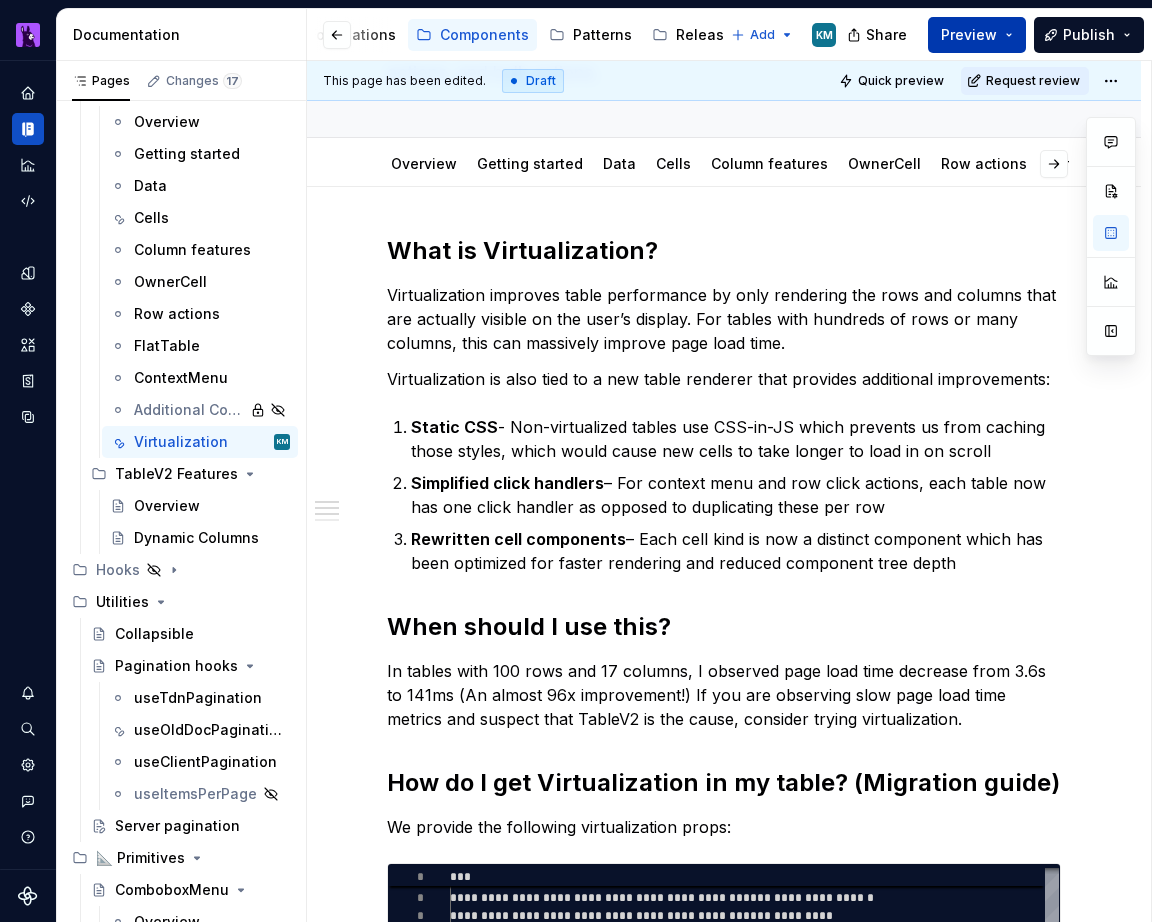 click on "Preview" at bounding box center [977, 35] 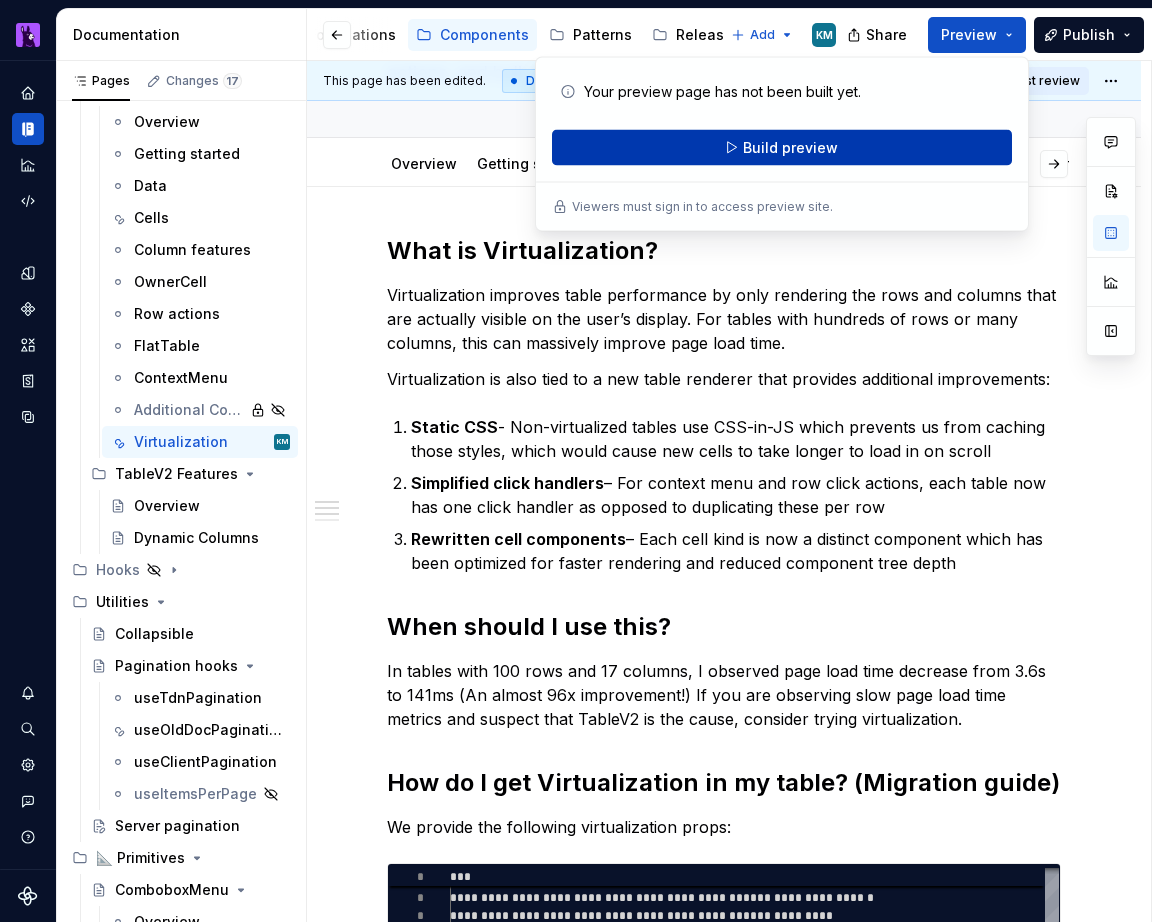 click on "Build preview" at bounding box center (790, 148) 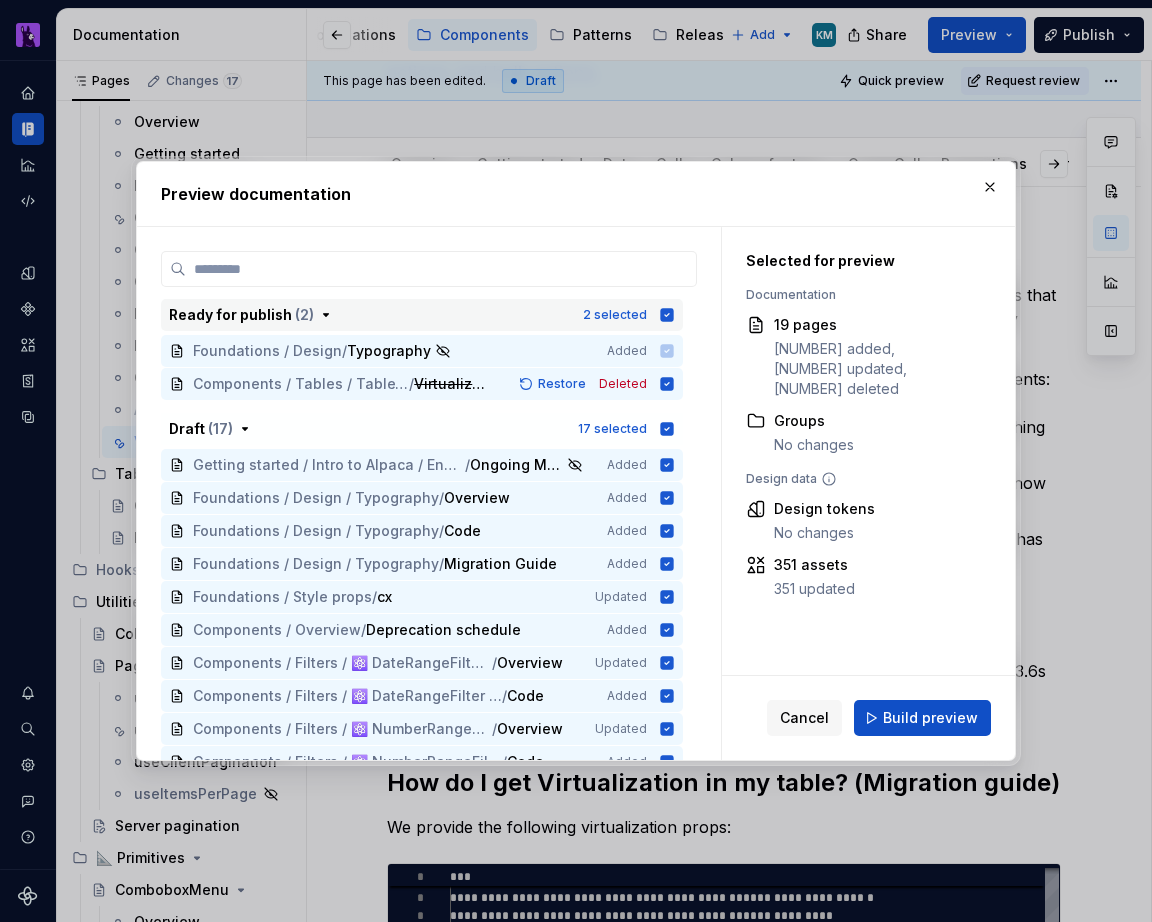 click 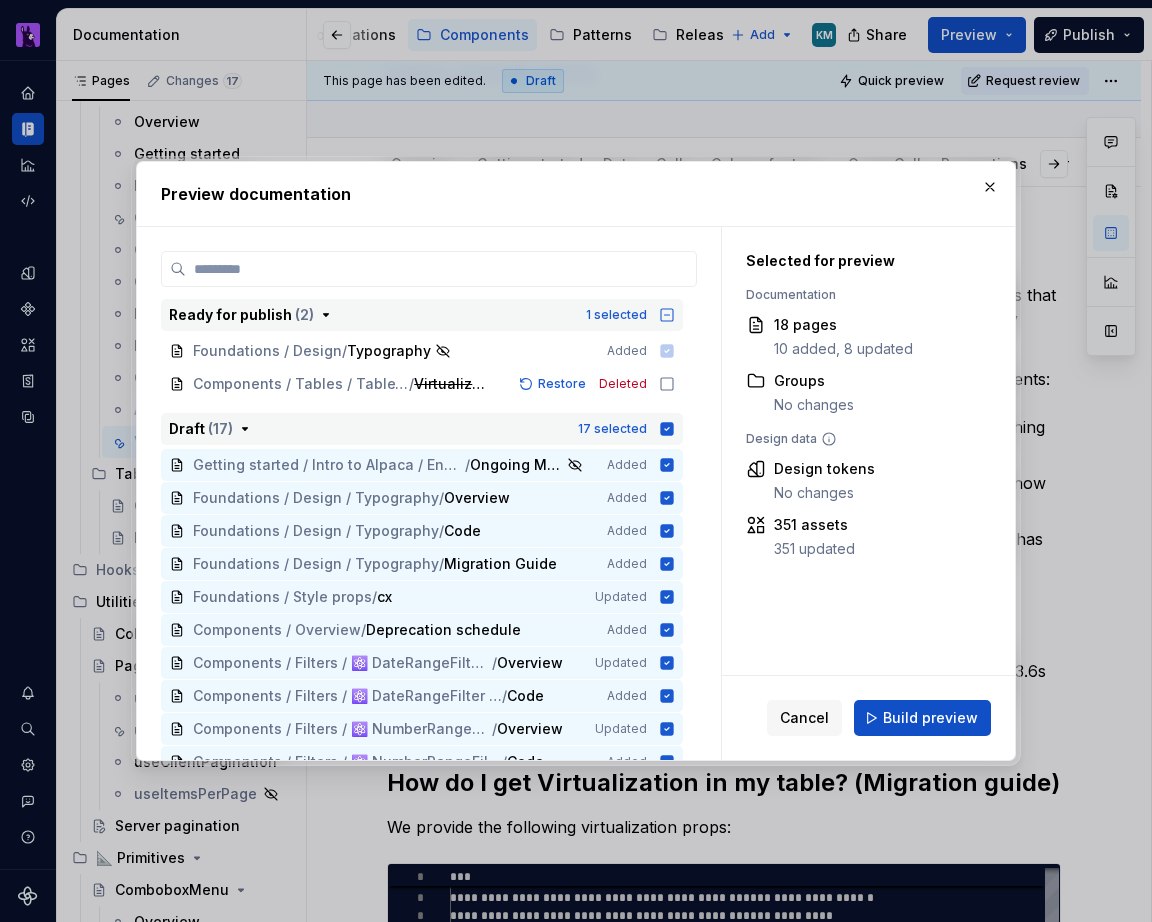 click 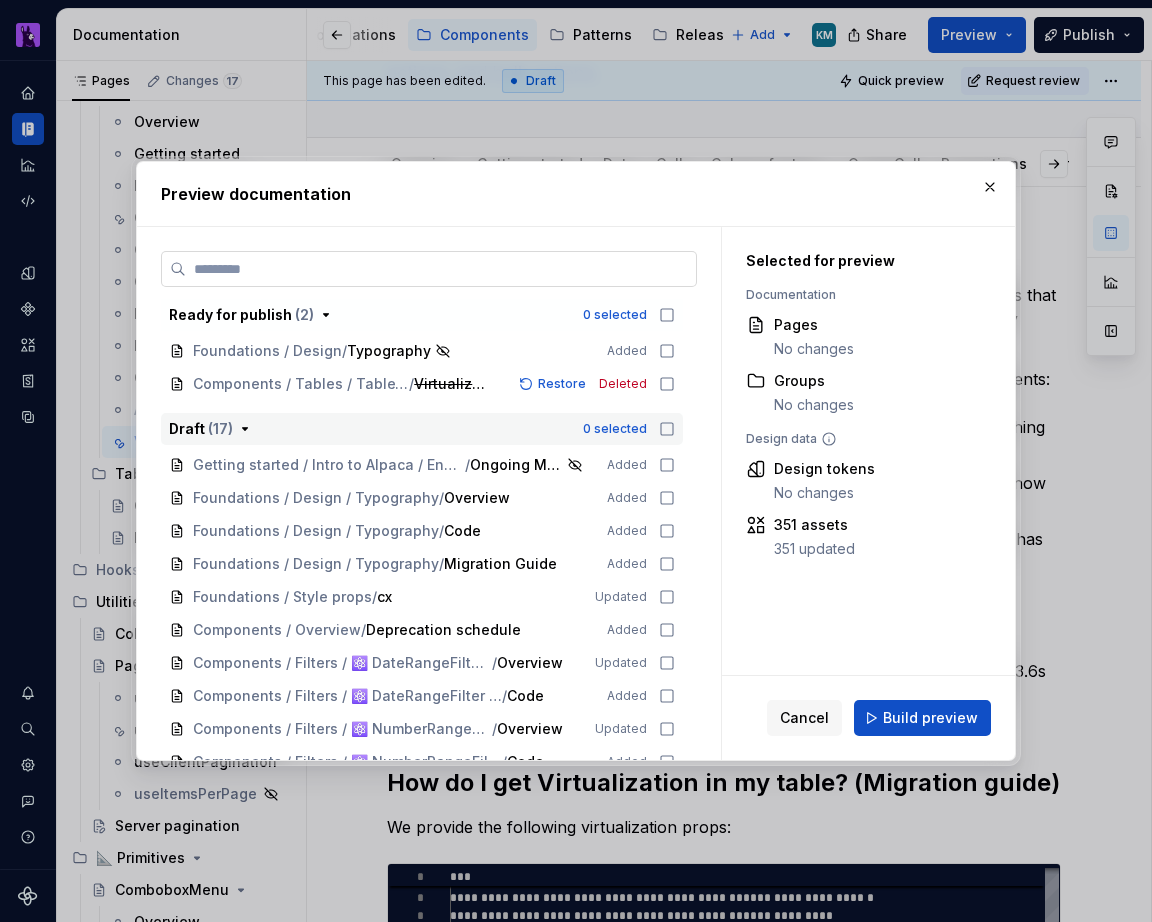 click at bounding box center (441, 269) 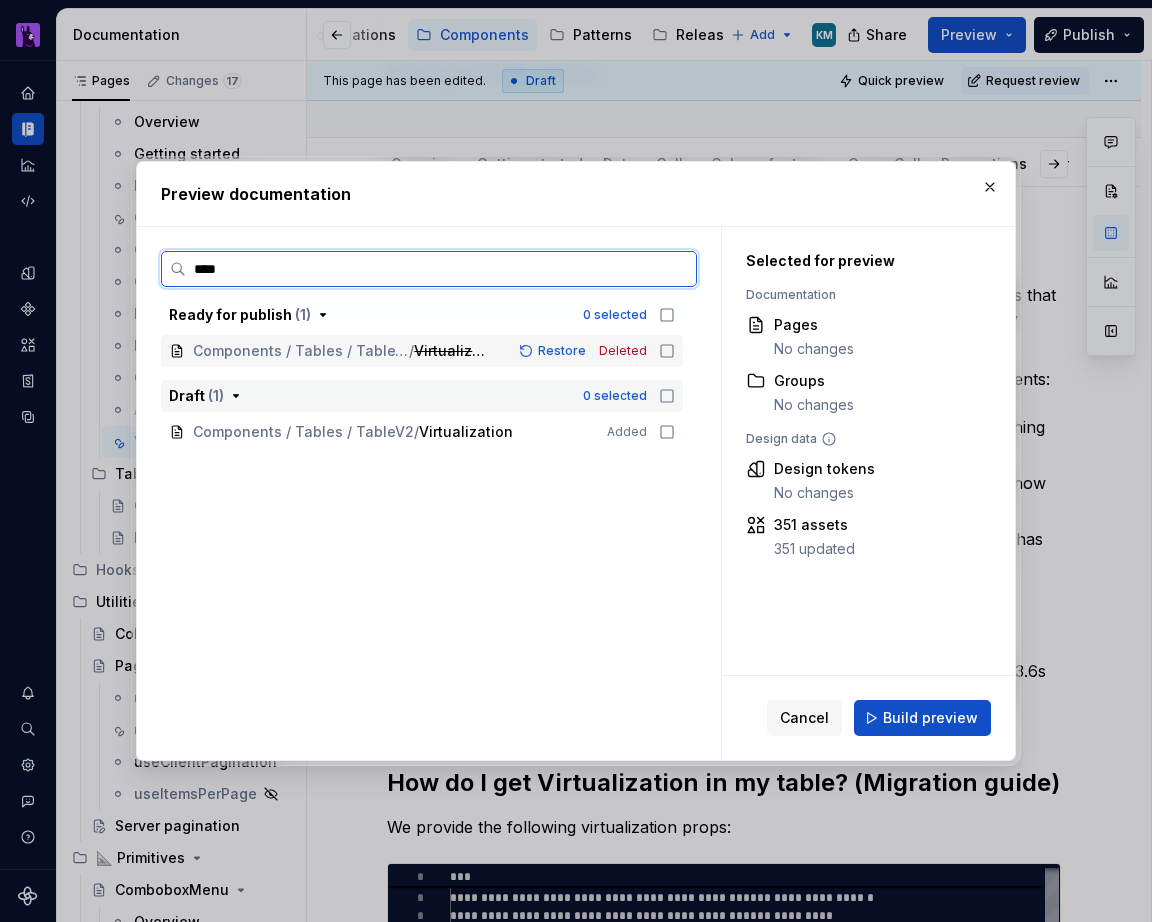 type on "*****" 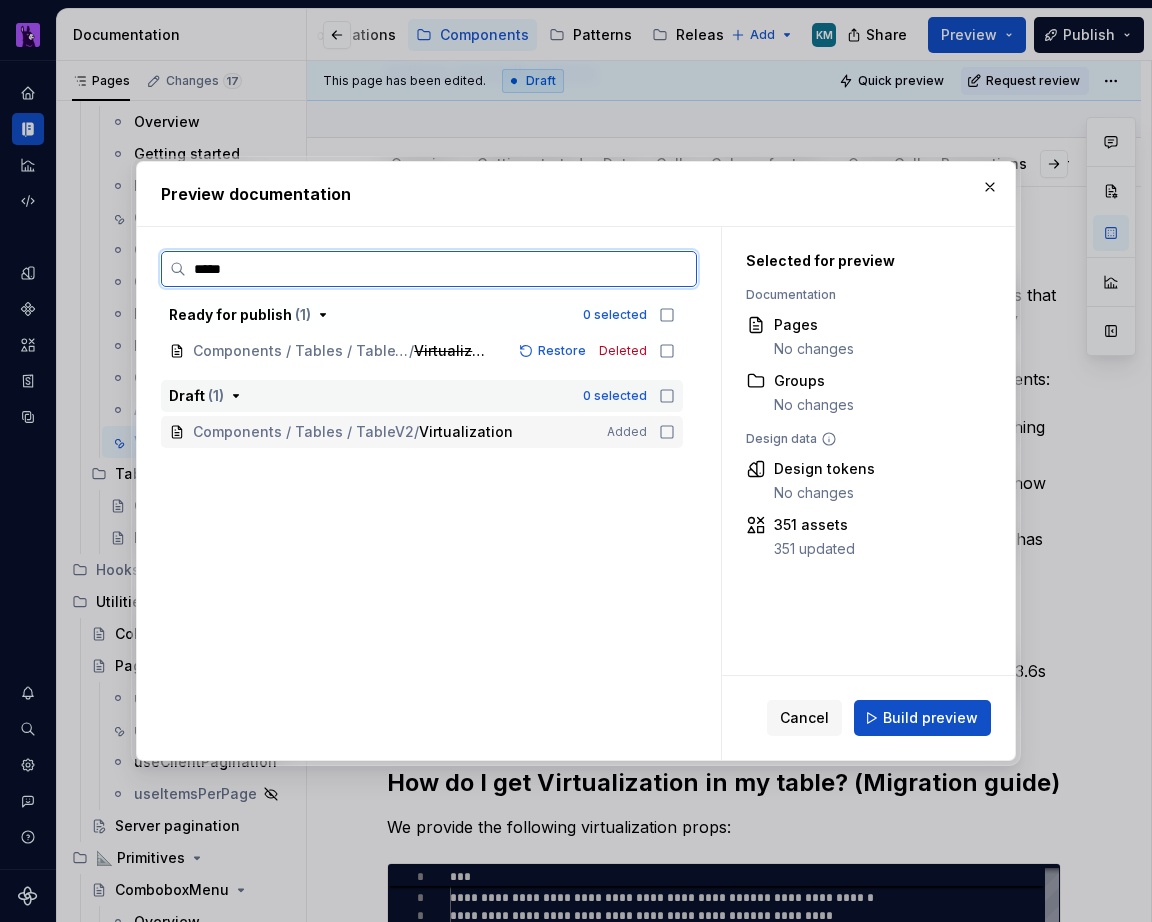 click 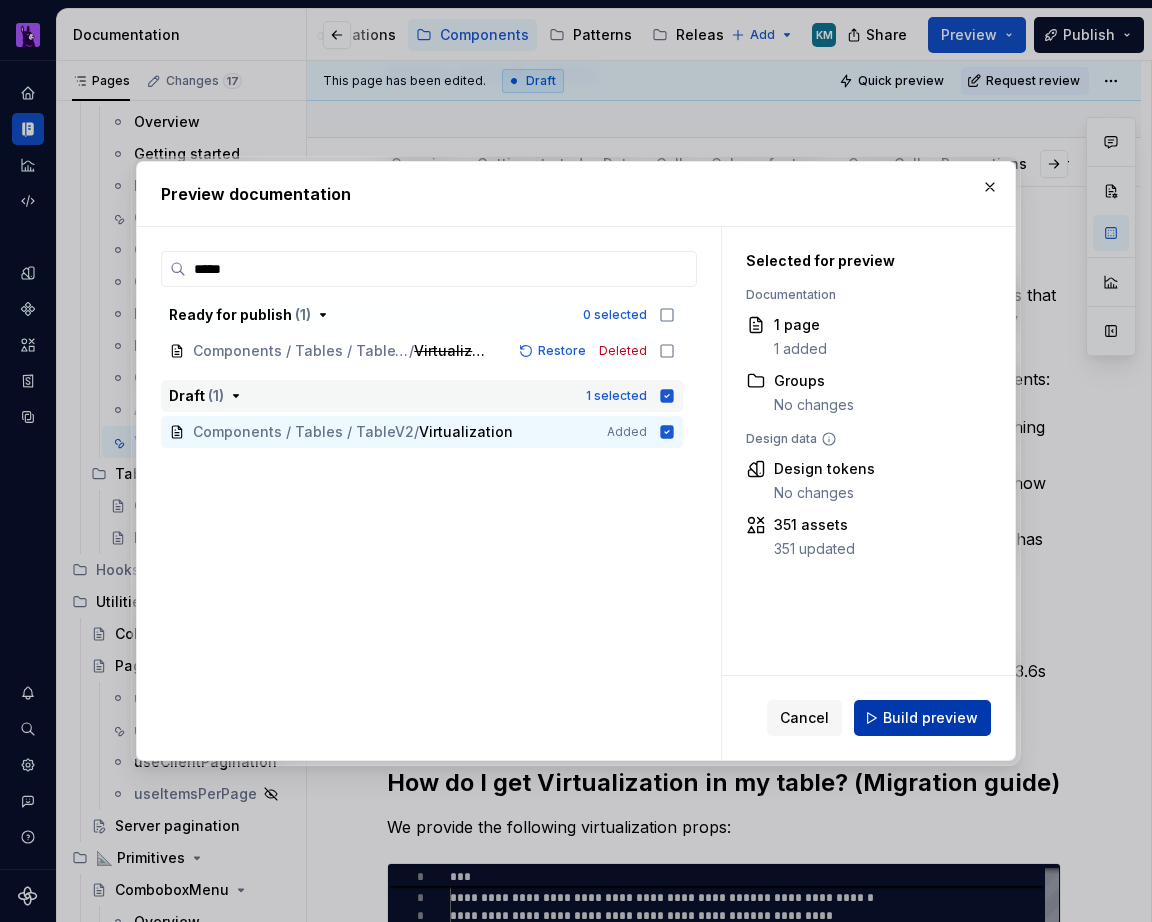 click on "Build preview" at bounding box center (930, 718) 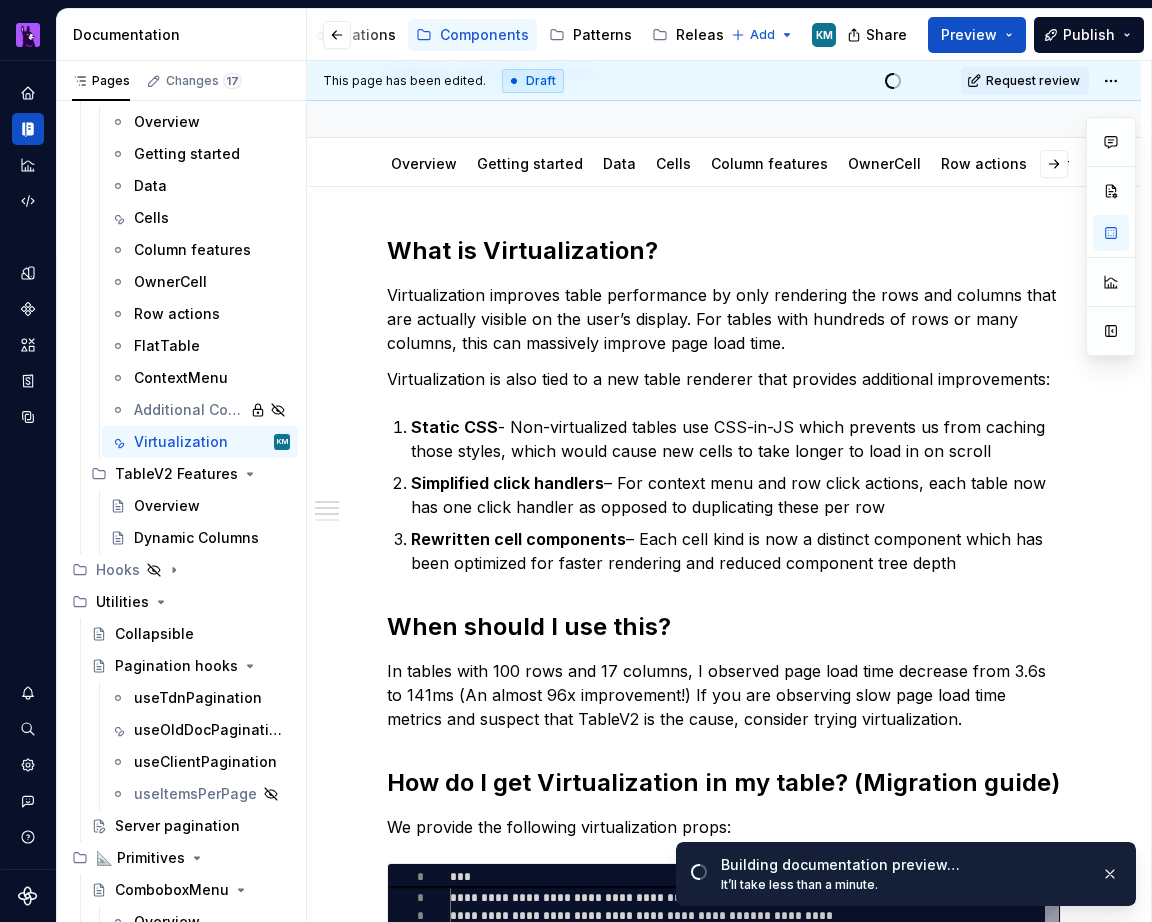 type on "*" 